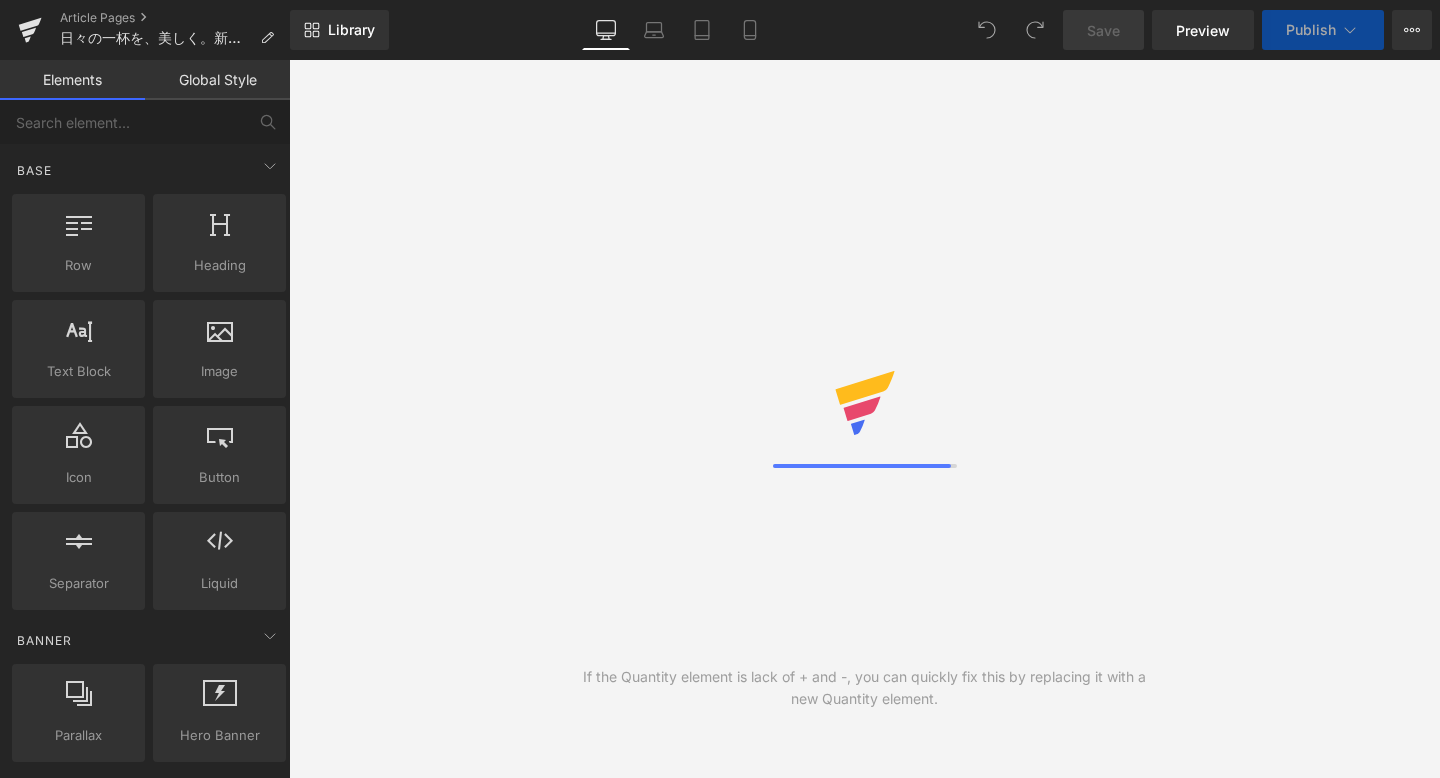 scroll, scrollTop: 0, scrollLeft: 0, axis: both 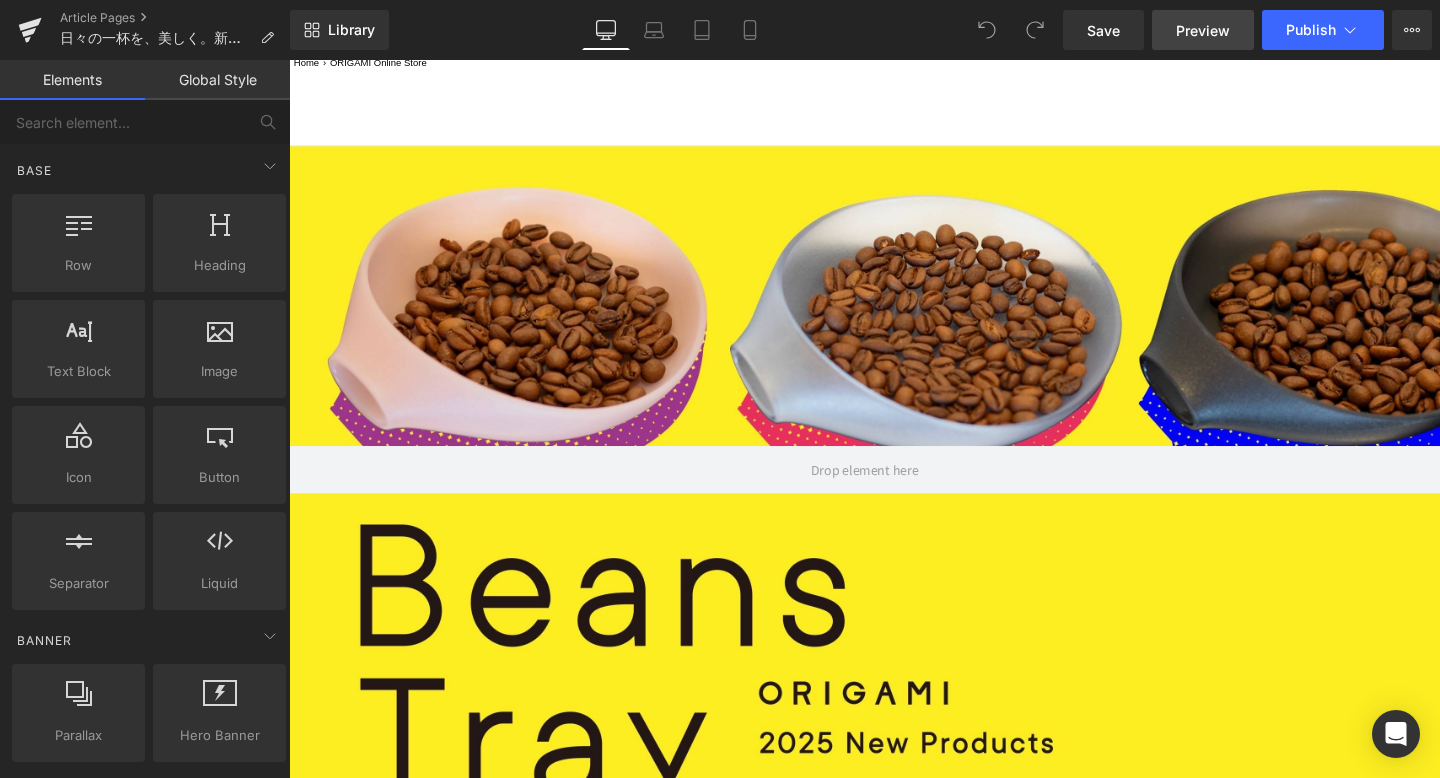 click on "Preview" at bounding box center [1203, 30] 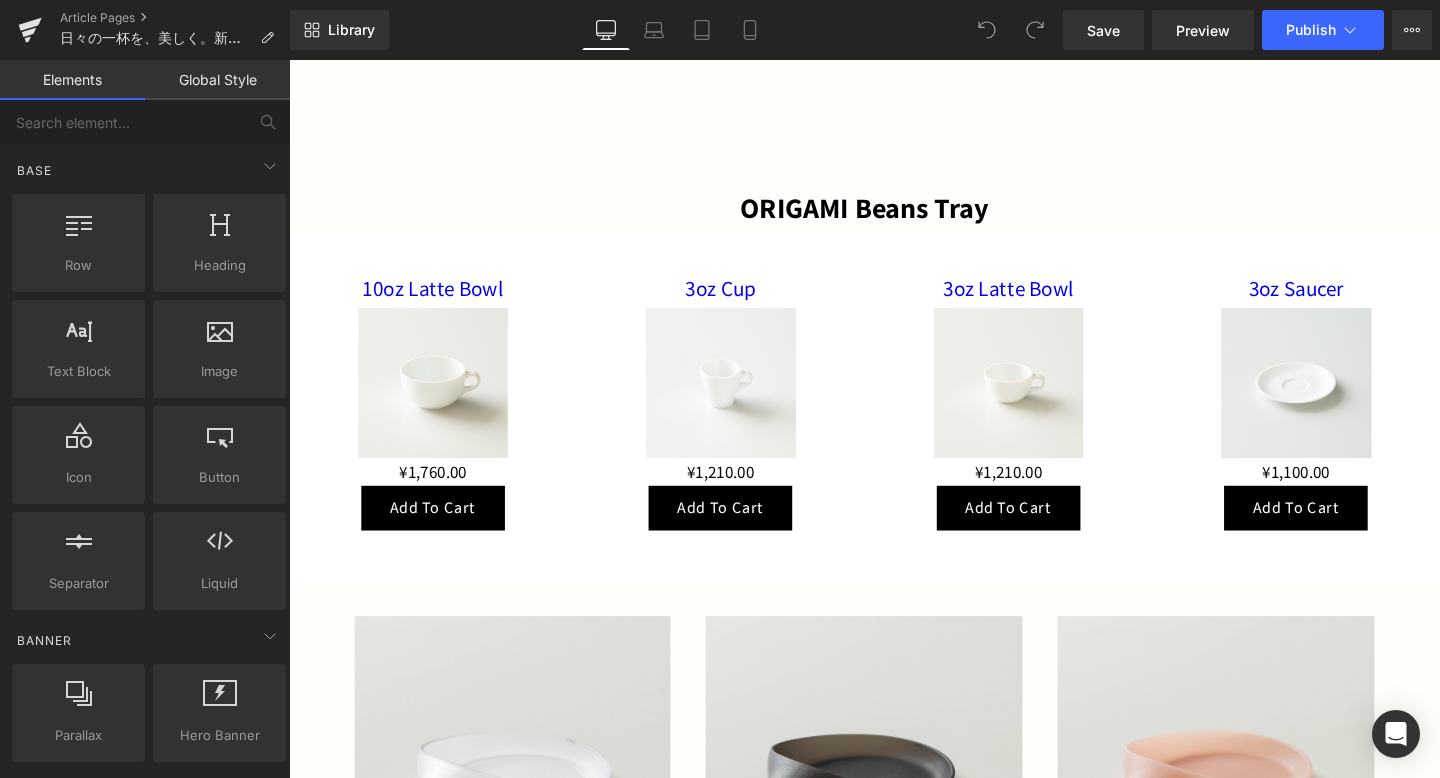 scroll, scrollTop: 3801, scrollLeft: 0, axis: vertical 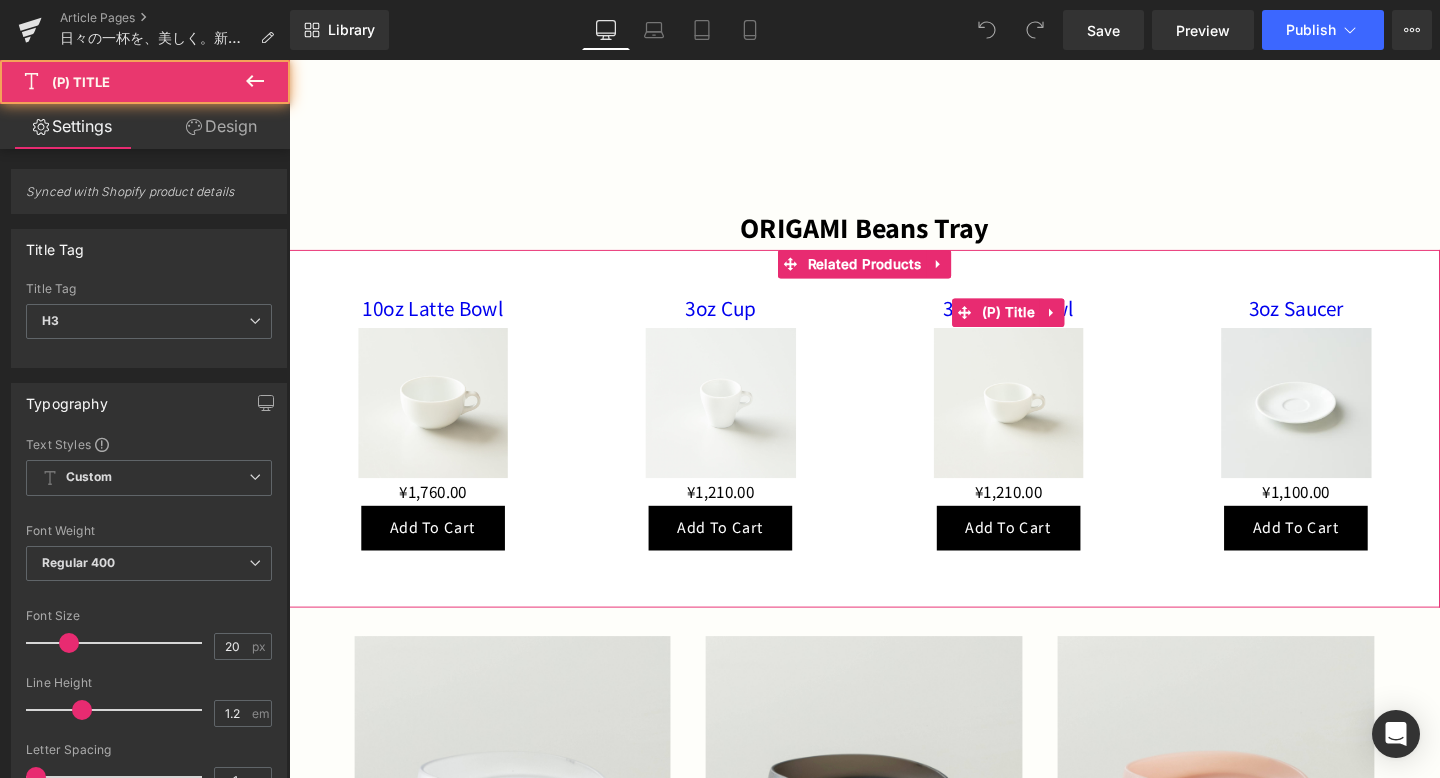 click on "3oz Latte Bowl" at bounding box center (1045, 326) 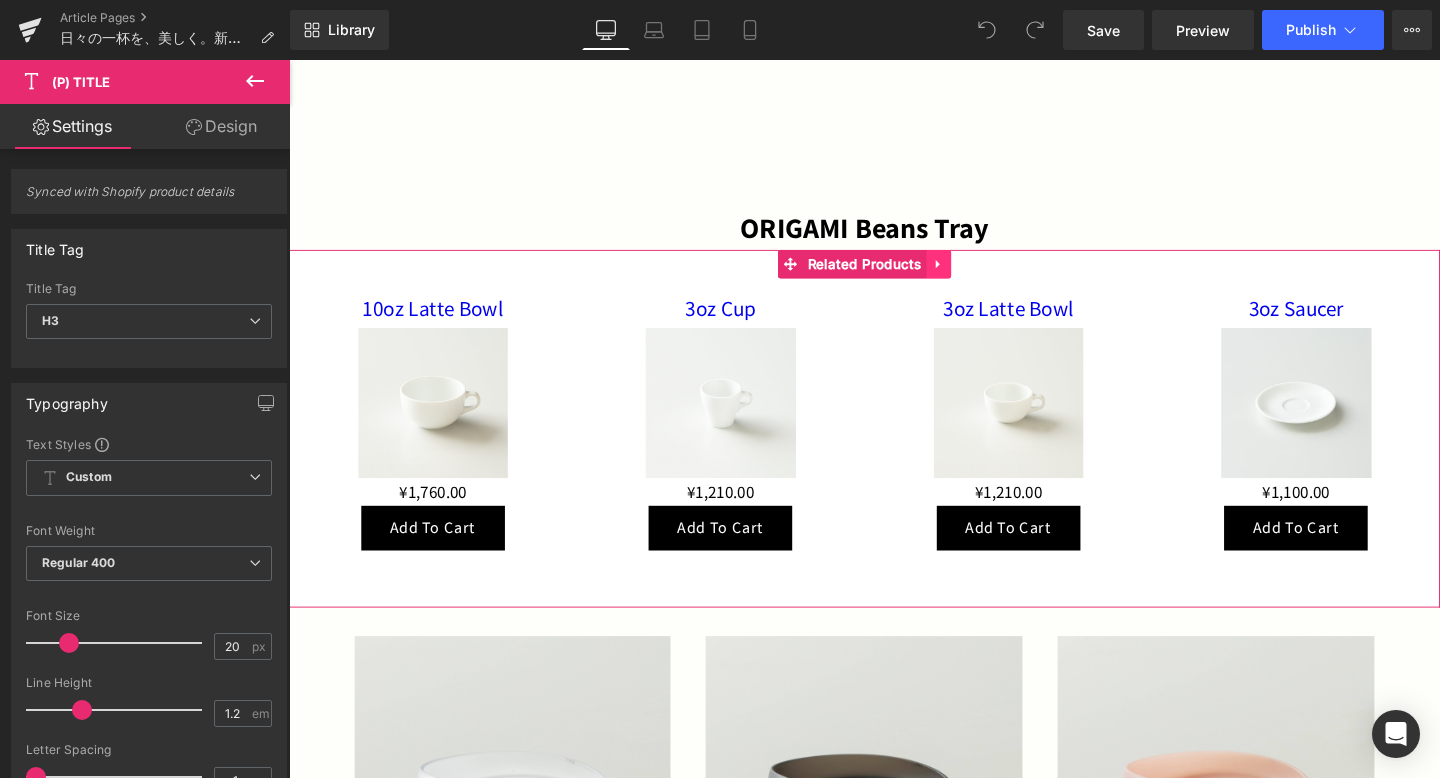 click at bounding box center [972, 275] 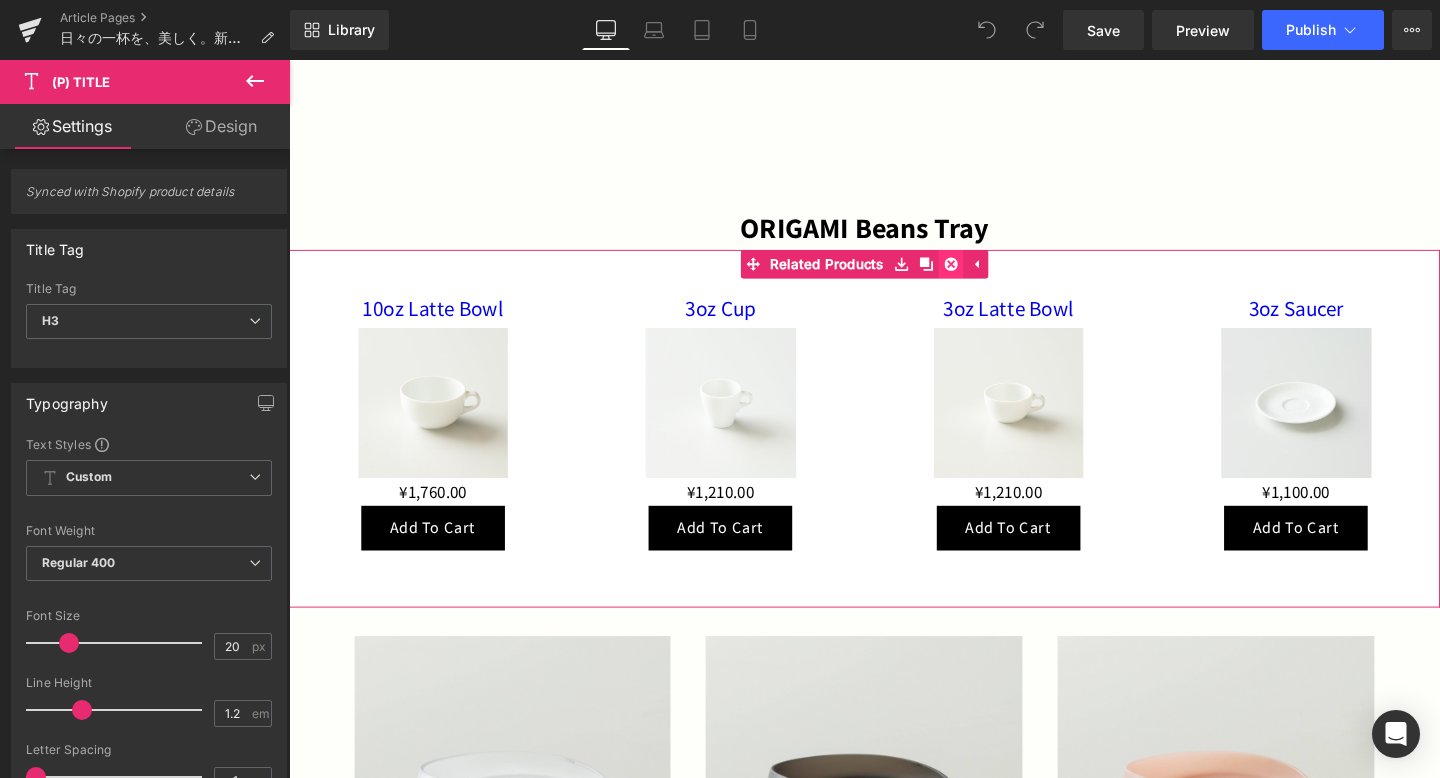click 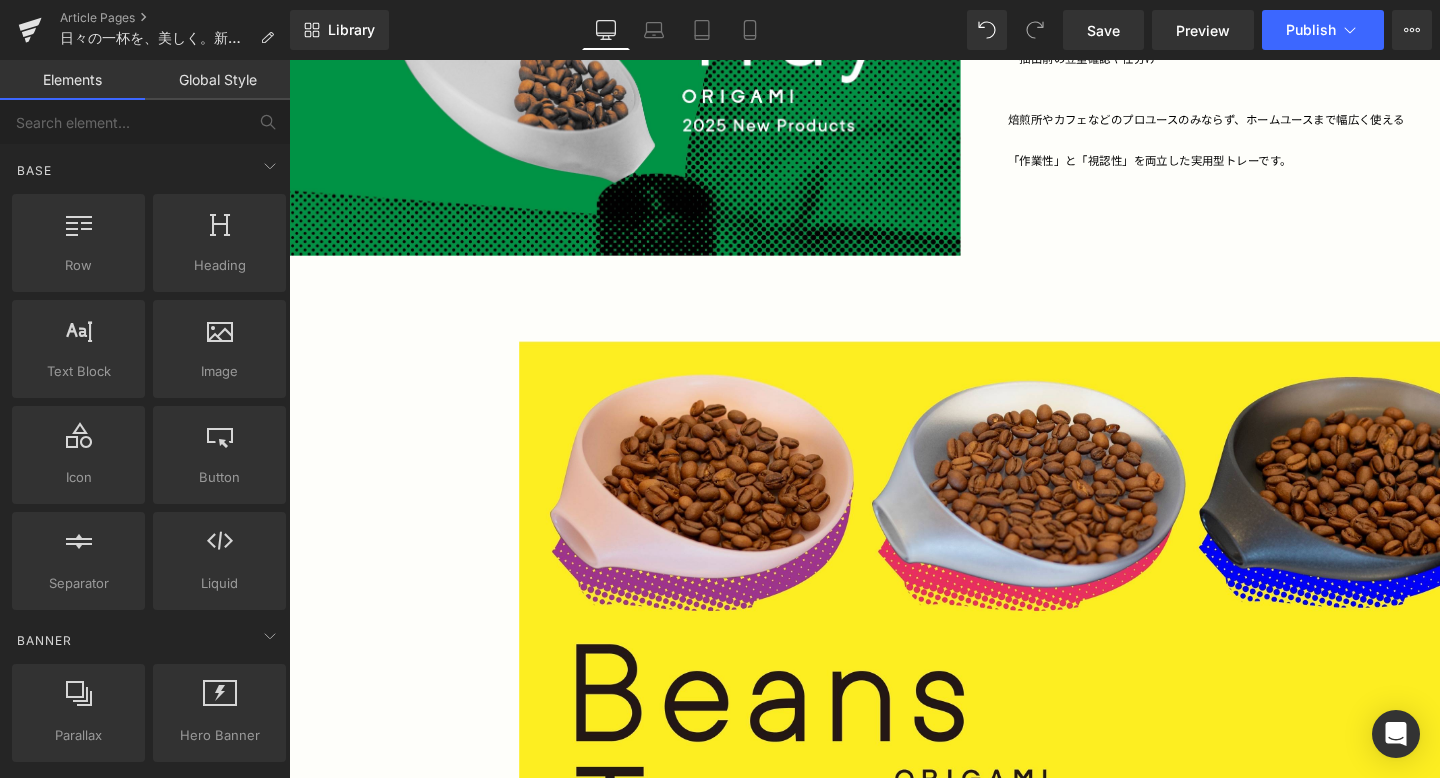 scroll, scrollTop: 2651, scrollLeft: 0, axis: vertical 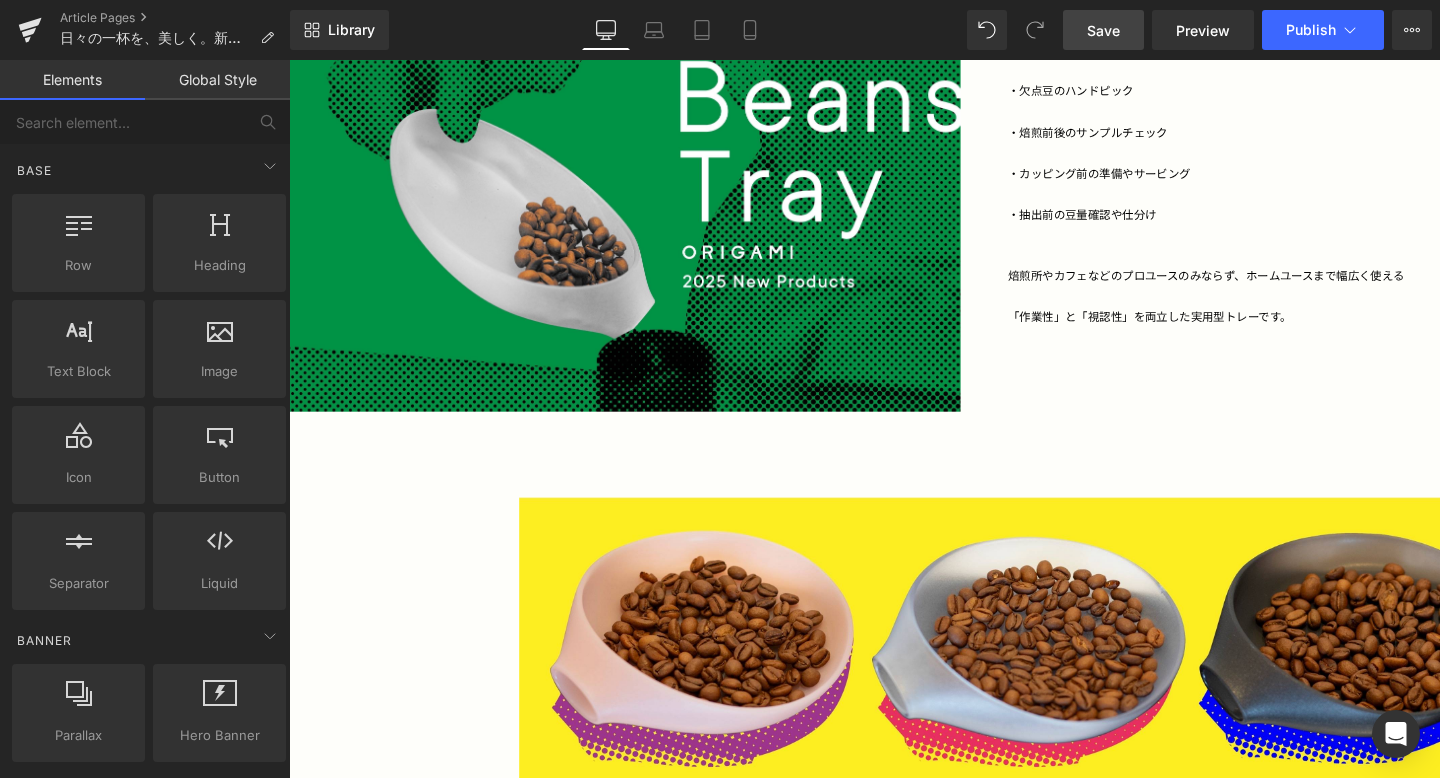 click on "Save" at bounding box center [1103, 30] 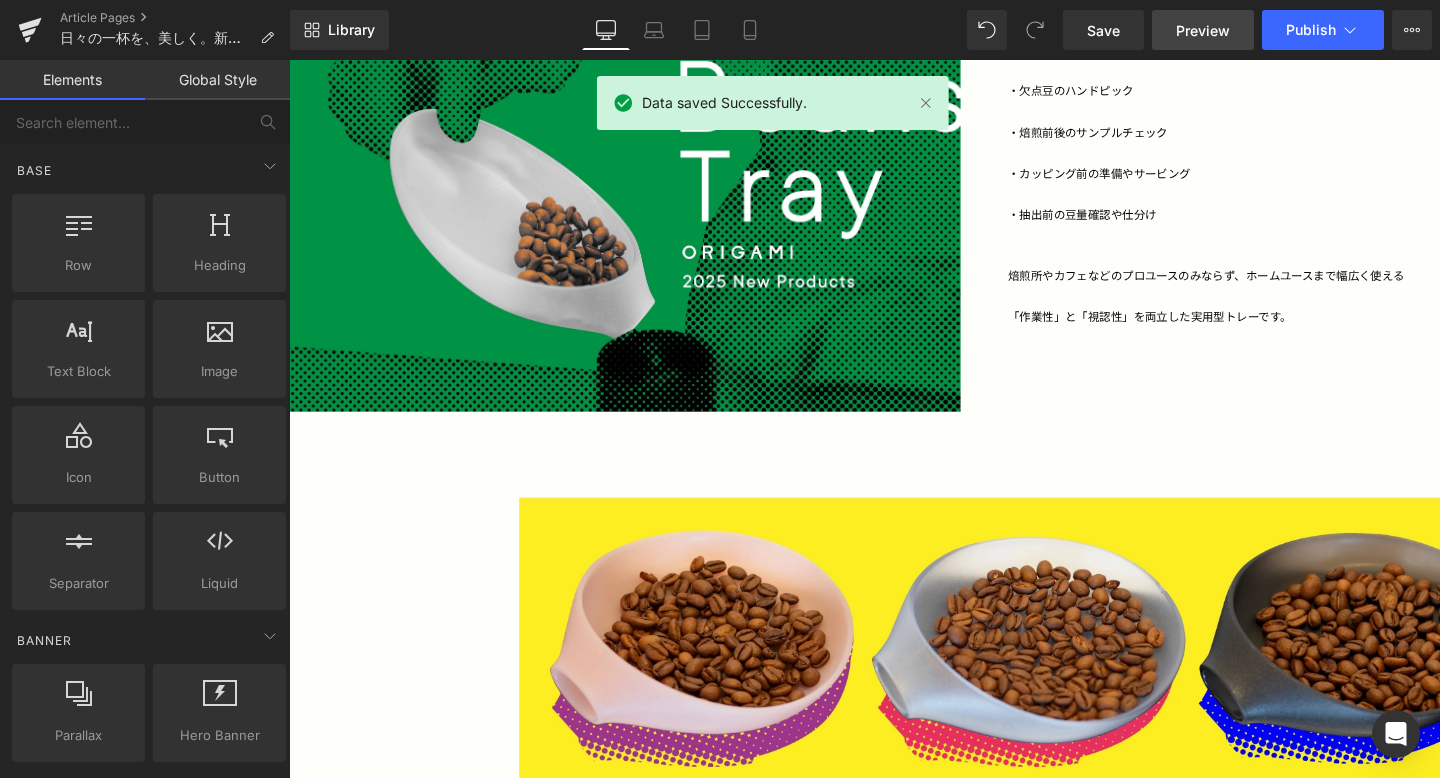 click on "Preview" at bounding box center [1203, 30] 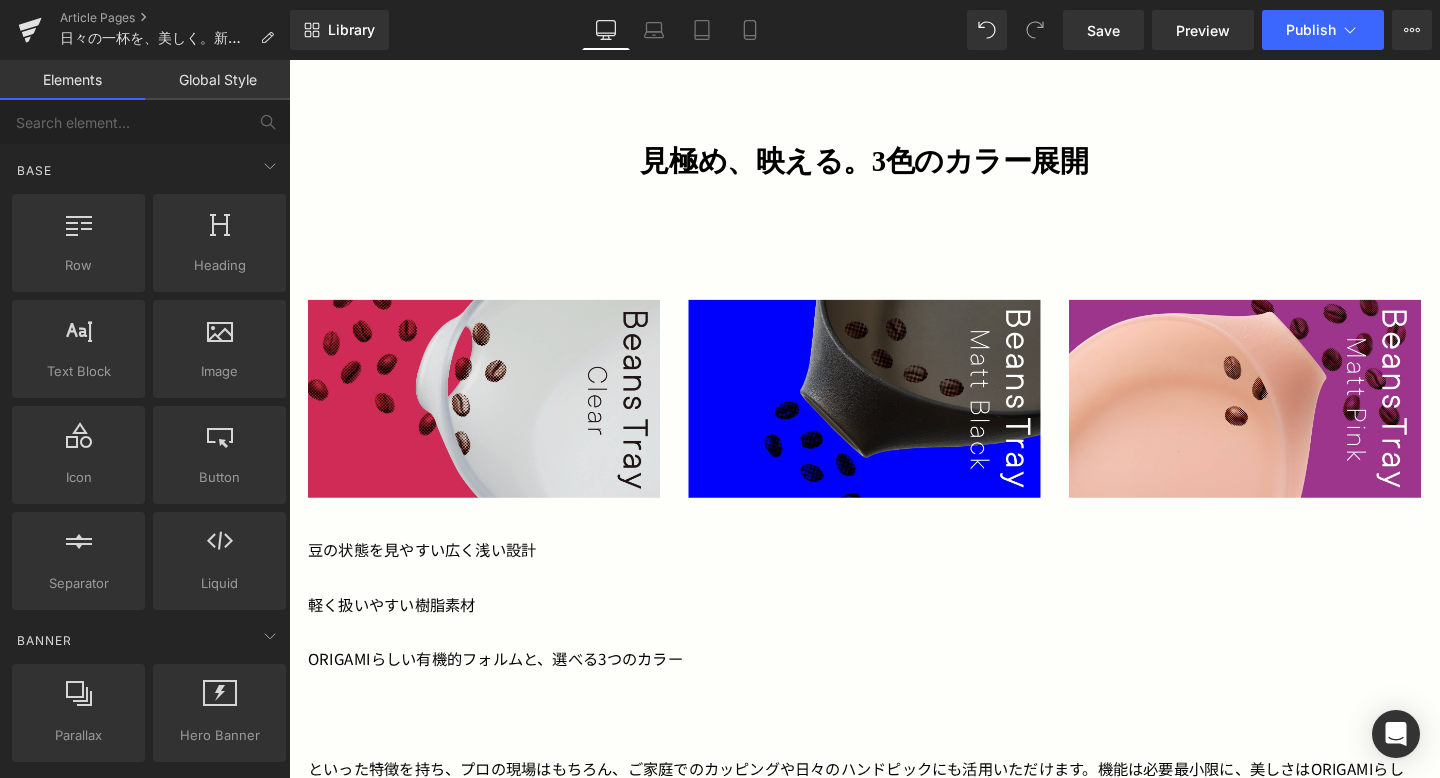 scroll, scrollTop: 1557, scrollLeft: 0, axis: vertical 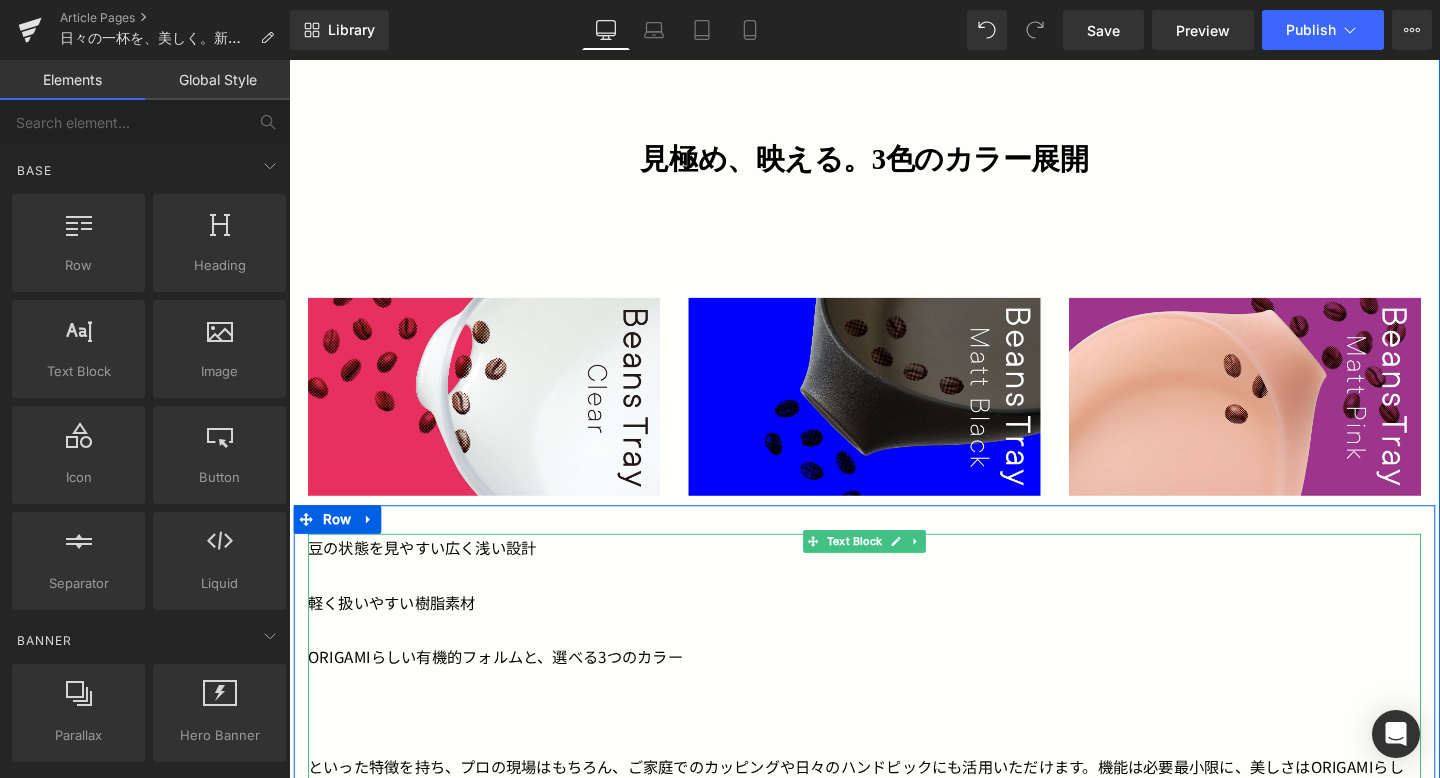 click on "豆の状態を見やすい広く浅い設計" at bounding box center [894, 572] 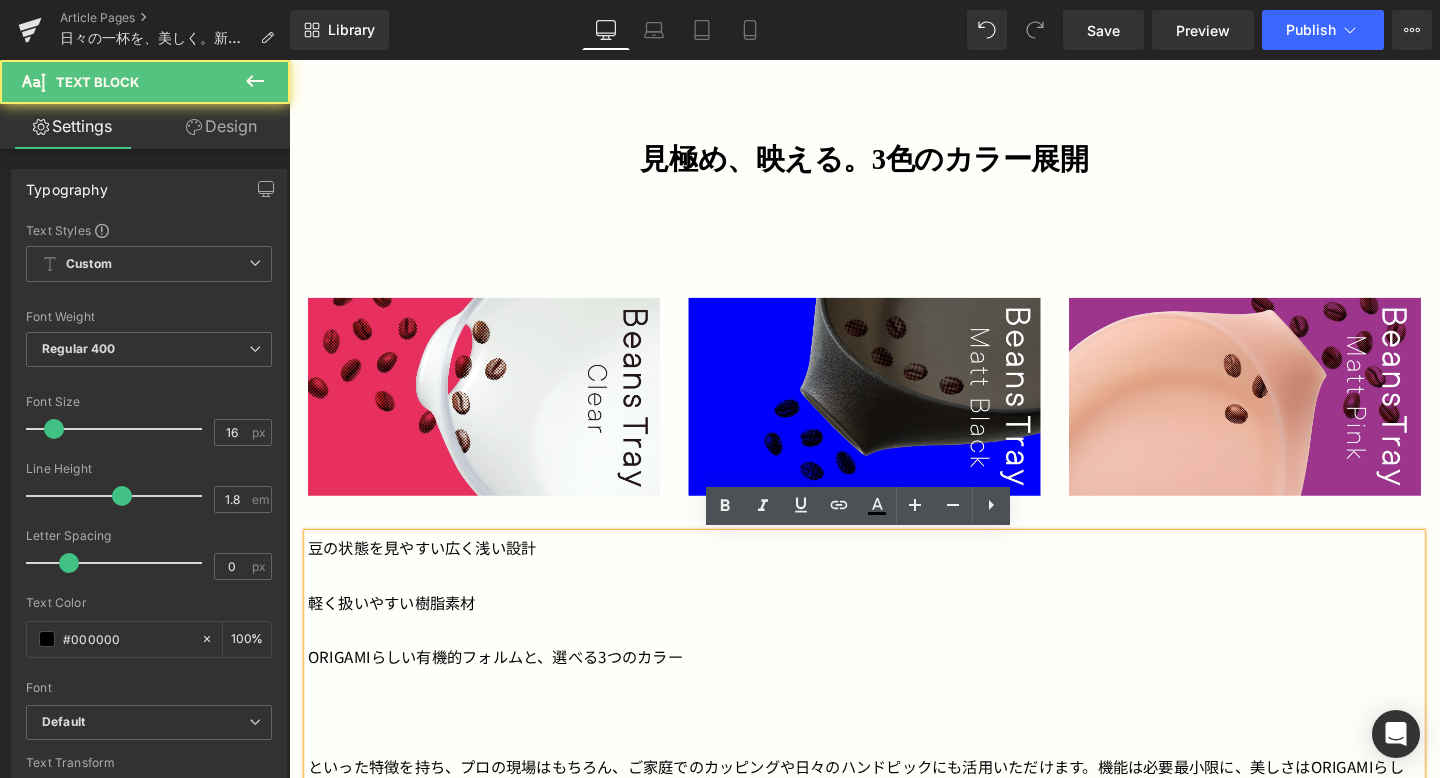 click on "豆の状態を見やすい広く浅い設計" at bounding box center [894, 572] 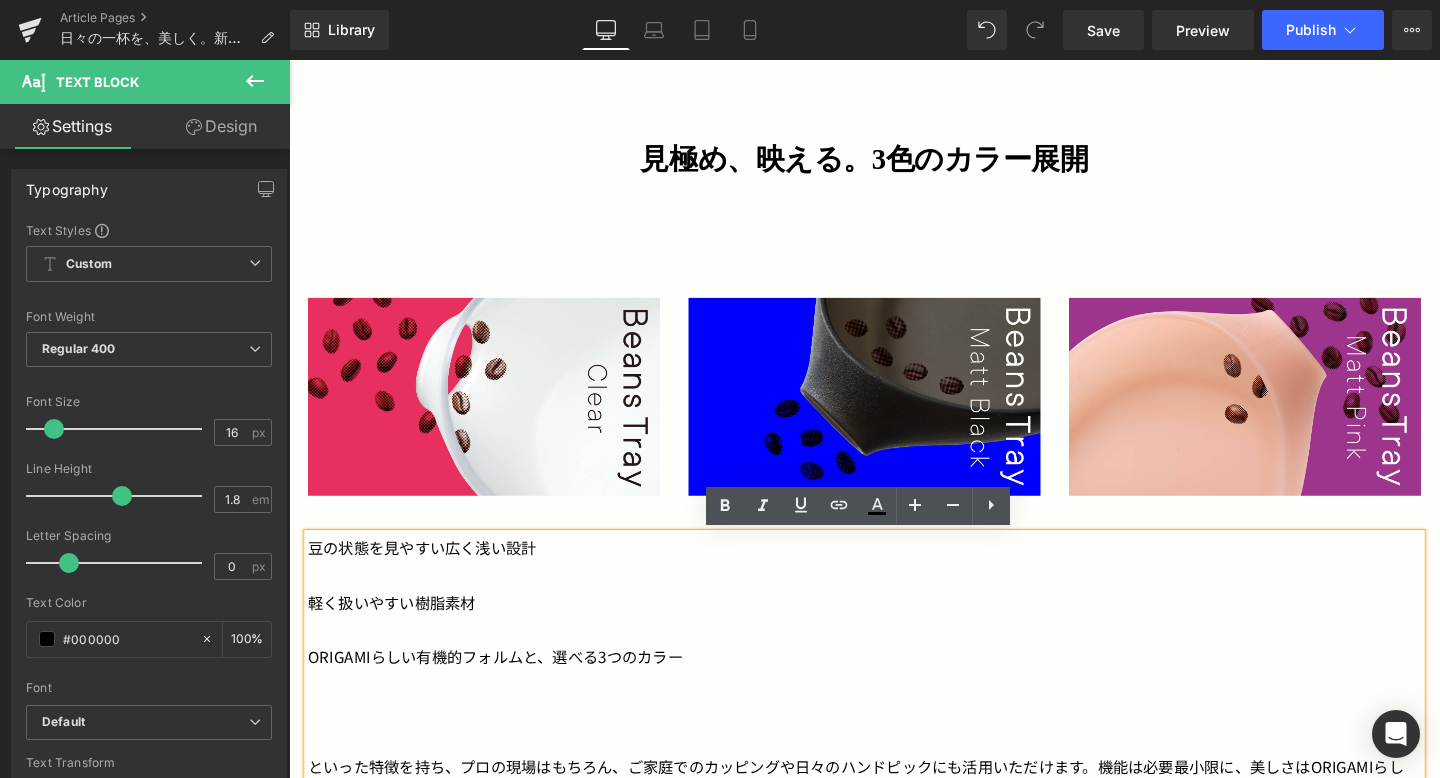 type 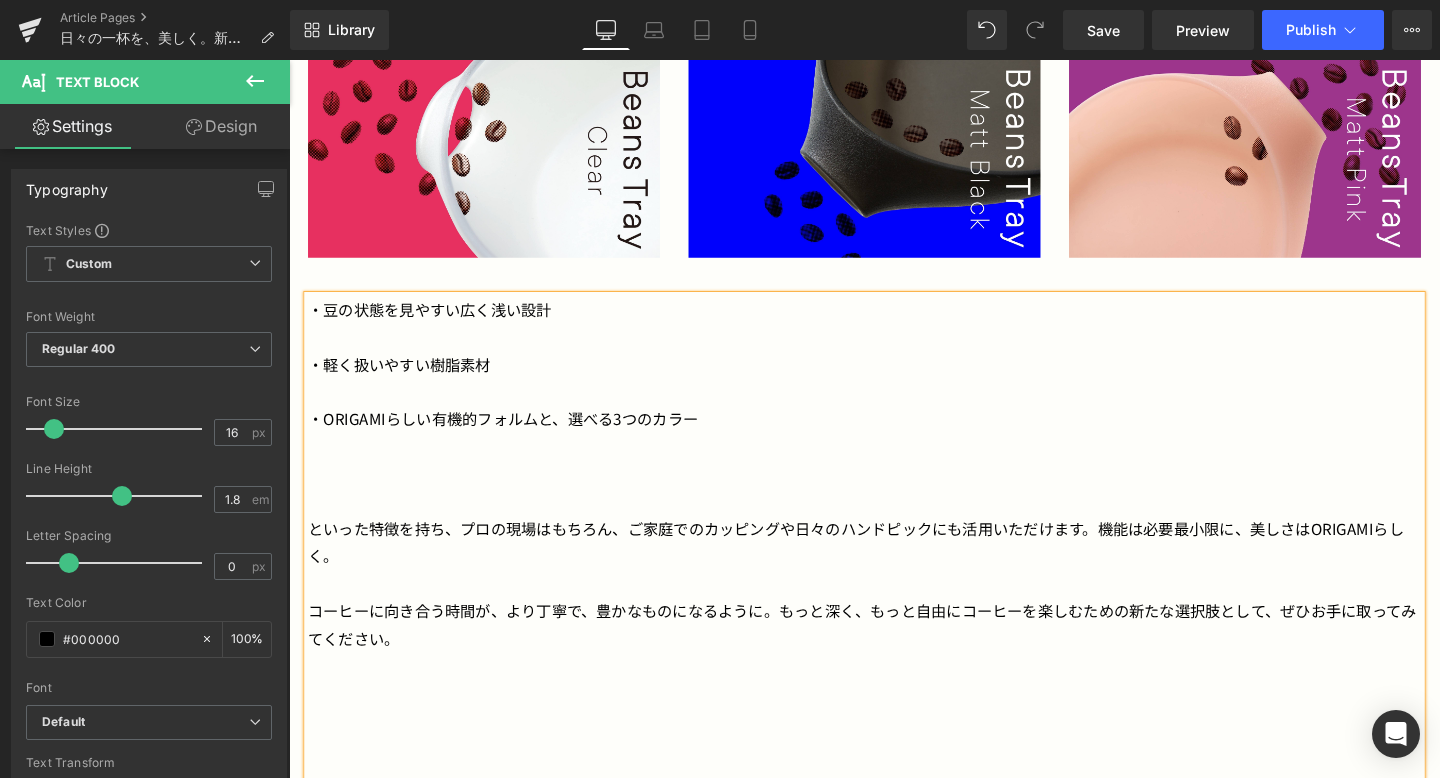 scroll, scrollTop: 1810, scrollLeft: 0, axis: vertical 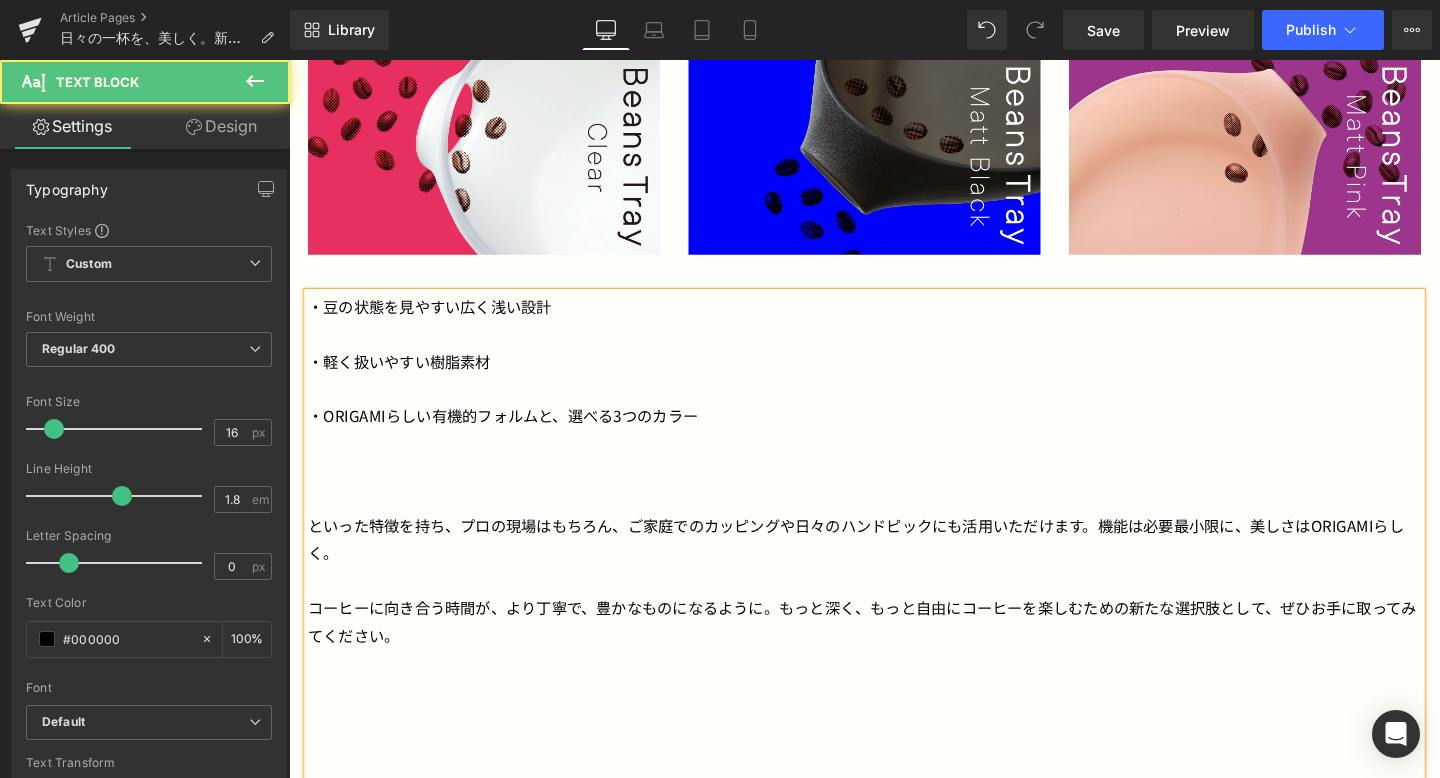 click on "・ORIGAMIらしい有機的フォルムと、選べる3つのカラー" at bounding box center (894, 434) 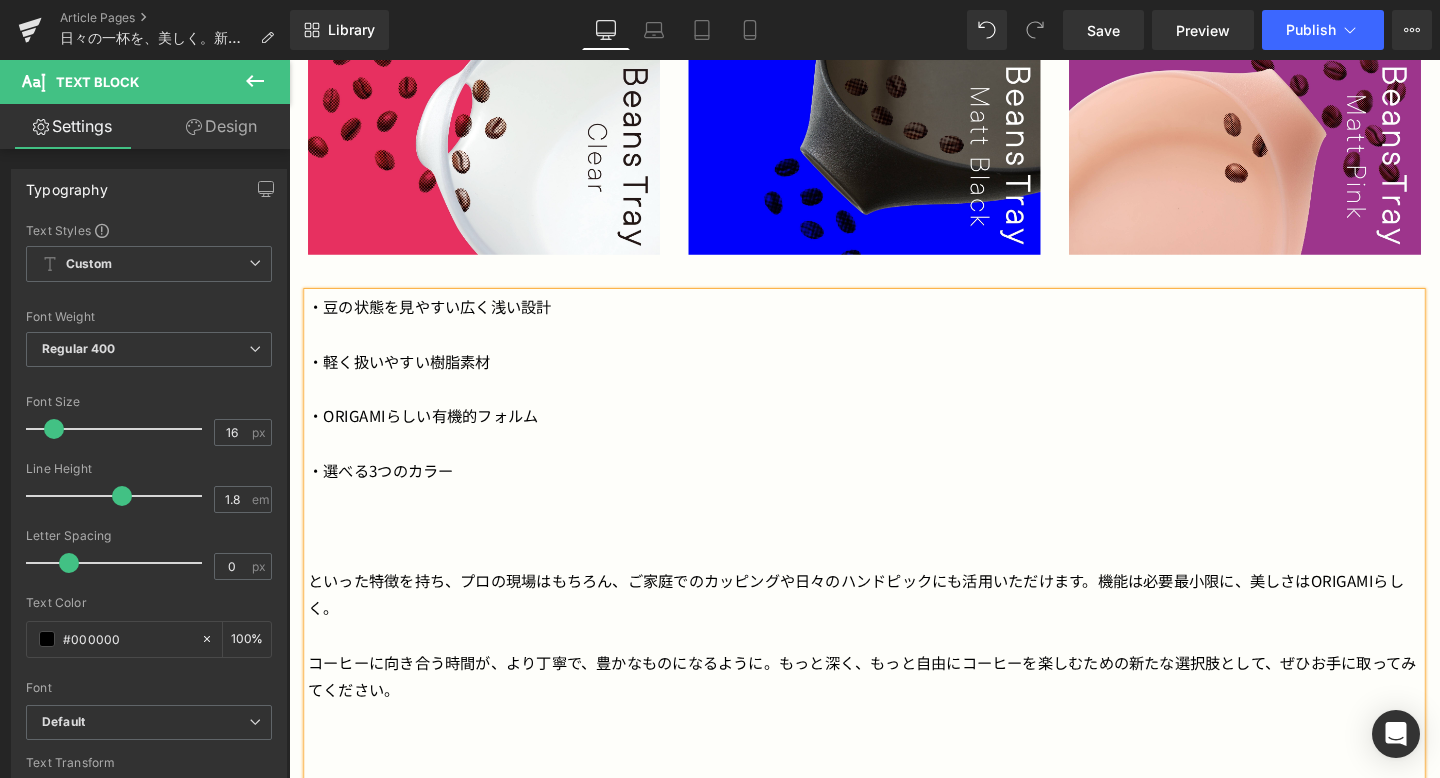 click at bounding box center (894, 549) 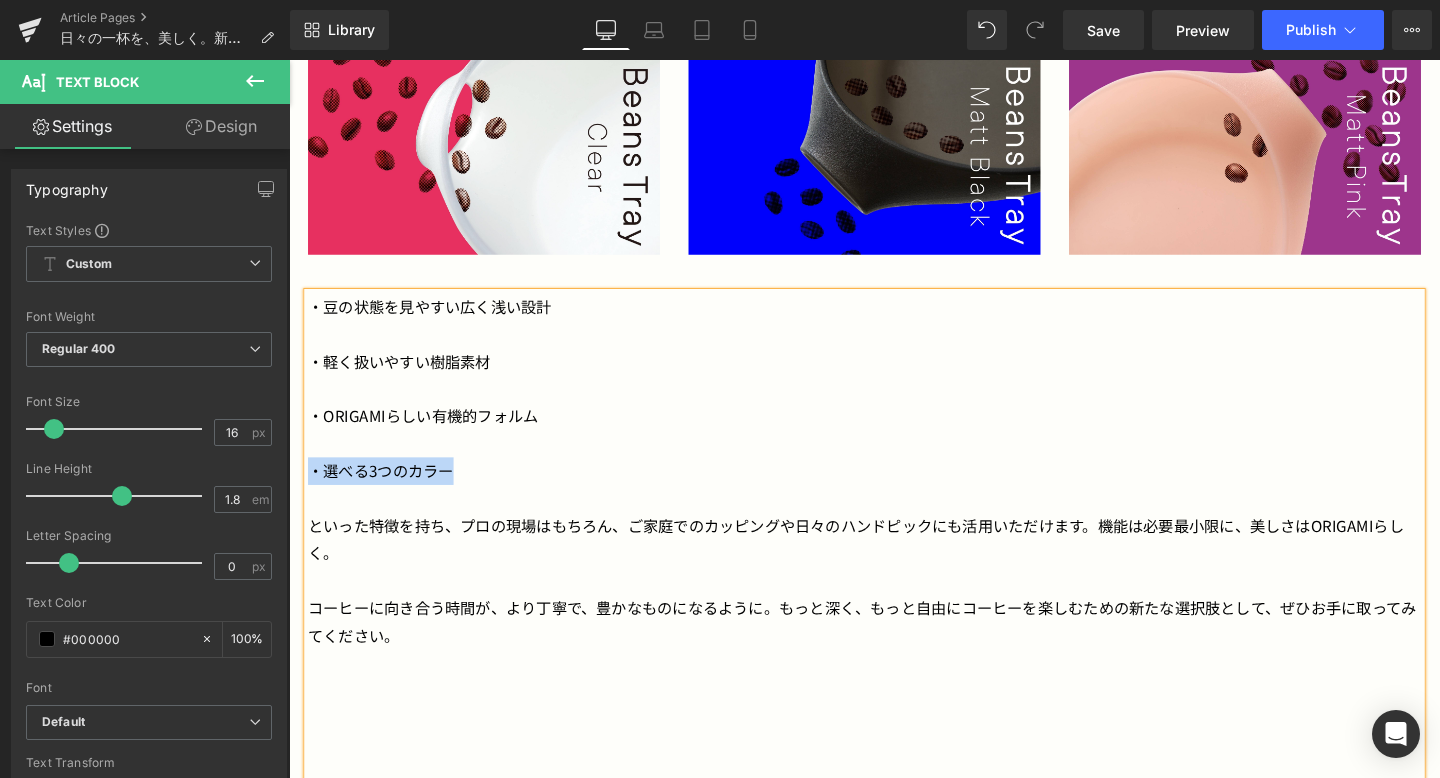 drag, startPoint x: 480, startPoint y: 504, endPoint x: 316, endPoint y: 494, distance: 164.3046 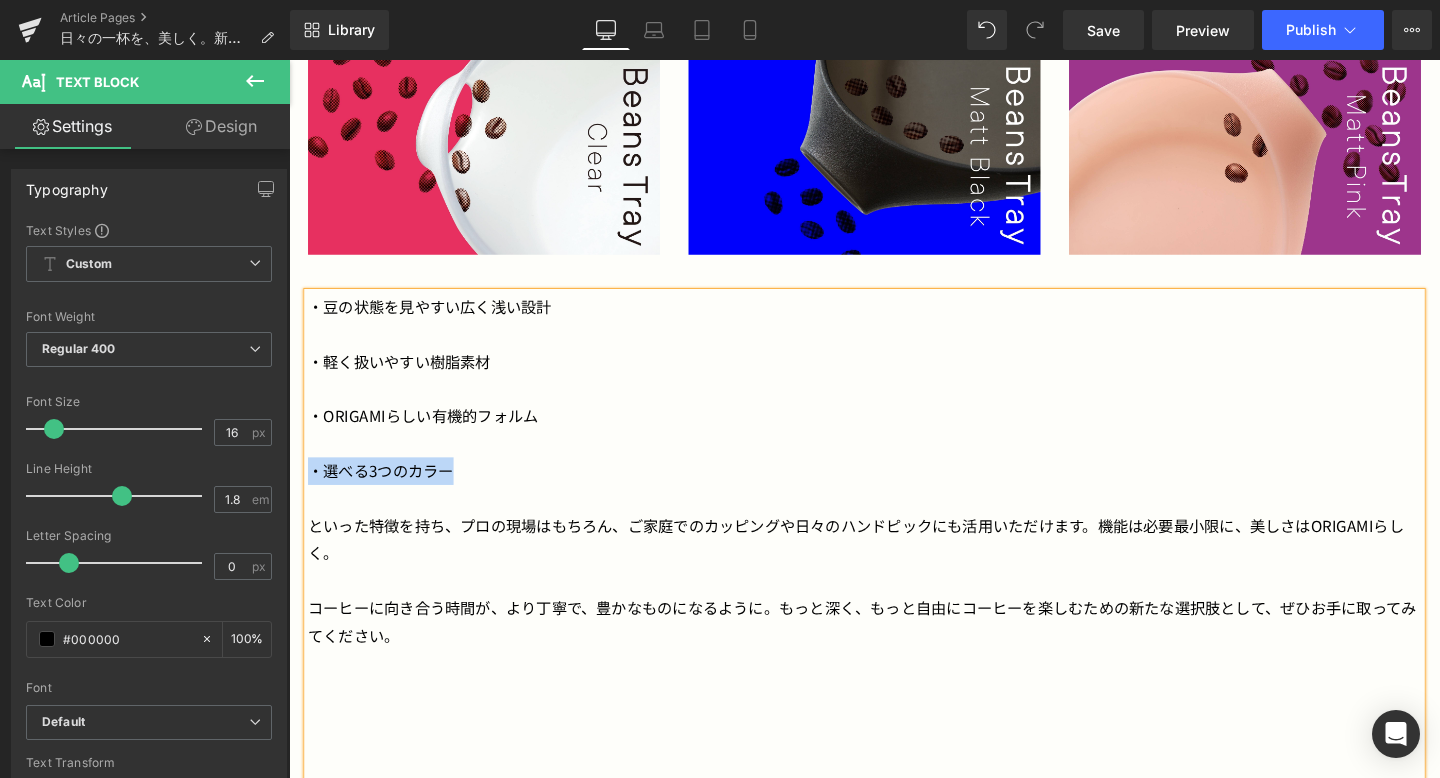 click on "・選べる3つのカラー" at bounding box center (894, 492) 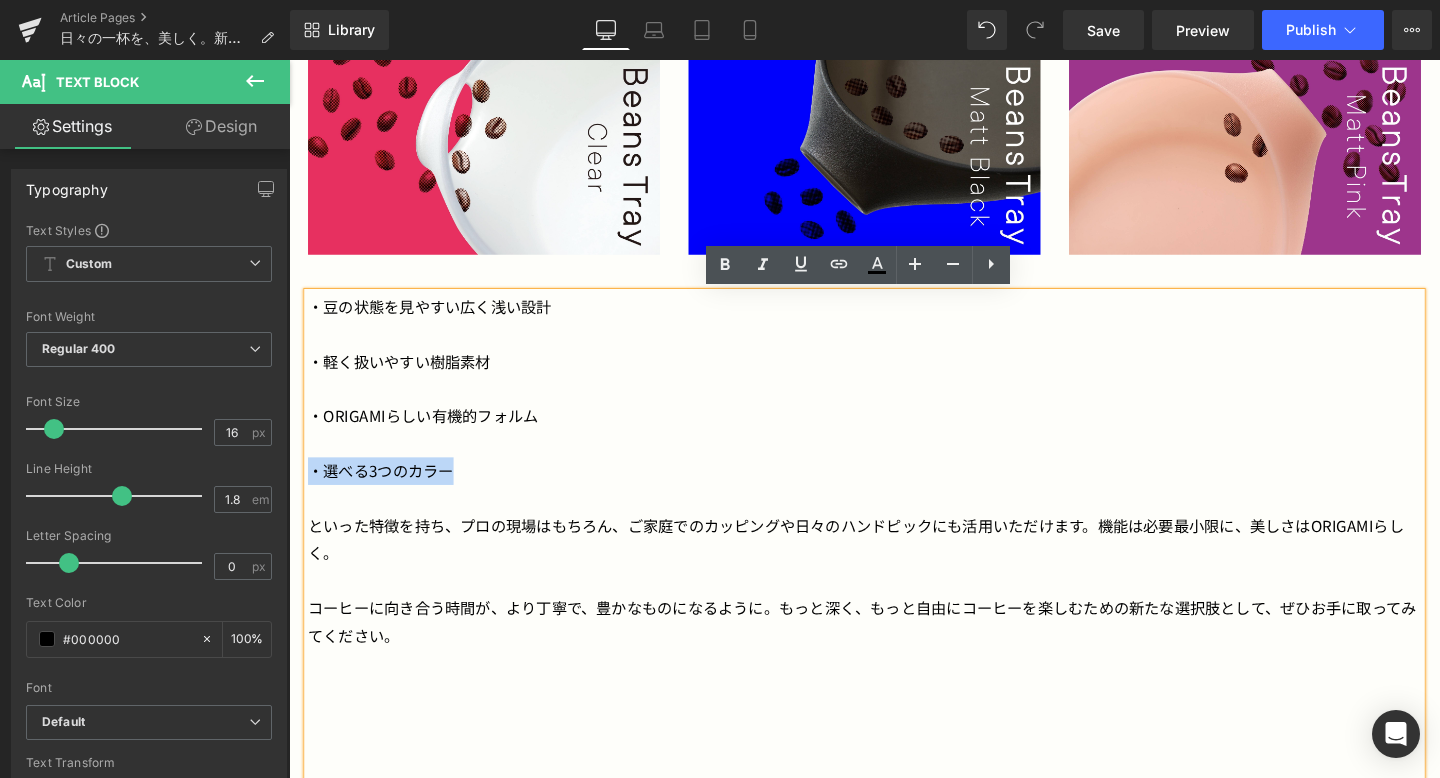 copy on "・選べる3つのカラー" 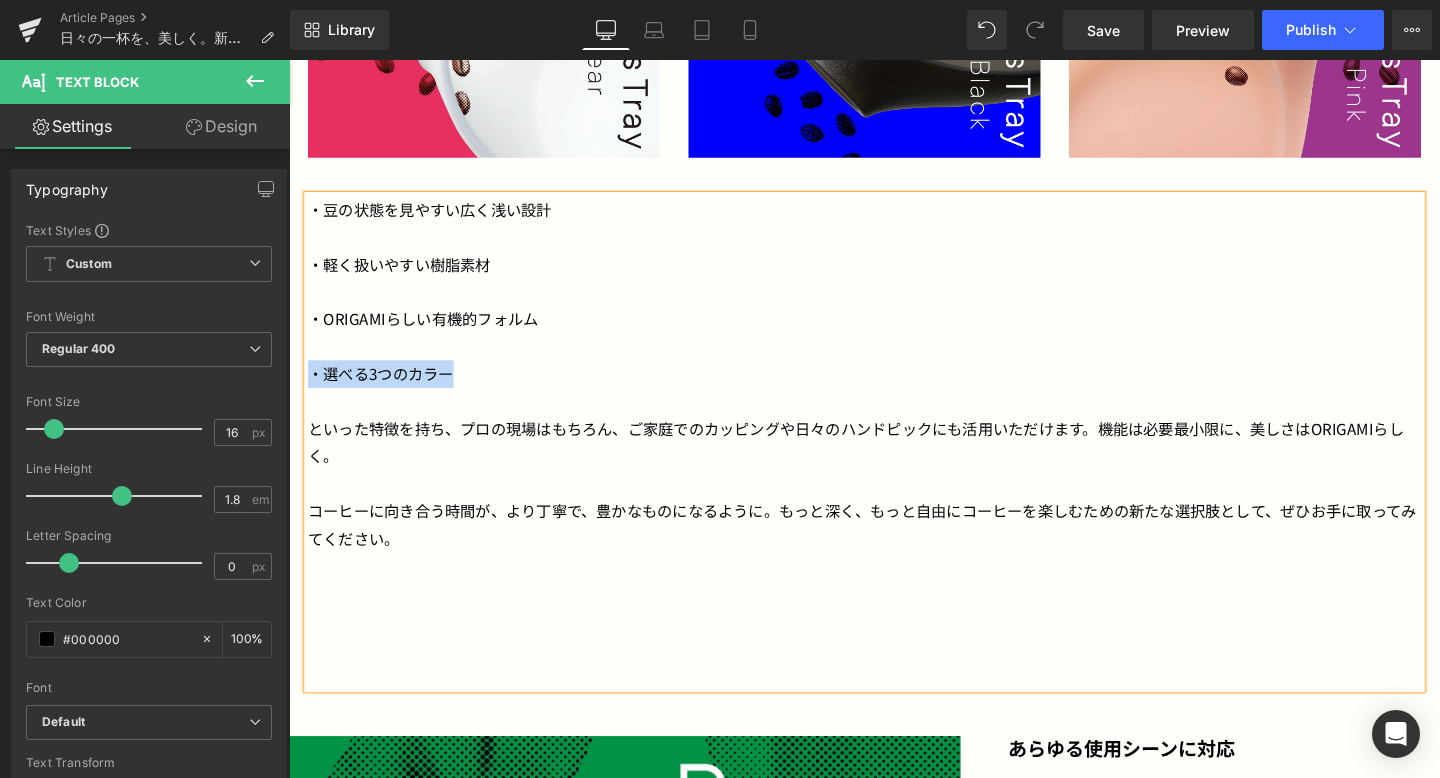 scroll, scrollTop: 1919, scrollLeft: 0, axis: vertical 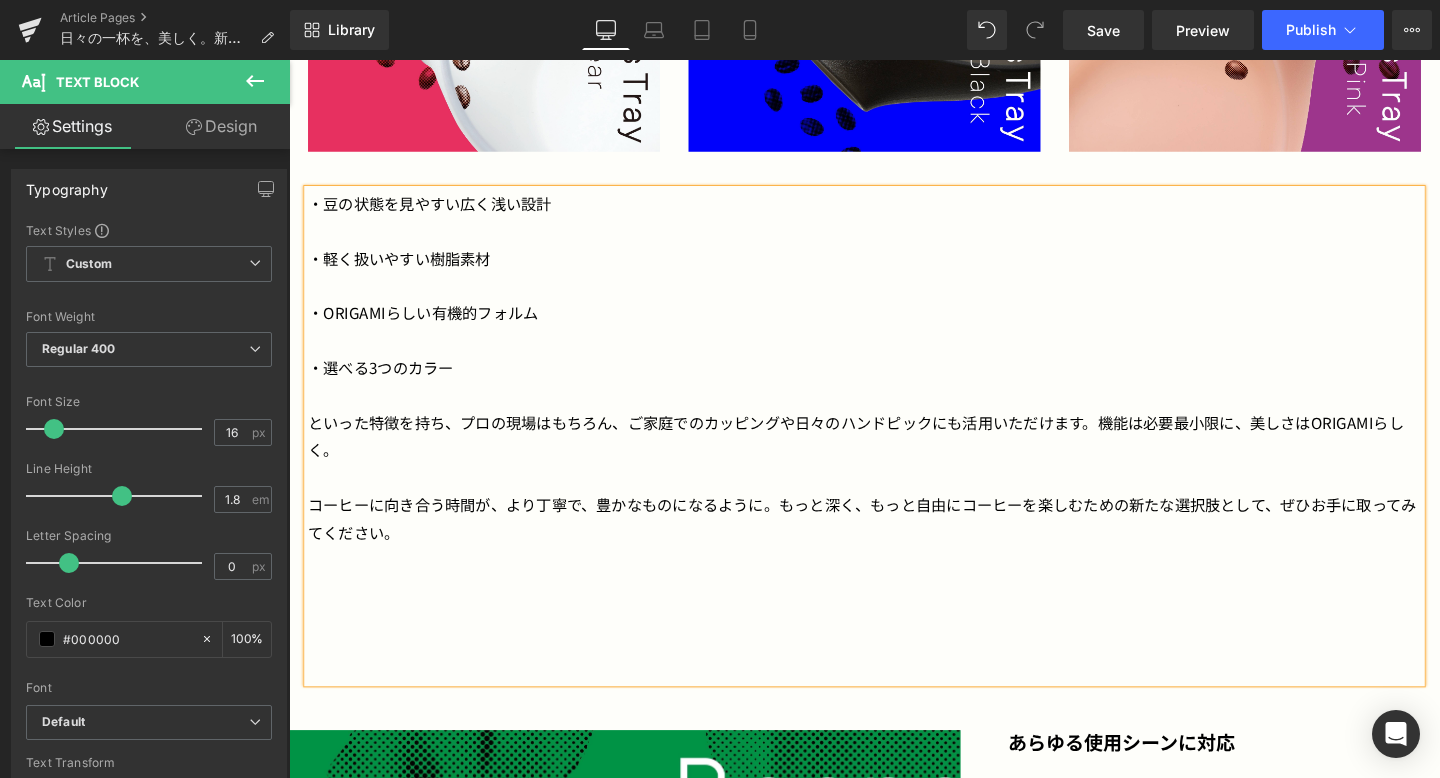 click on "といった特徴を持ち、プロの現場はもちろん、ご家庭でのカッピングや日々のハンドピックにも活用いただけます。機能は必要最小限に、美しさはORIGAMIらしく。" at bounding box center (894, 455) 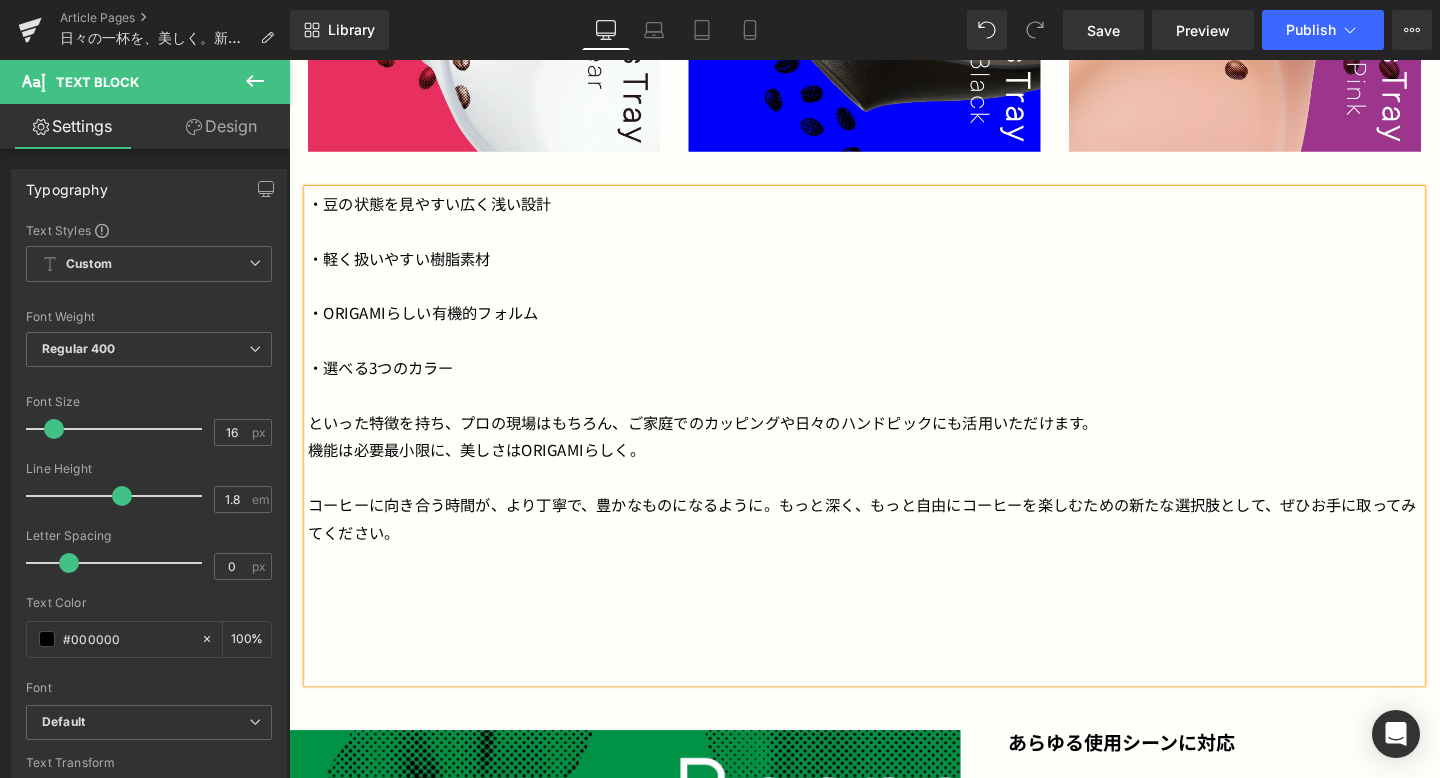 click on "コーヒーに向き合う時間が、より丁寧で、豊かなものになるように。もっと深く、もっと自由にコーヒーを楽しむための新たな選択肢として、ぜひお手に取ってみてください。" at bounding box center [894, 542] 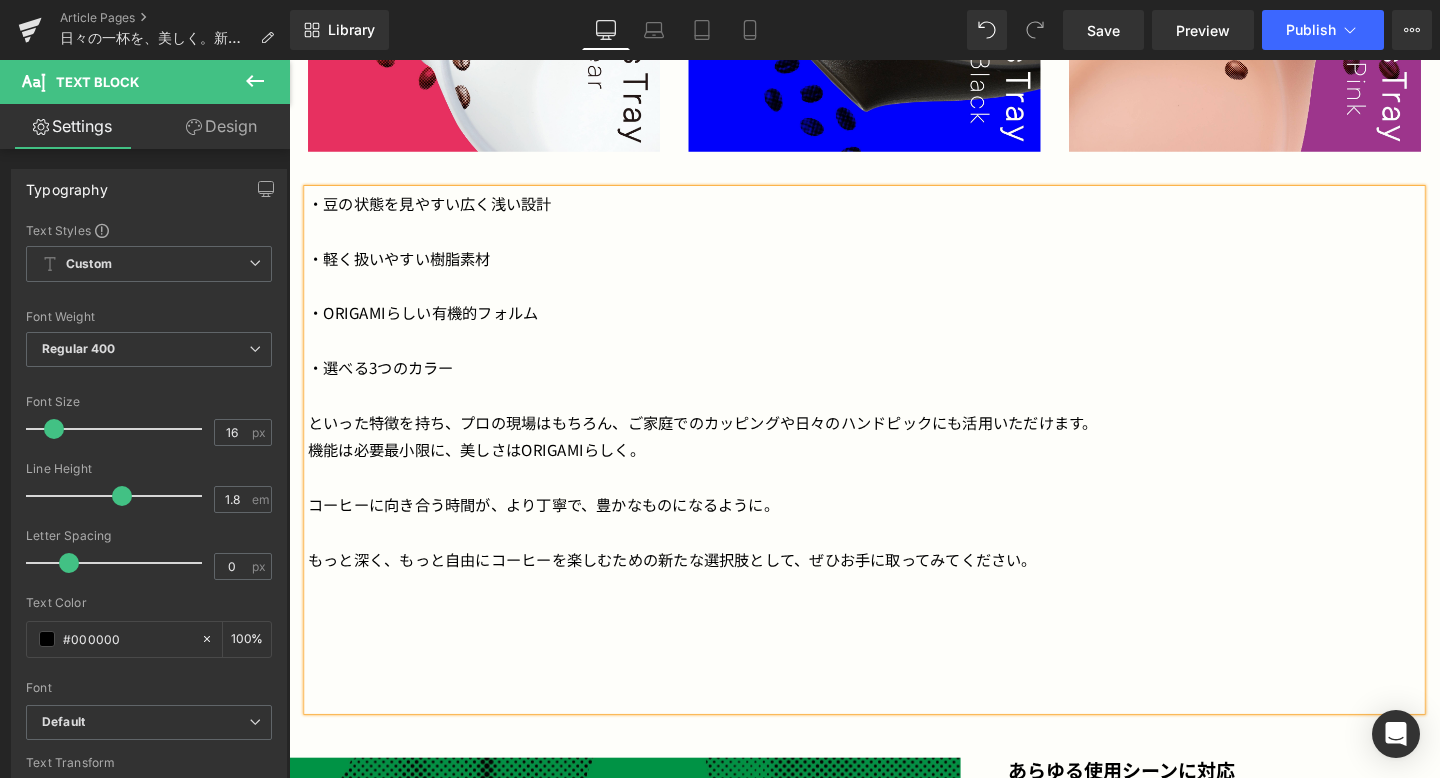 click at bounding box center [894, 671] 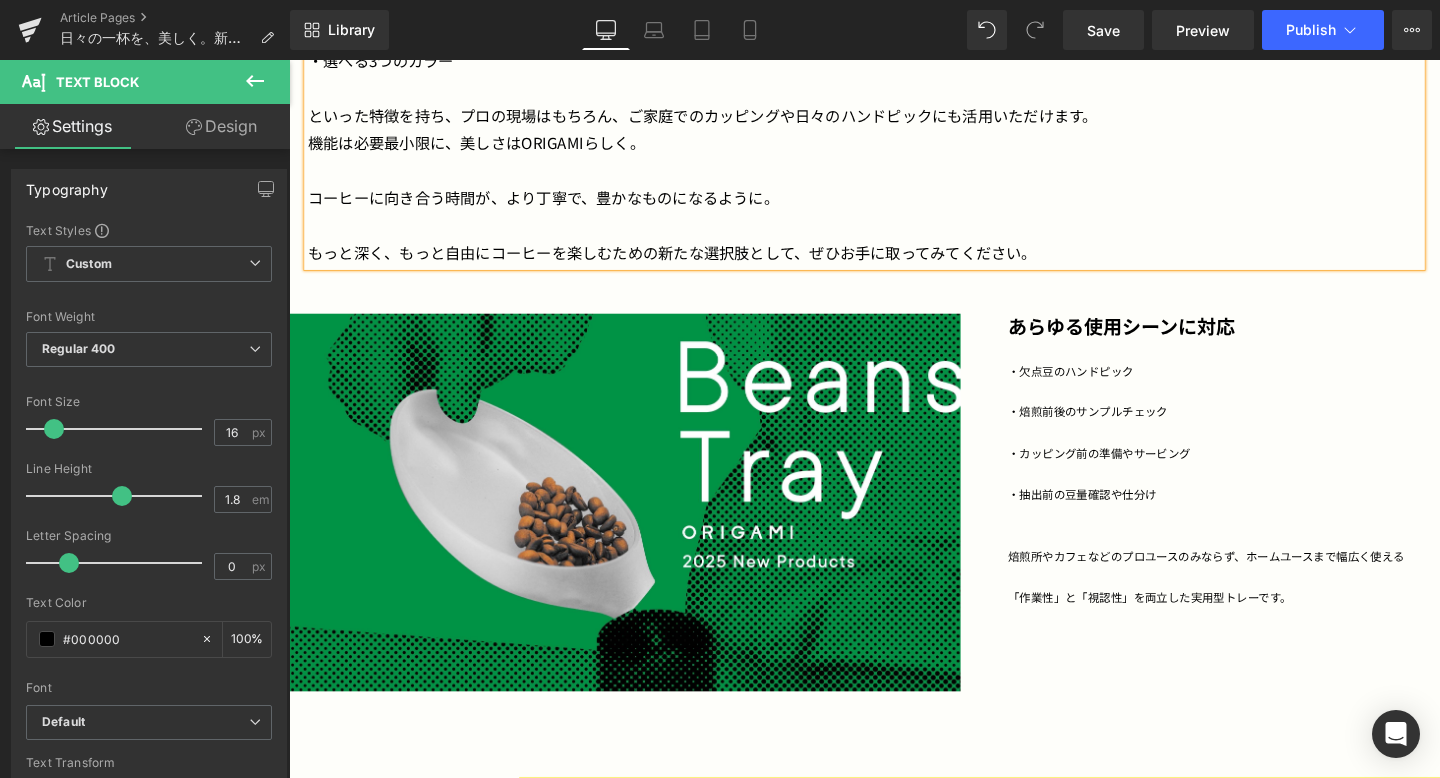 scroll, scrollTop: 2244, scrollLeft: 0, axis: vertical 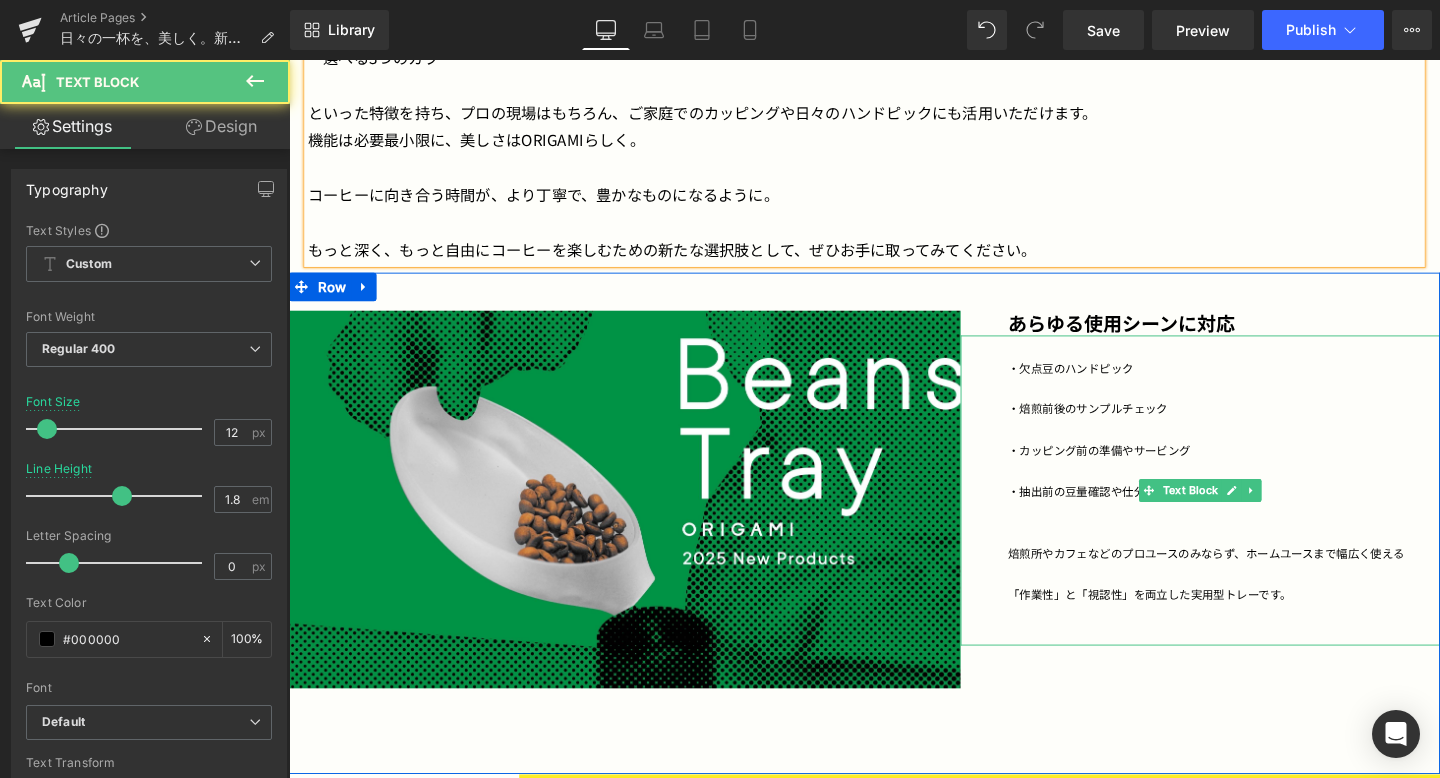 click at bounding box center (1257, 449) 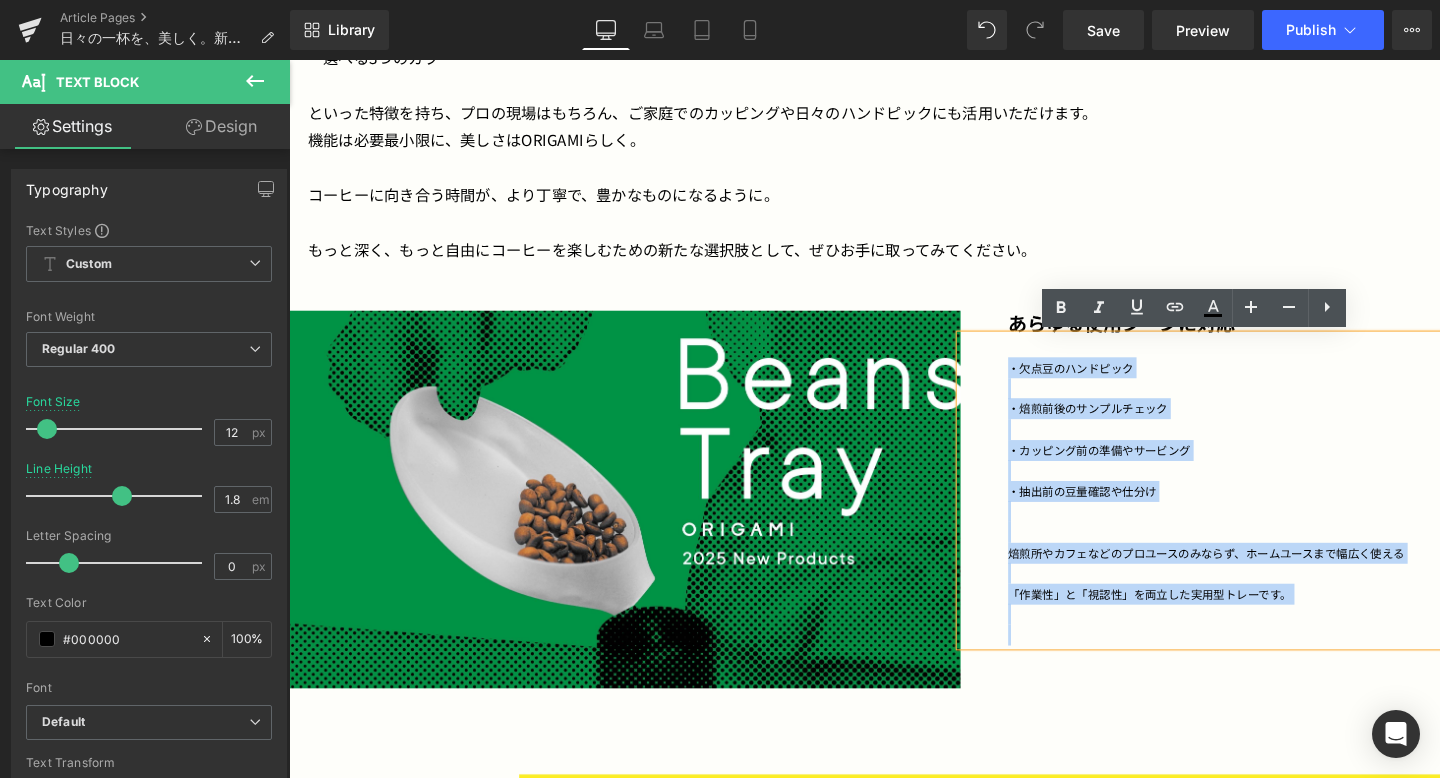 drag, startPoint x: 1048, startPoint y: 381, endPoint x: 1430, endPoint y: 655, distance: 470.10638 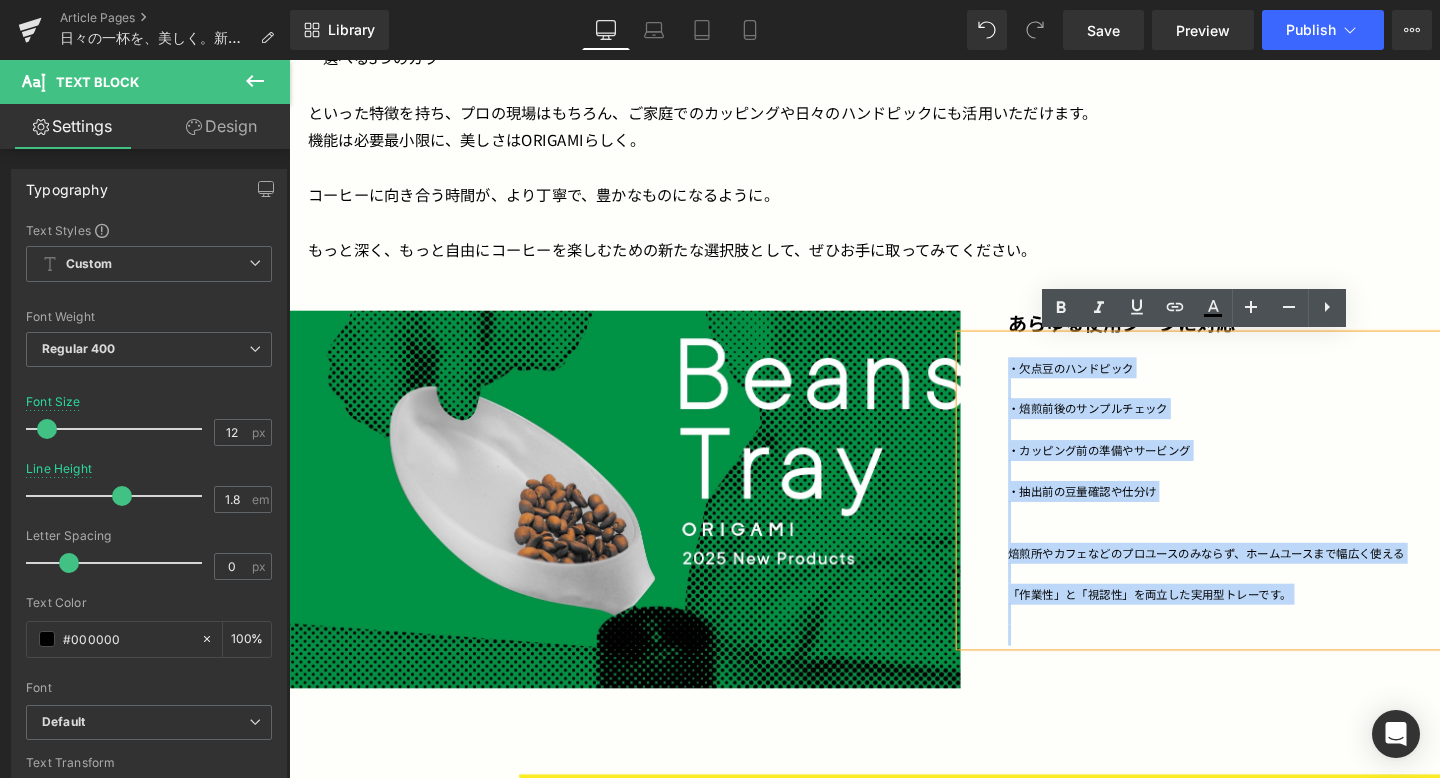click on "・欠点豆のハンドピック ・焙煎前後のサンプルチェック ・カッピング前の準備やサービング ・抽出前の豆量確認や仕分け 焙煎所やカフェなどのプロユースのみならず、ホームユースまで幅広く使える 「作業性」と「視認性」を両立した実用型トレーです。" at bounding box center (1247, 512) 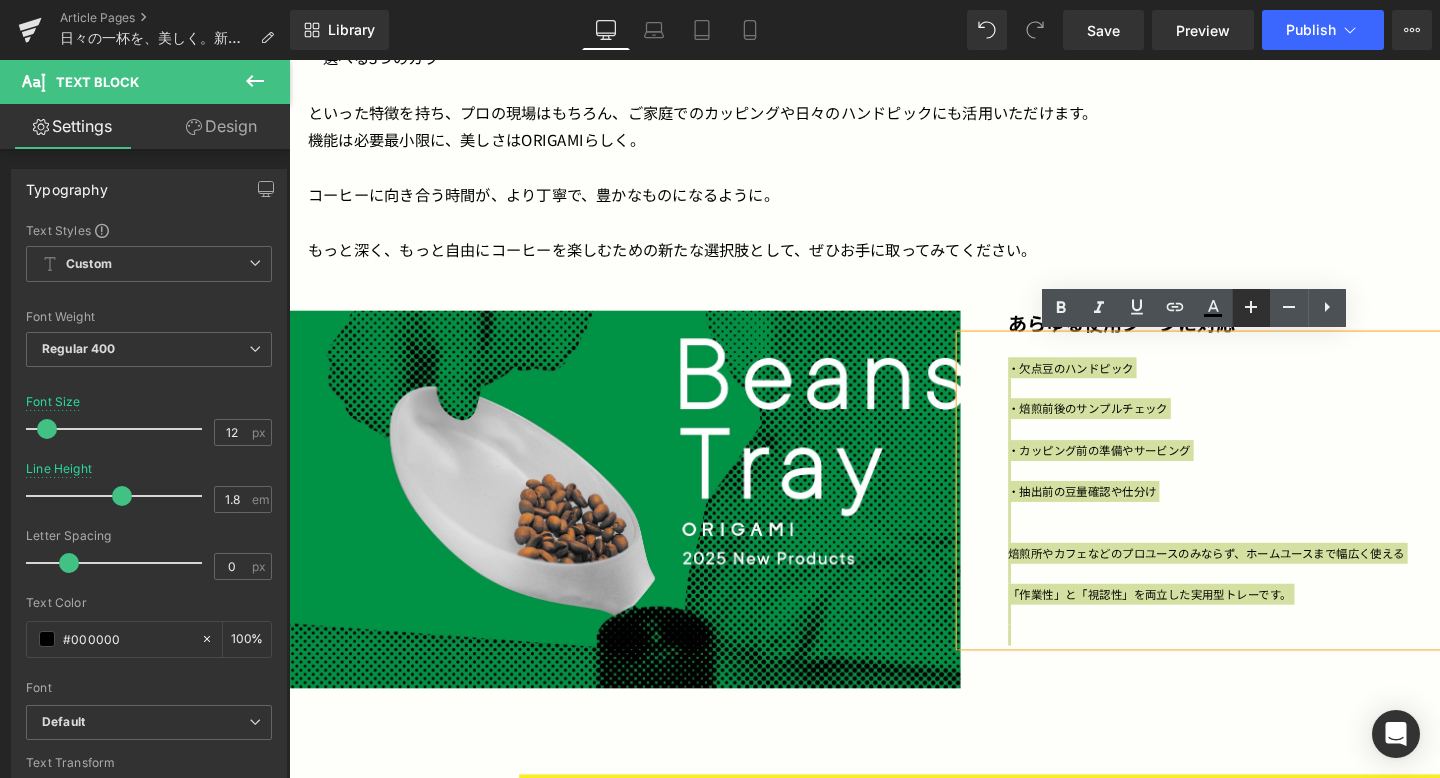 click 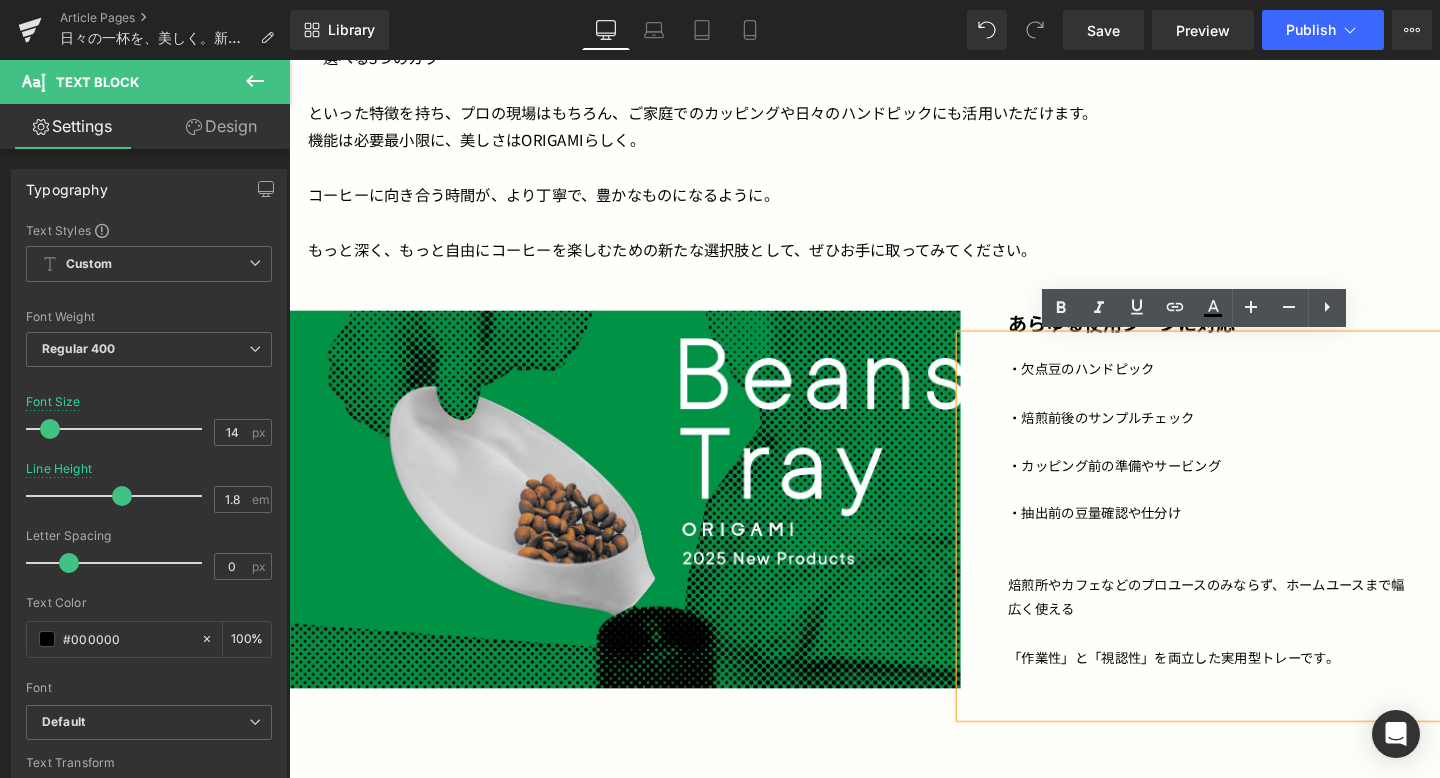 click at bounding box center (894, 231) 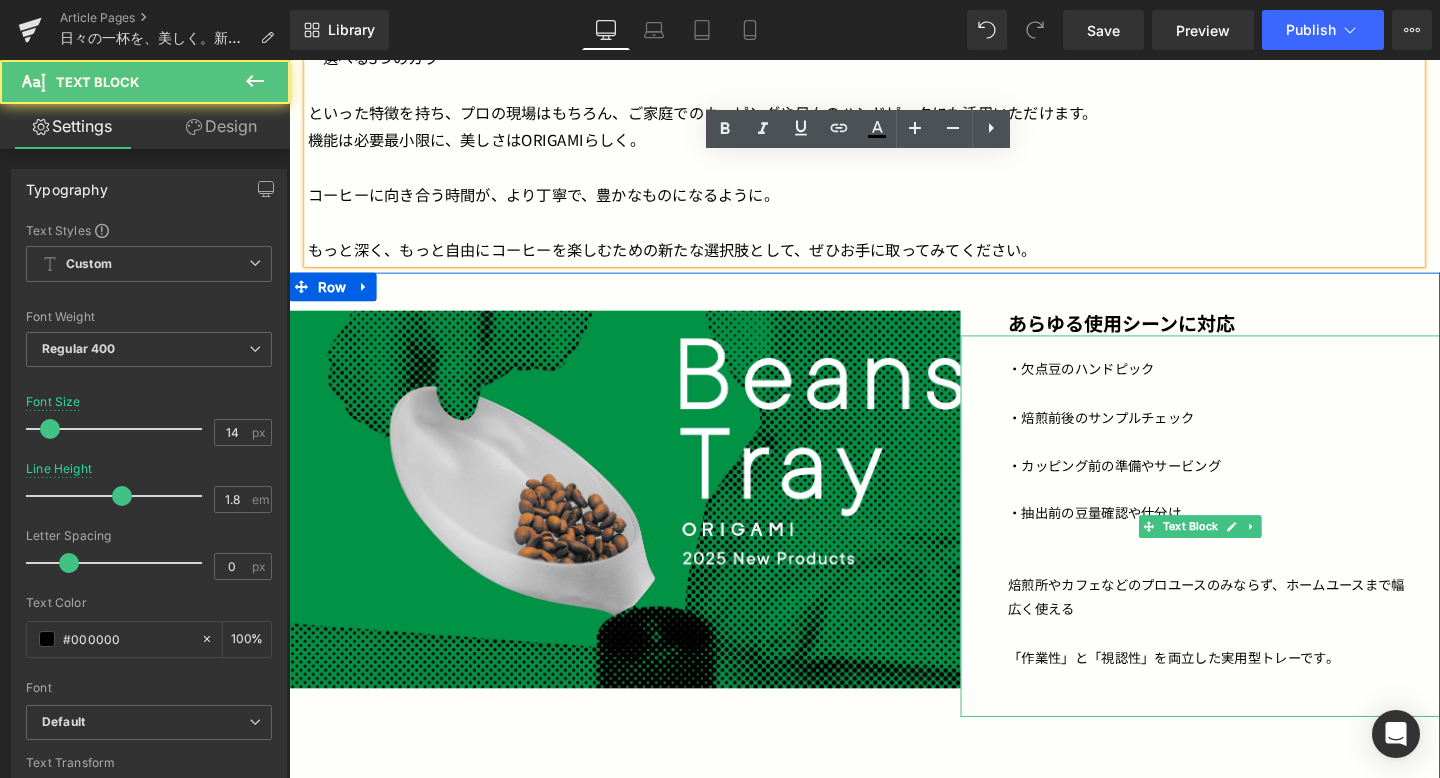 click at bounding box center [1257, 410] 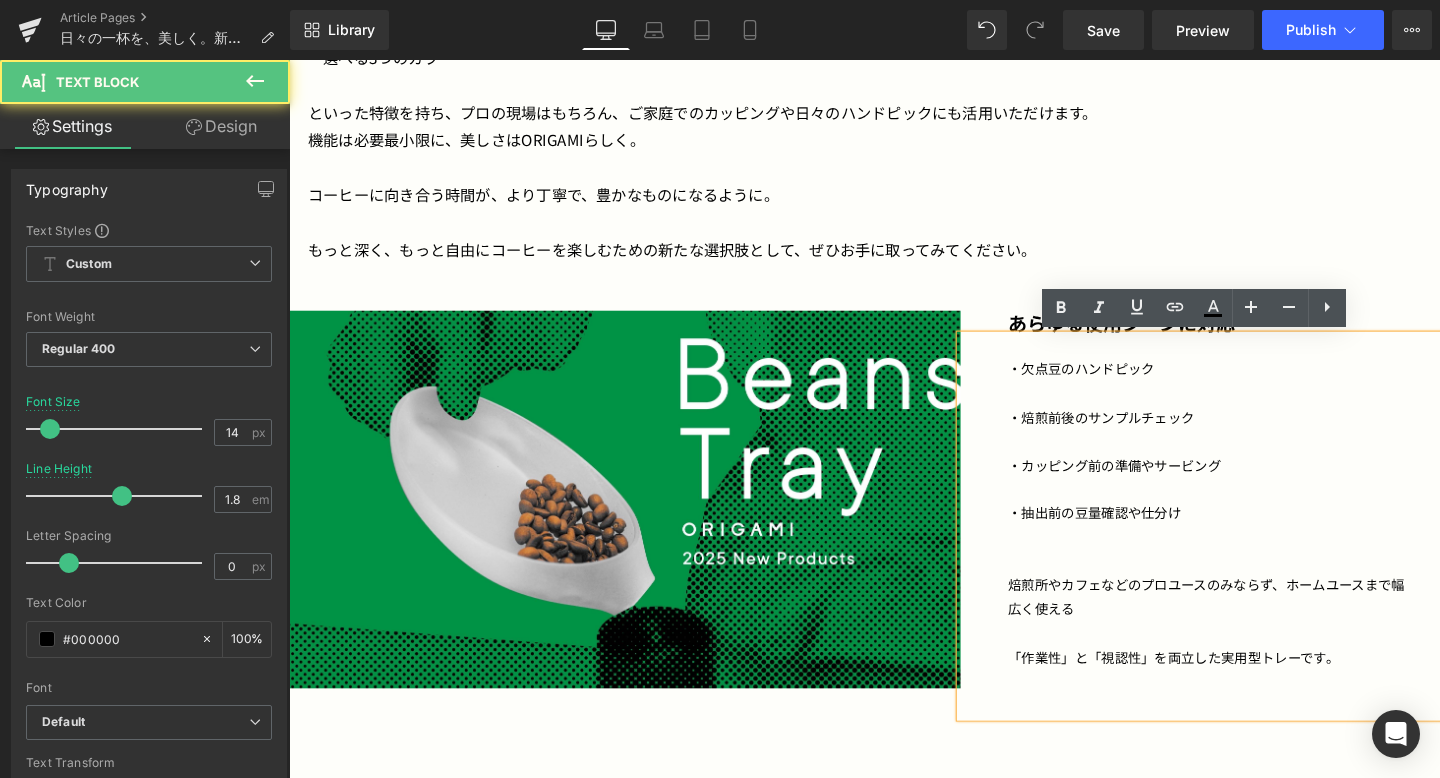 click on "「作業性」と「視認性」を両立した実用型トレーです。" at bounding box center [1257, 688] 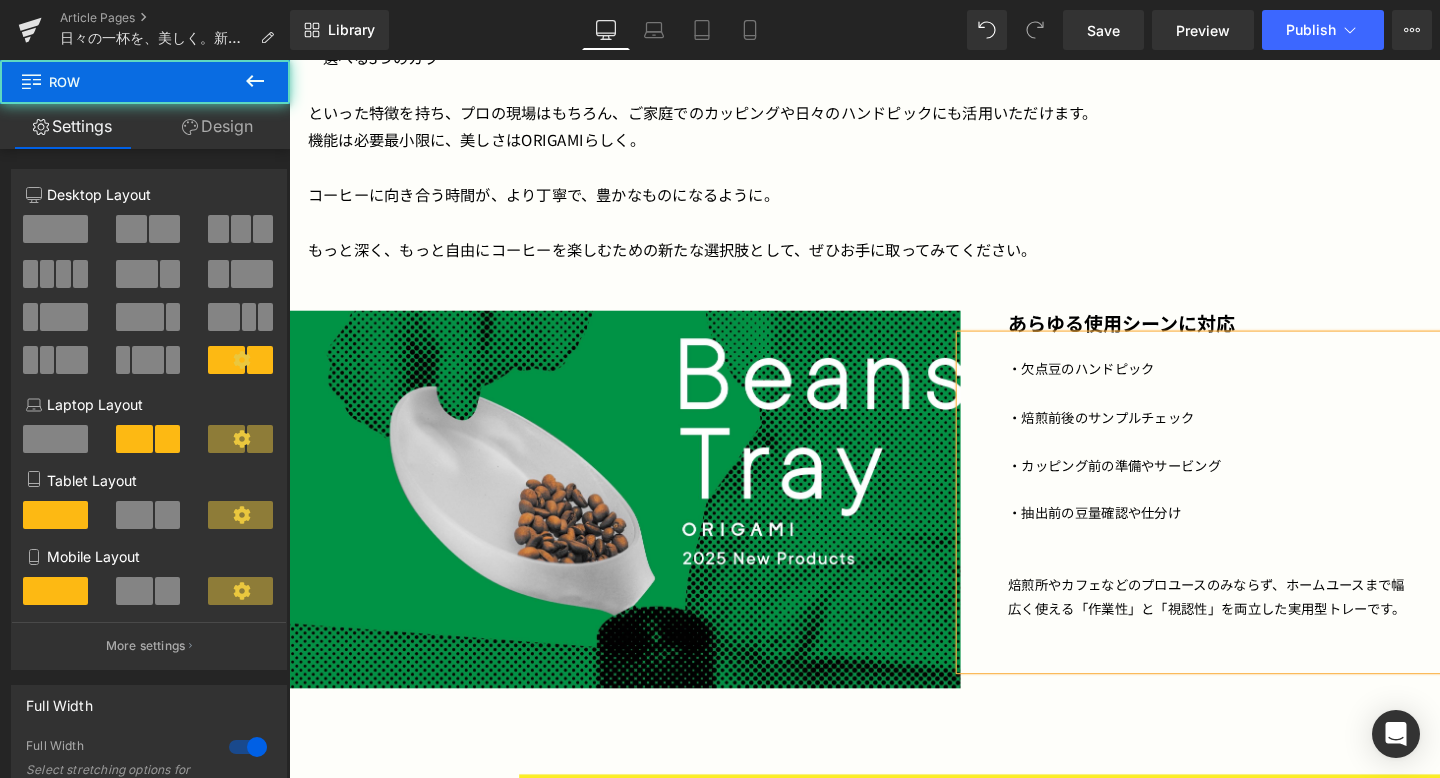 click on "Image         あらゆる使用シーンに対応 Heading         ・欠点豆のハンドピック ・焙煎前後のサンプルチェック ・カッピング前の準備やサービング ・抽出前の豆量確認や仕分け 焙煎所やカフェなどのプロユースのみならず、ホームユースまで幅広く使える 「作業性」と「視認性」を両立した実用型トレーです。 Text Block         Row" at bounding box center [894, 547] 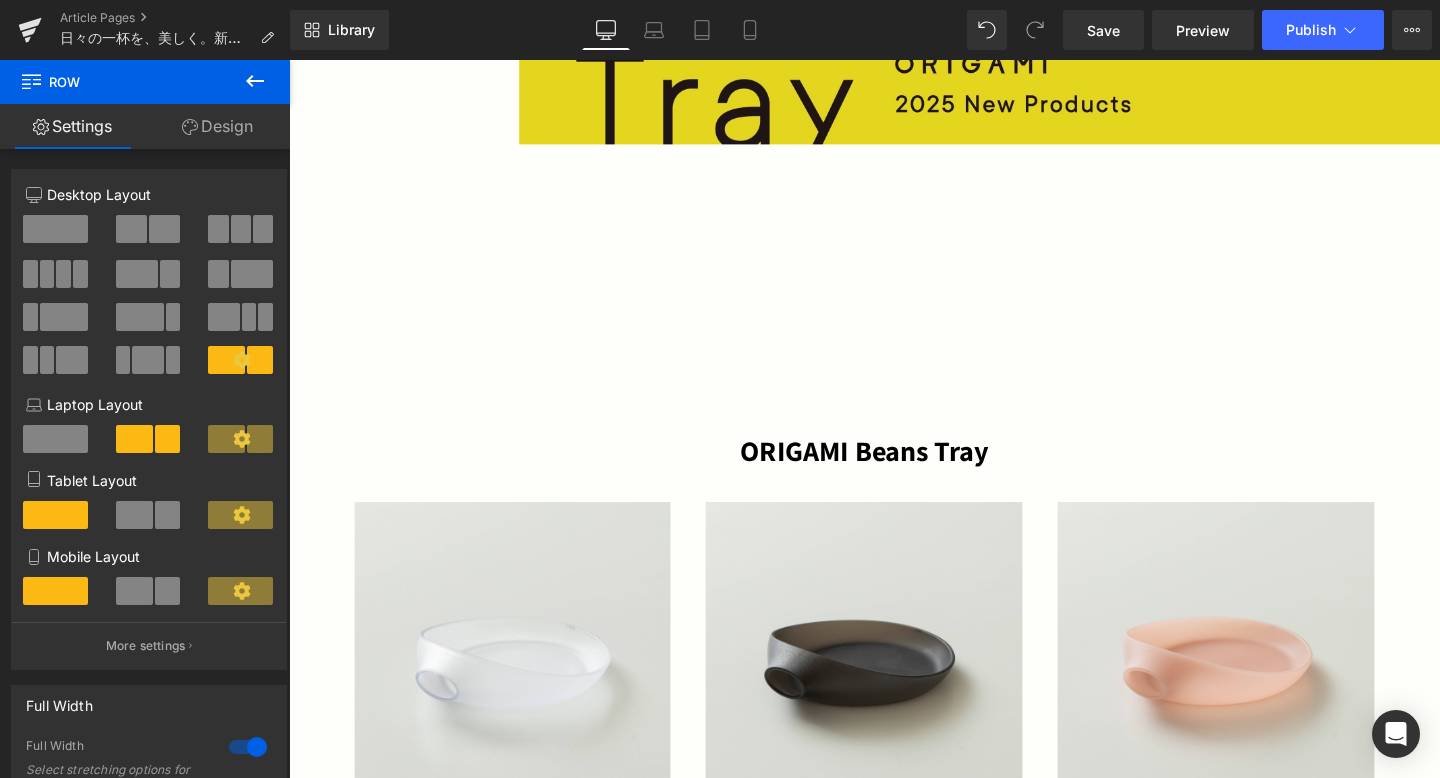 scroll, scrollTop: 3454, scrollLeft: 0, axis: vertical 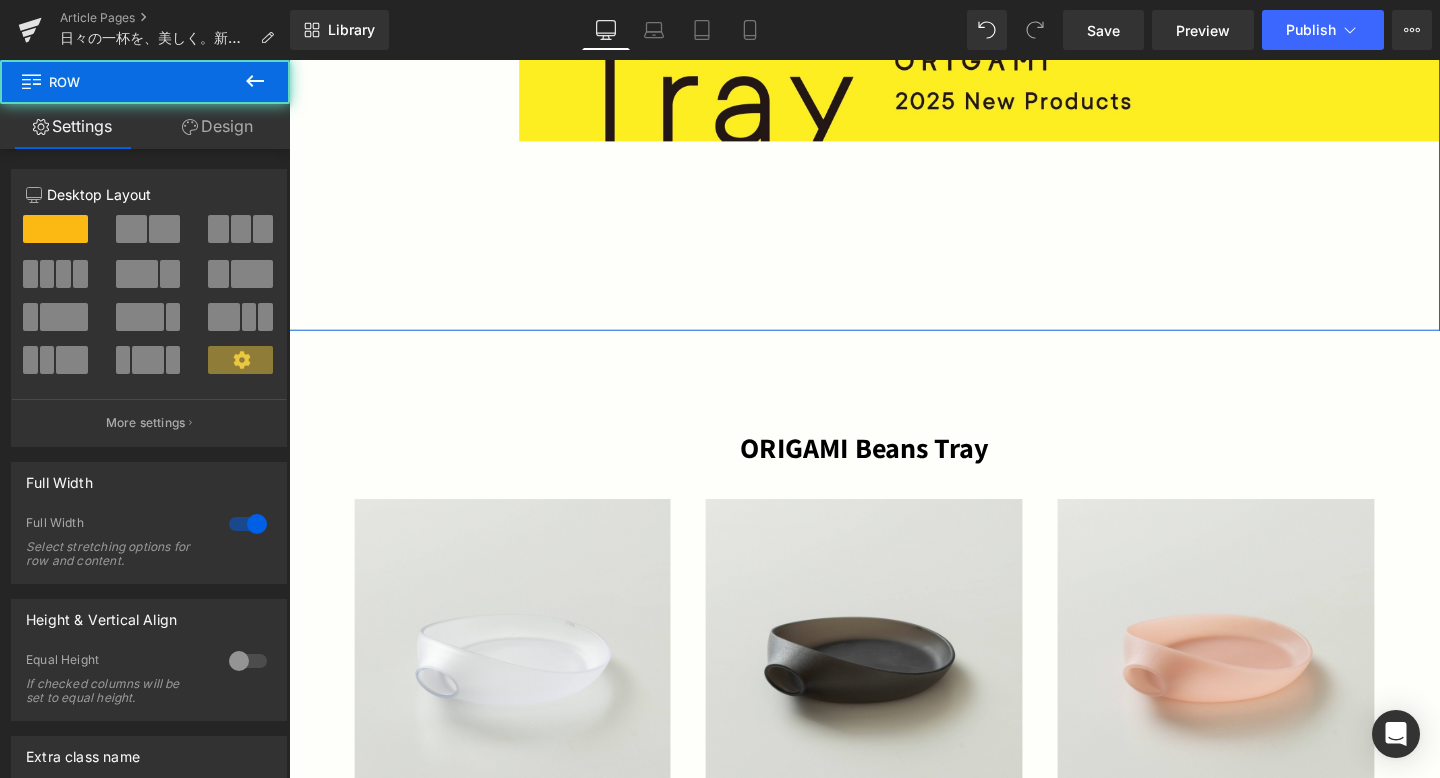 click on "コーヒー豆と、丁寧に向き合うためのコーヒー器具が登場します。 焙煎士やバリスタが日々向き合うコーヒー豆。 その質を見極め、 最良の状態で抽出へとつなげていく工程の中で、 欠かせない道具が「Beans Tray（ビーンズトレー）」です。 ORIGAMIから新たに登場するビーンズトレーは、コーヒーバッグからトレーにコーヒー豆を広げ、 豆の状態をチェックしたあと、ハンドグラインダーにストレスなく移せるよう設計しています。 Text Block         見極め、映える。 3色のカラー展開 Heading         Image         Image         Image         Row         ・豆の状態を見やすい広く浅い設計 ・軽く扱いやすい樹脂素材 ・ORIGAMIらしい有機的フォルム ・選べる3つのカラー 機能は必要最小限に、美しさはORIGAMIらしく。 Text Block         Row         Image         あらゆる使用シーンに対応" at bounding box center (894, -1045) 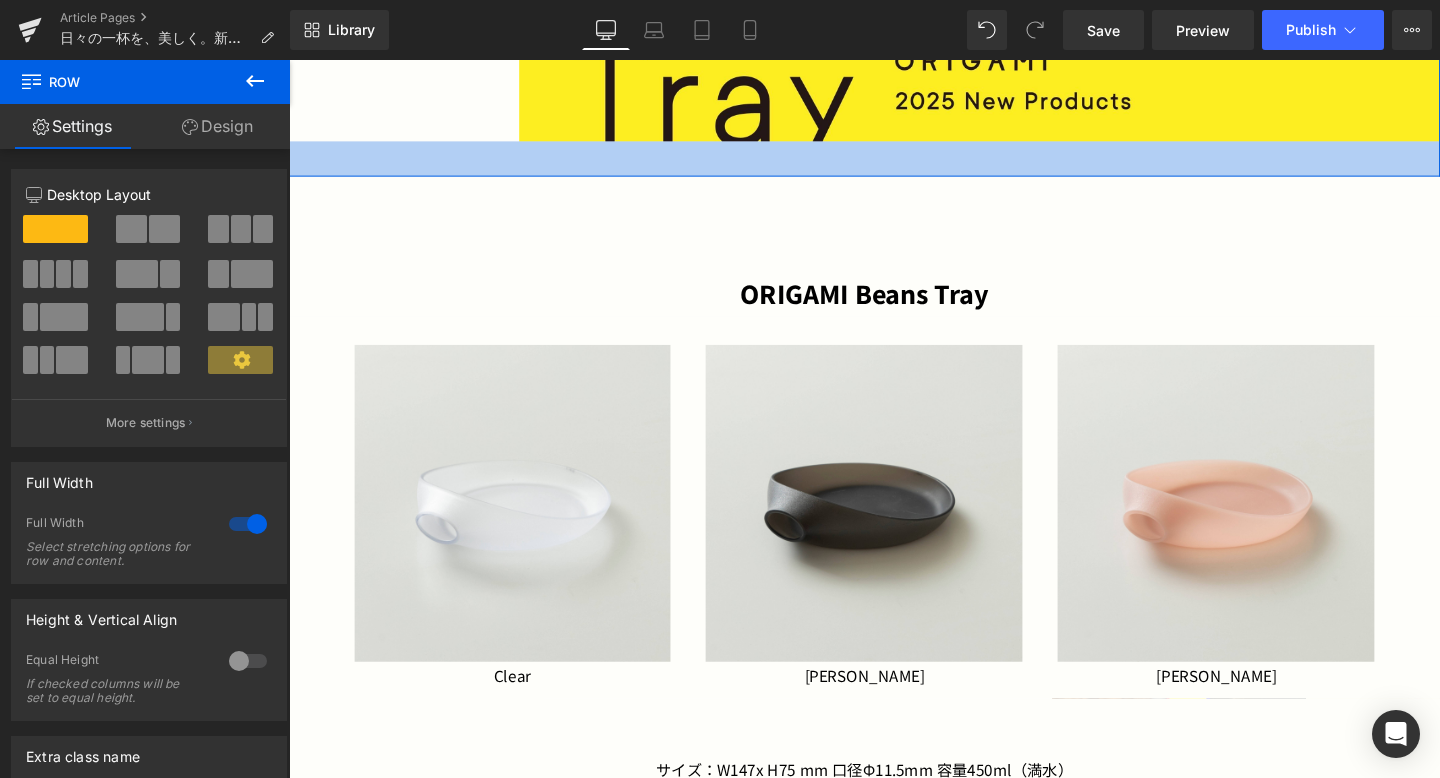 drag, startPoint x: 948, startPoint y: 344, endPoint x: 946, endPoint y: 182, distance: 162.01234 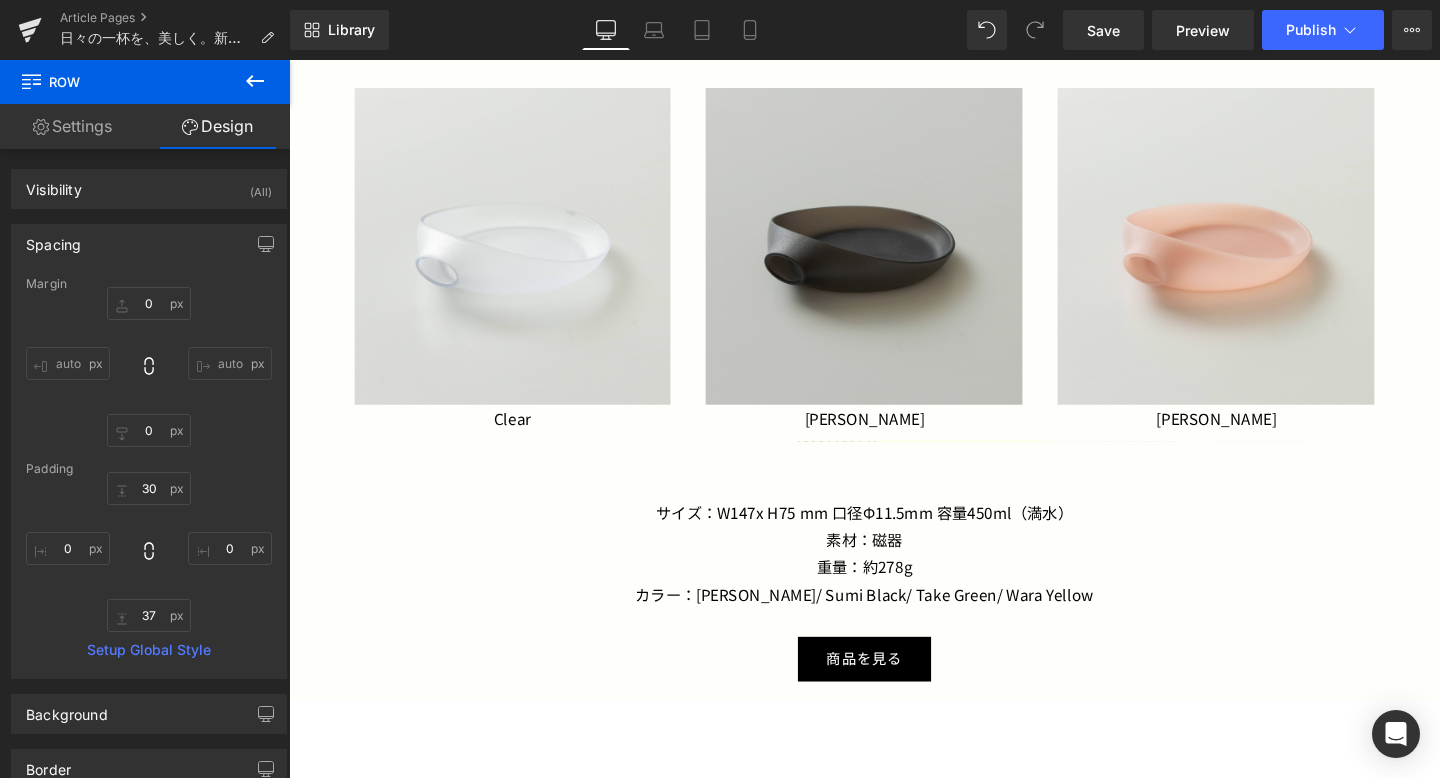 scroll, scrollTop: 3848, scrollLeft: 0, axis: vertical 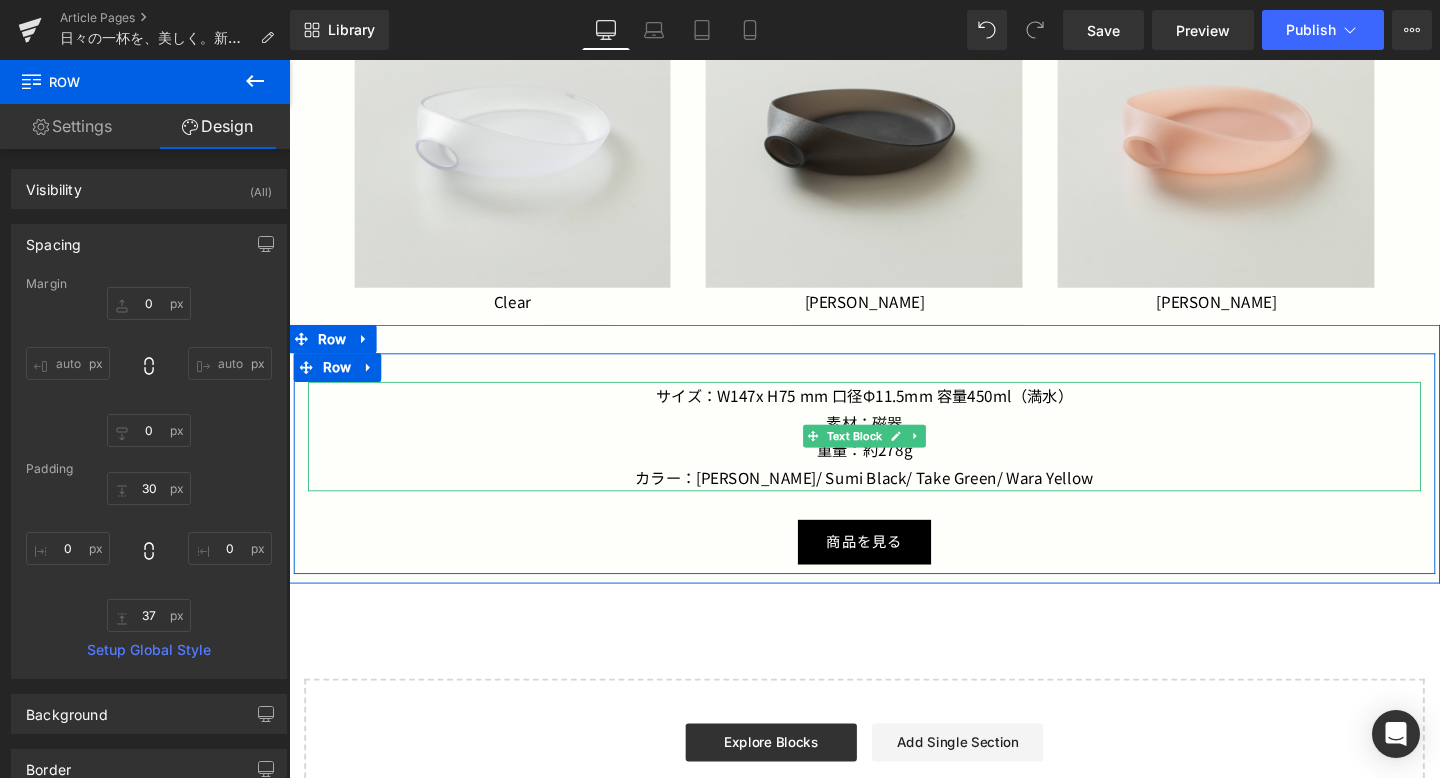 click on "重量：約278g" at bounding box center (894, 469) 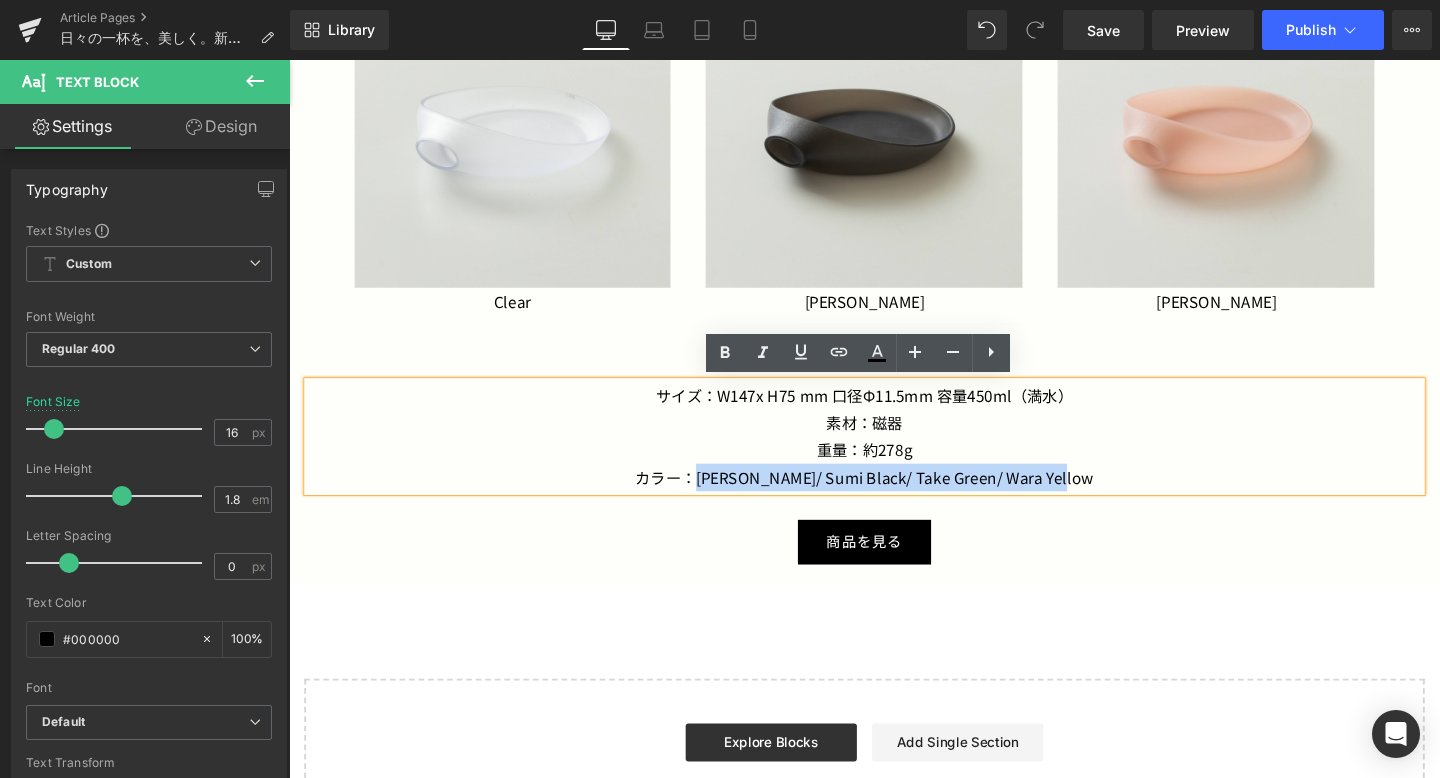 drag, startPoint x: 1123, startPoint y: 504, endPoint x: 745, endPoint y: 509, distance: 378.03308 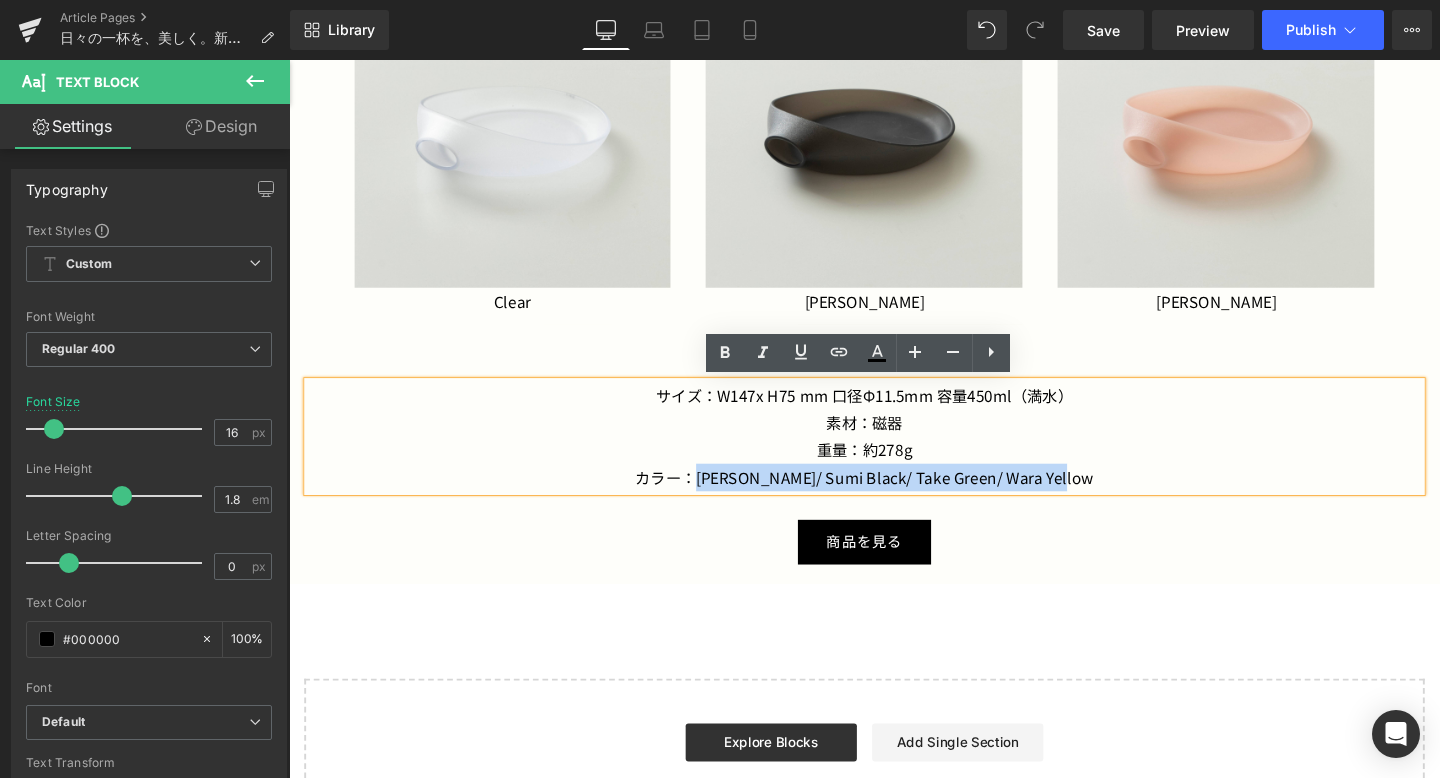 click on "カラー：[PERSON_NAME]/ Sumi Black/ Take Green/ Wara Yellow" at bounding box center (894, 498) 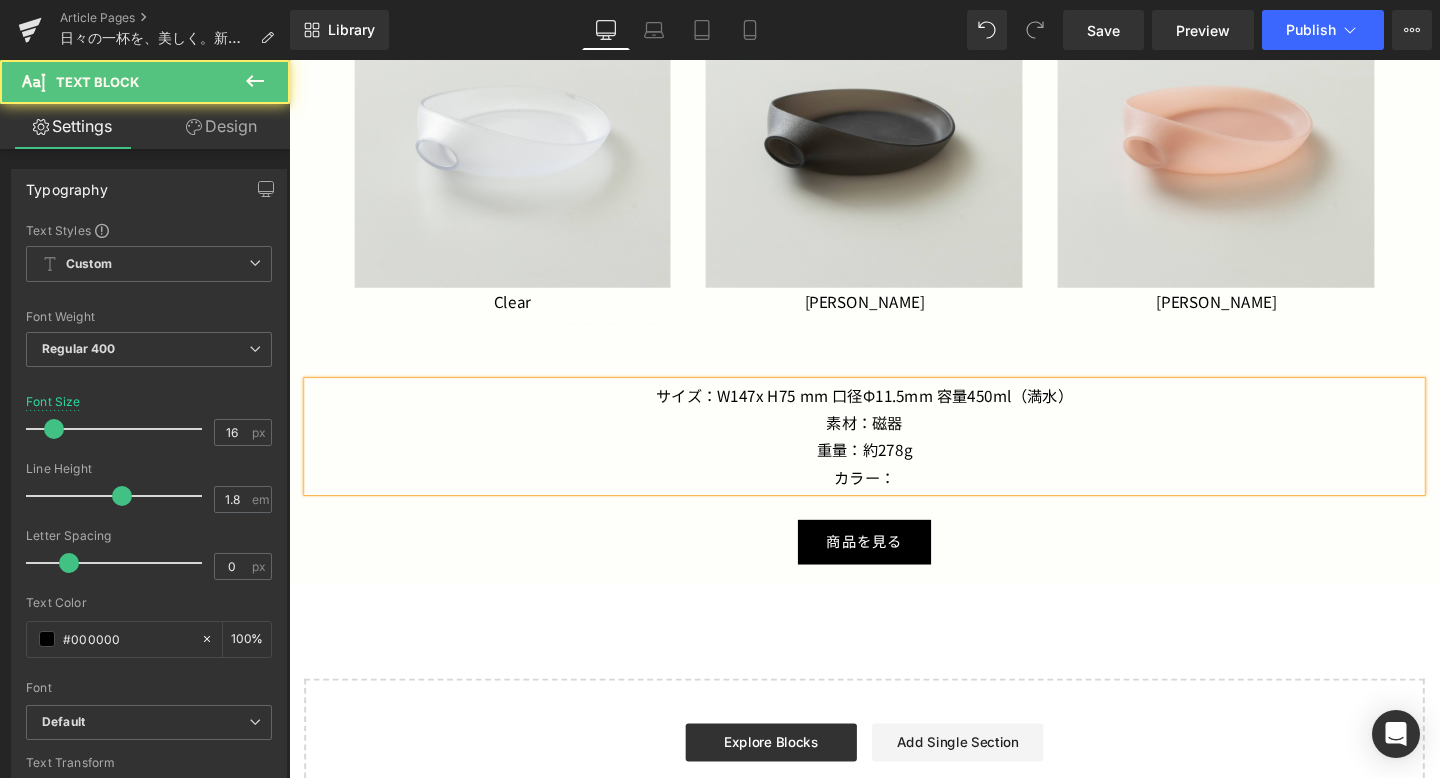 click on "重量：約278g" at bounding box center (894, 469) 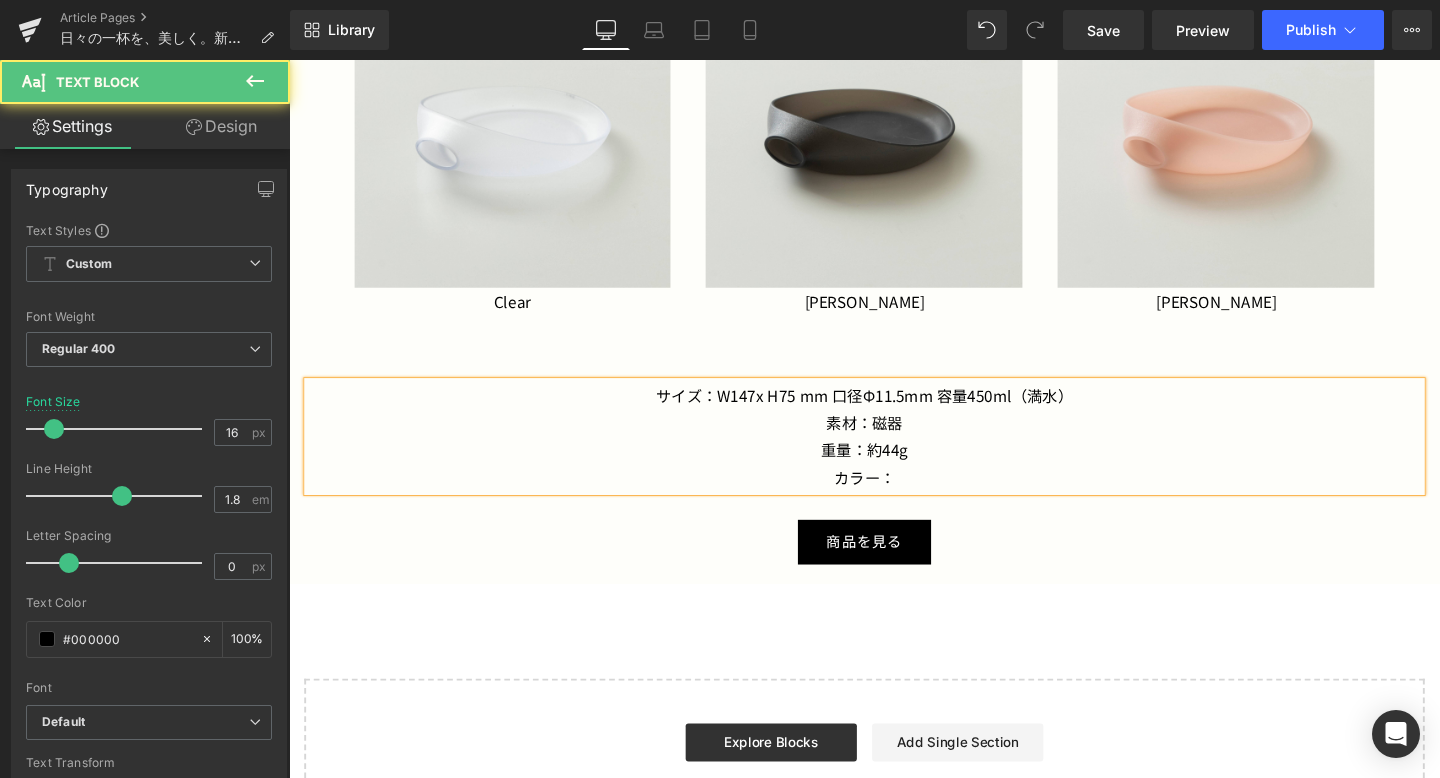 click on "素材：磁器" at bounding box center [894, 440] 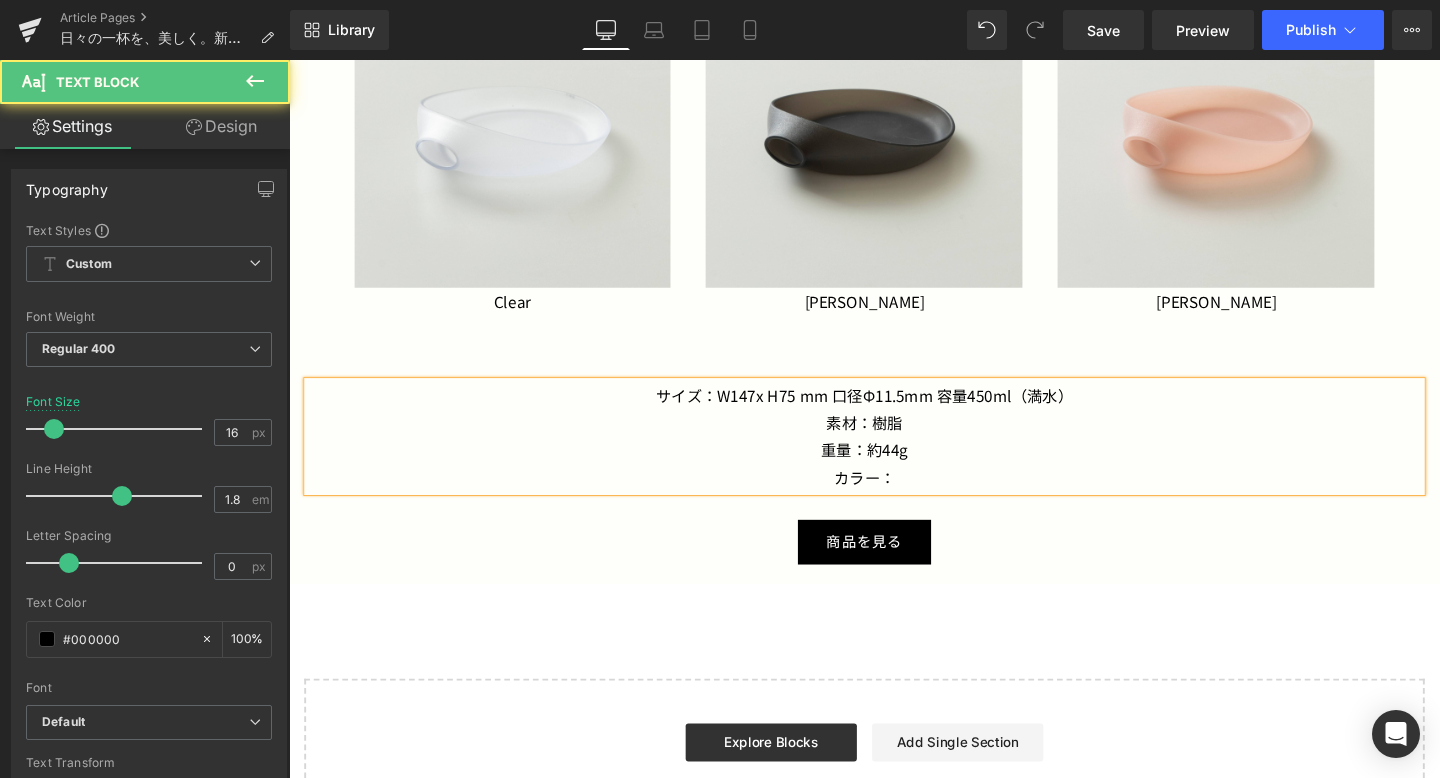 click on "カラー：" at bounding box center (894, 498) 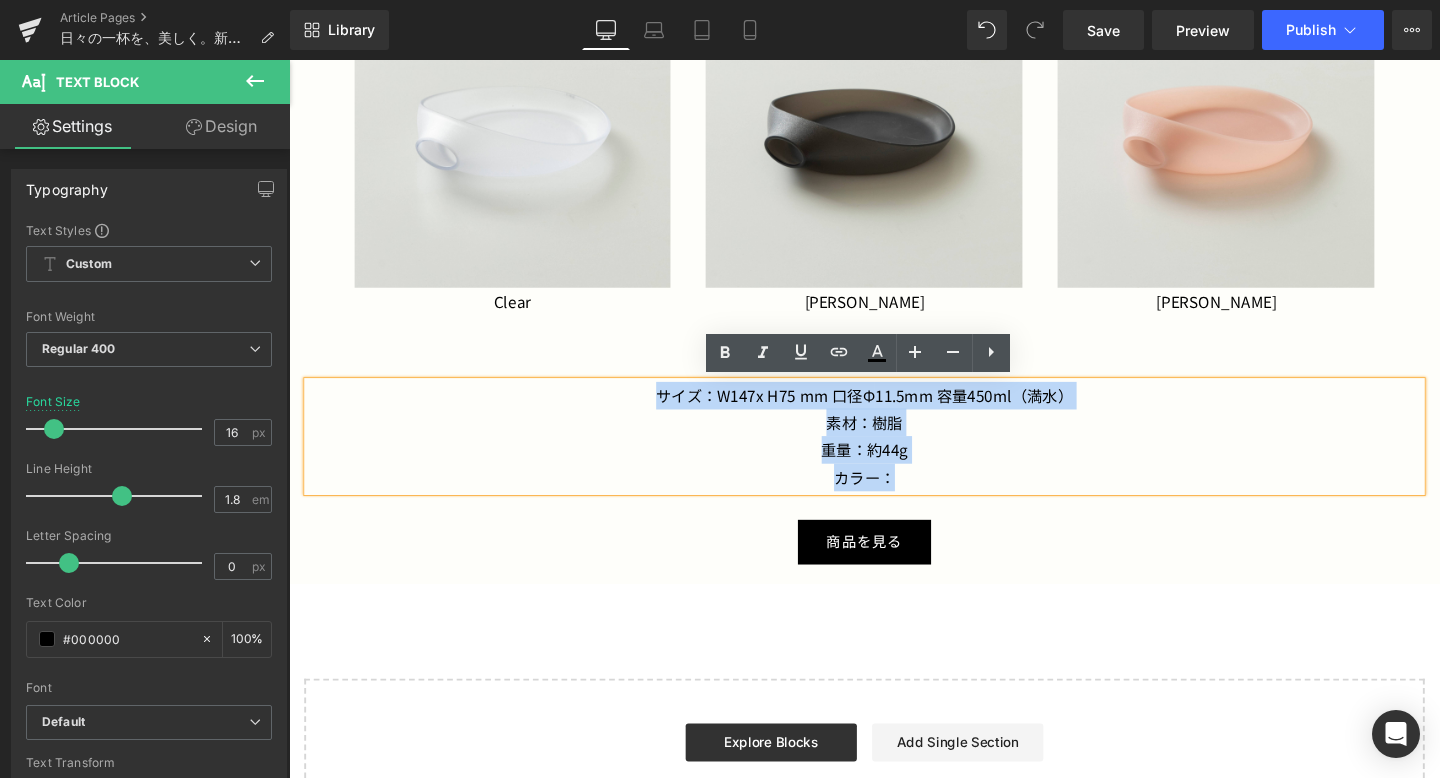 drag, startPoint x: 944, startPoint y: 493, endPoint x: 677, endPoint y: 408, distance: 280.2035 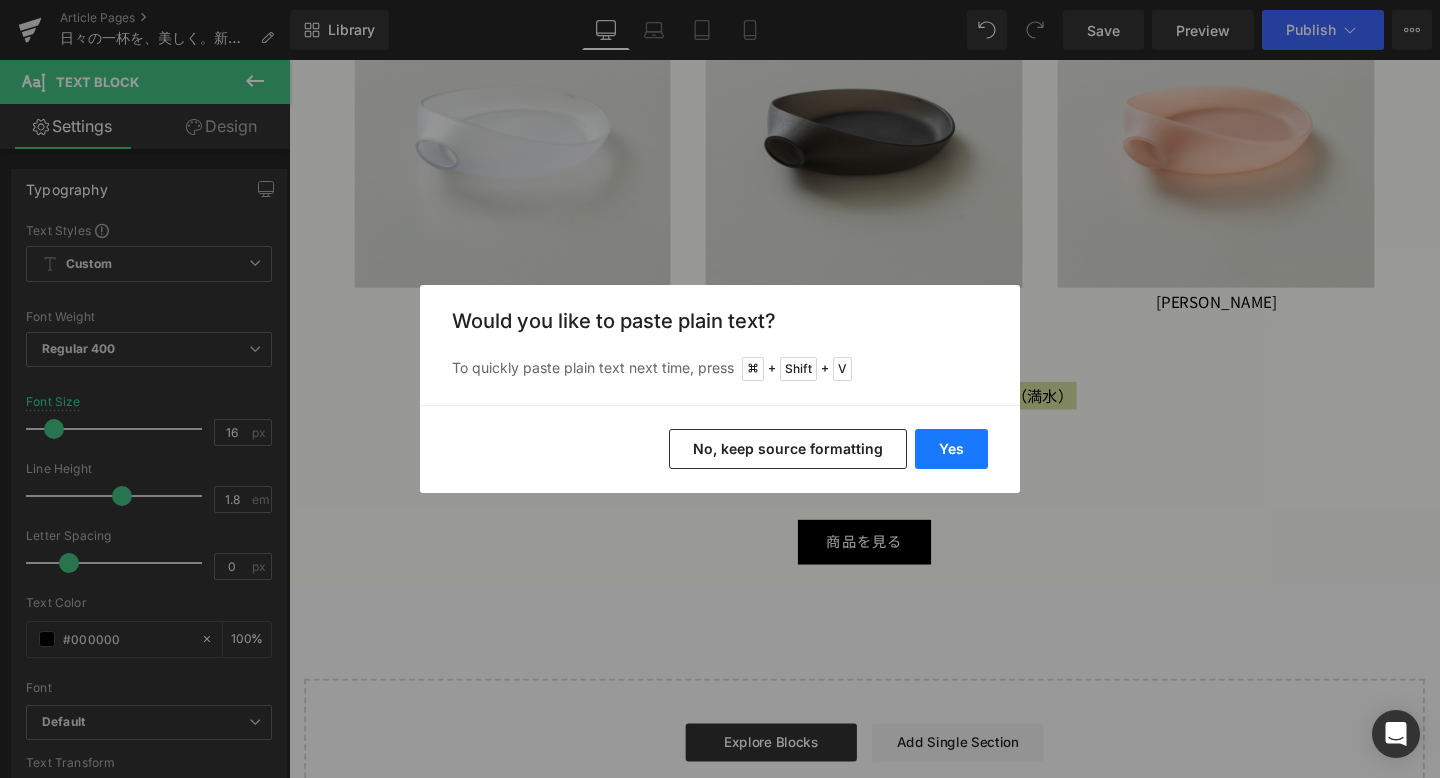 click on "Yes" at bounding box center (951, 449) 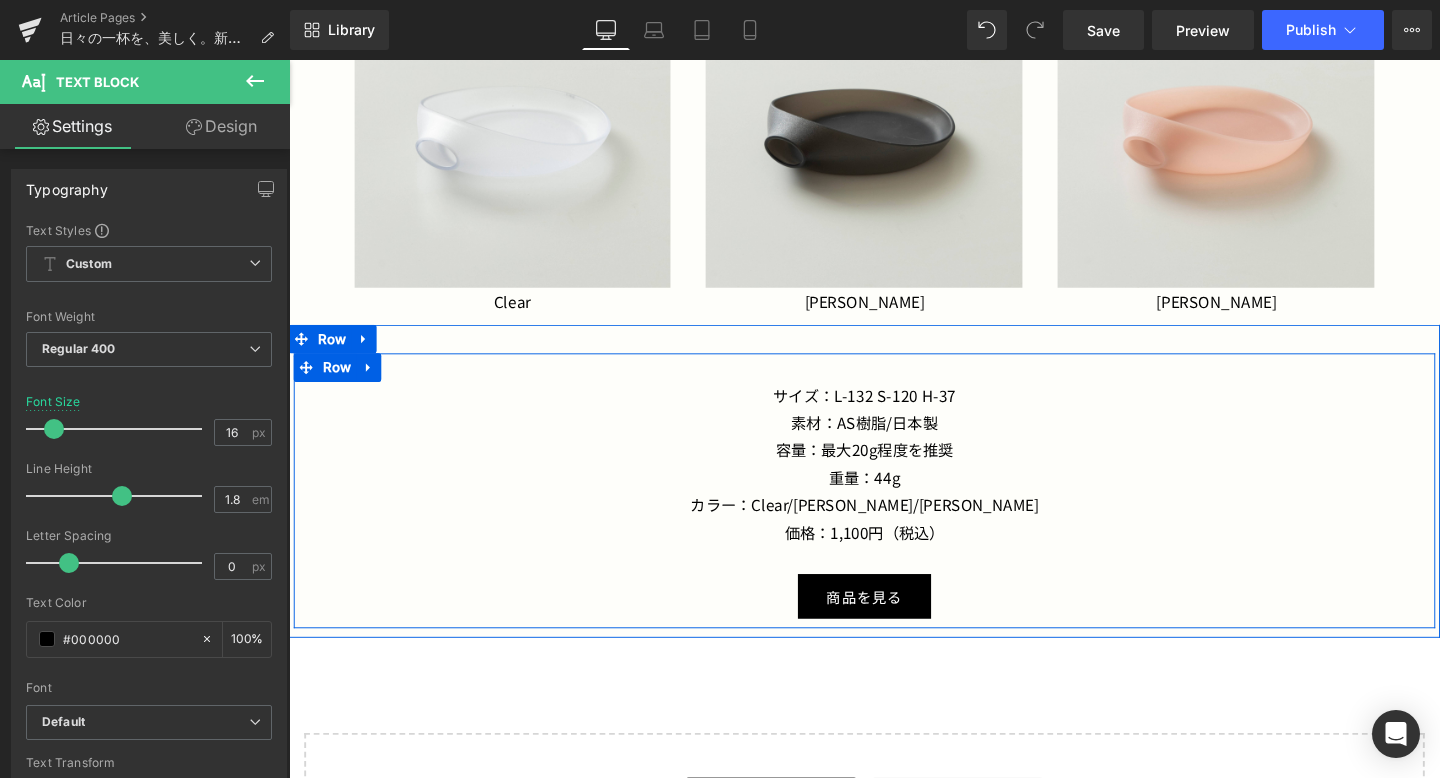 click on "商品を見る Button" at bounding box center [894, 623] 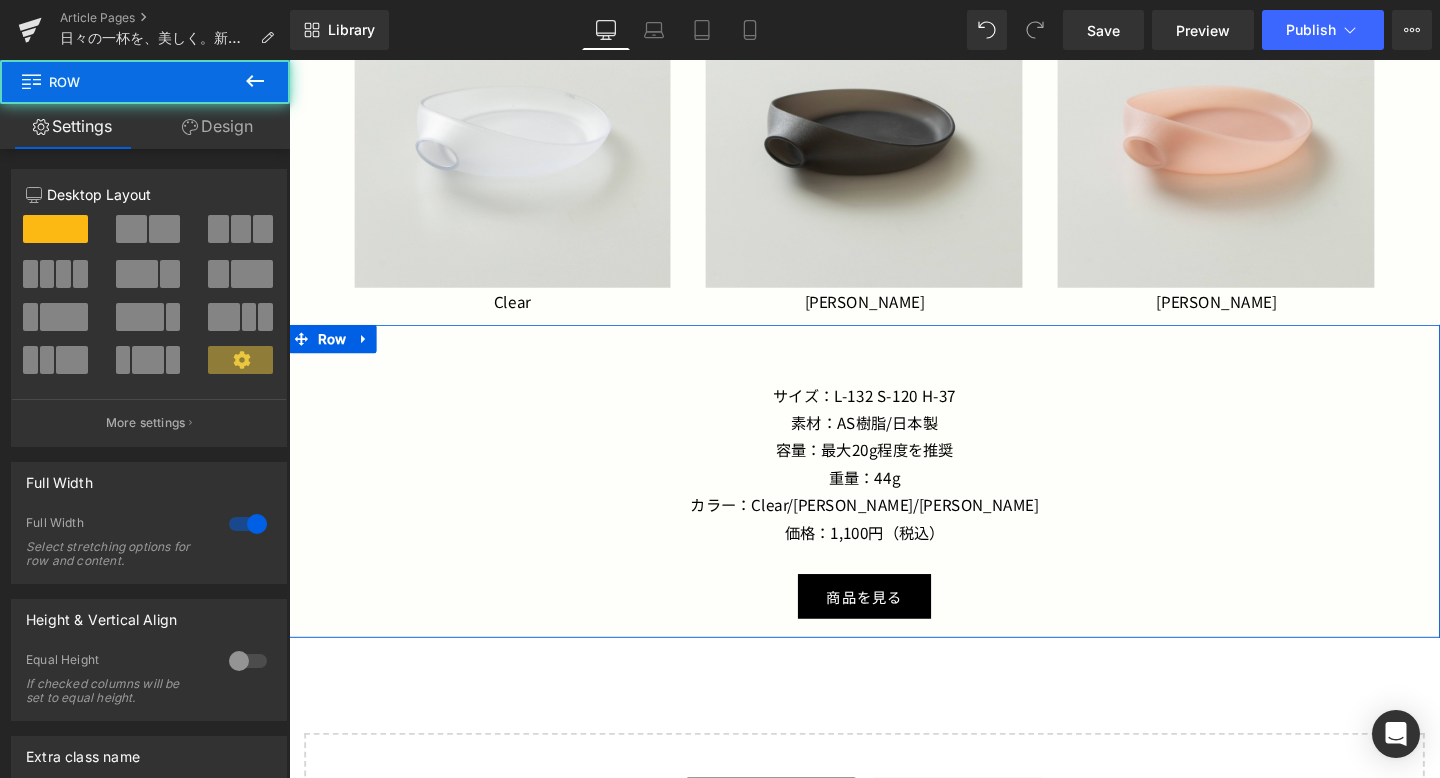 click on "サイズ：L-132 S-120 H-37 素材：AS樹脂/日本製 容量：最大20g程度を推奨 重量：44g カラー：Clear/Matt Black/Matt Pink 価格：1,100円（税込） Text Block         商品を見る Button         Row         Row" at bounding box center [894, 503] 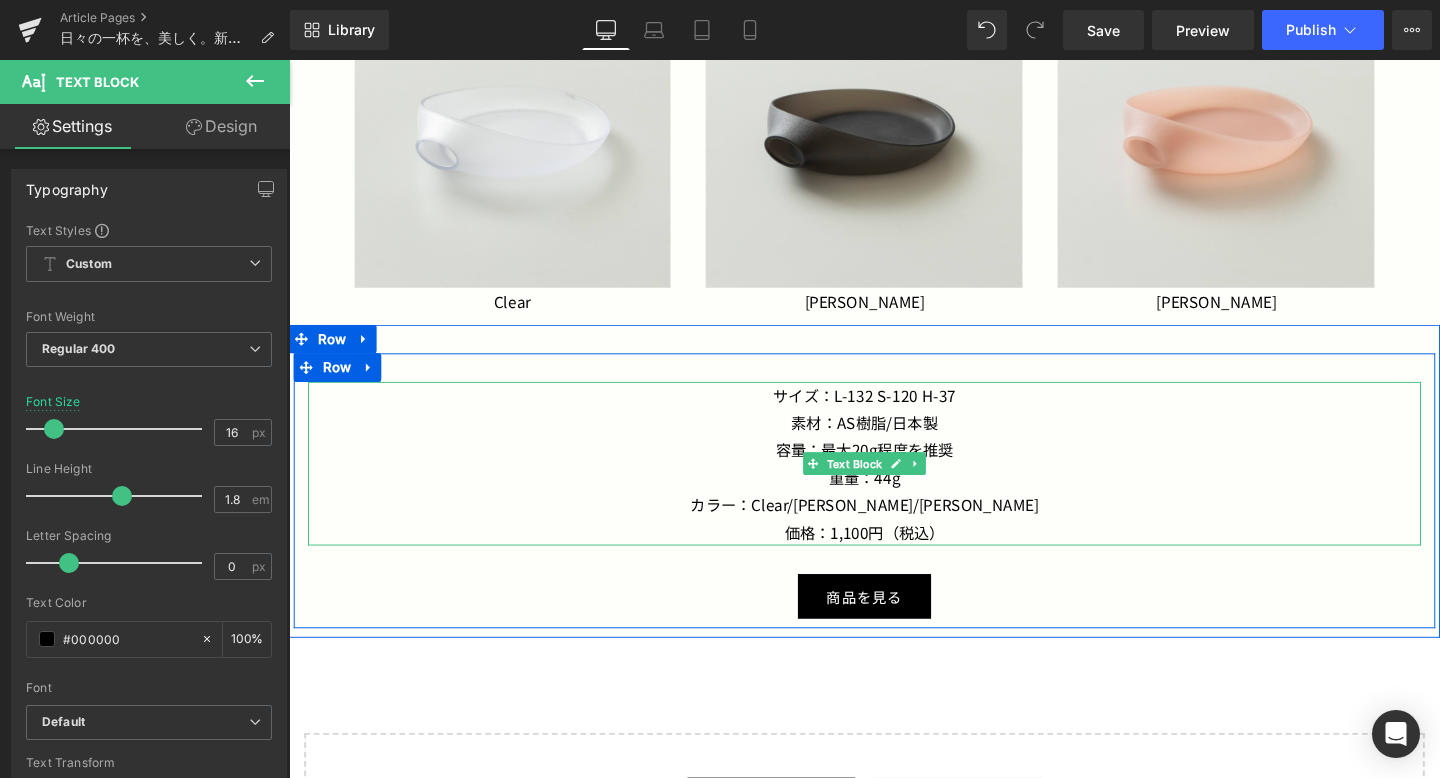 click on "サイズ：L-132 S-120 H-37" at bounding box center (894, 412) 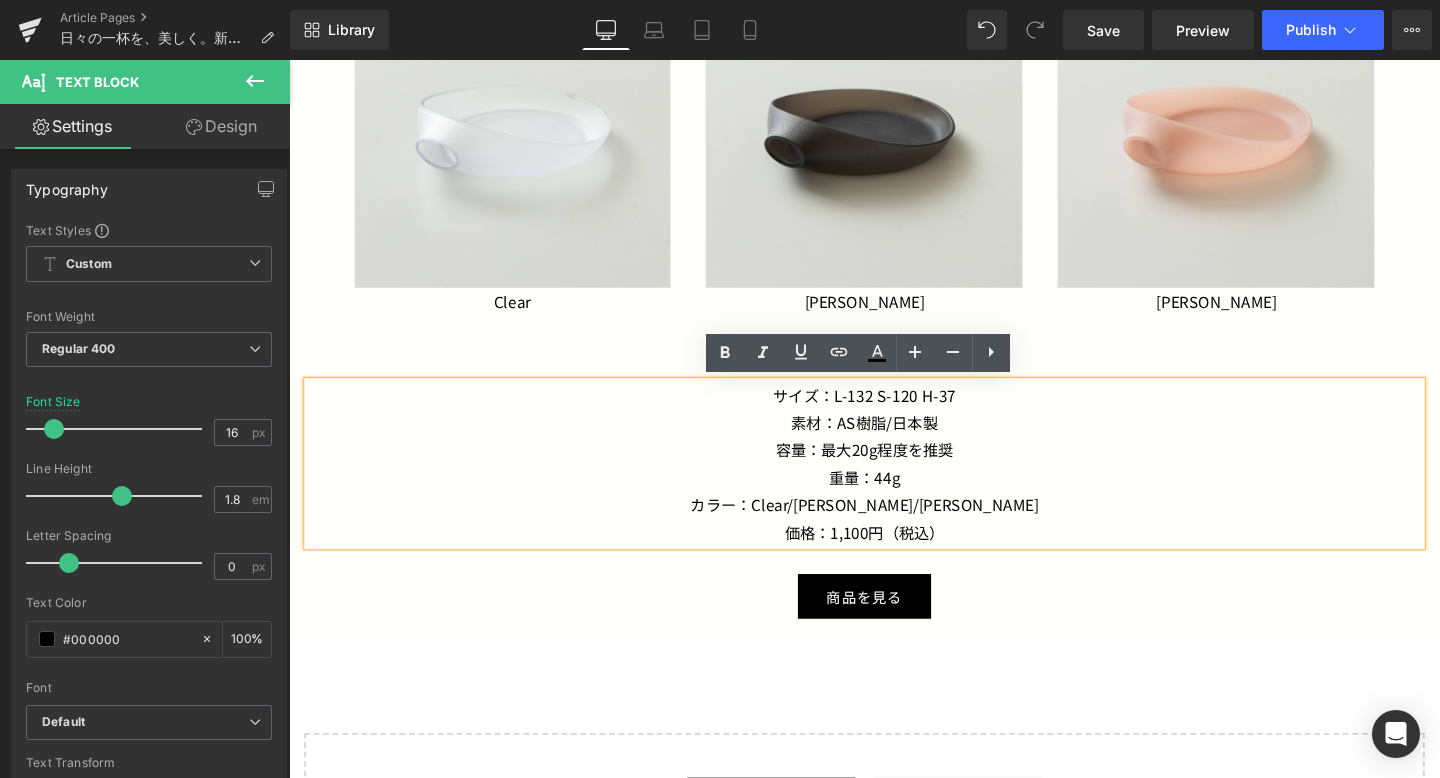 click on "Hero Banner         コーヒー豆と、丁寧に向き合うためのコーヒー器具が登場します。 焙煎士やバリスタが日々向き合うコーヒー豆。 その質を見極め、 最良の状態で抽出へとつなげていく工程の中で、 欠かせない道具が「Beans Tray（ビーンズトレー）」です。 ORIGAMIから新たに登場するビーンズトレーは、コーヒーバッグからトレーにコーヒー豆を広げ、 豆の状態をチェックしたあと、ハンドグラインダーにストレスなく移せるよう設計しています。 Text Block         見極め、映える。 3色のカラー展開 Heading         Image         Image         Image         Row         ・豆の状態を見やすい広く浅い設計 ・軽く扱いやすい樹脂素材 ・ORIGAMIらしい有機的フォルム Text Block" at bounding box center [894, -1290] 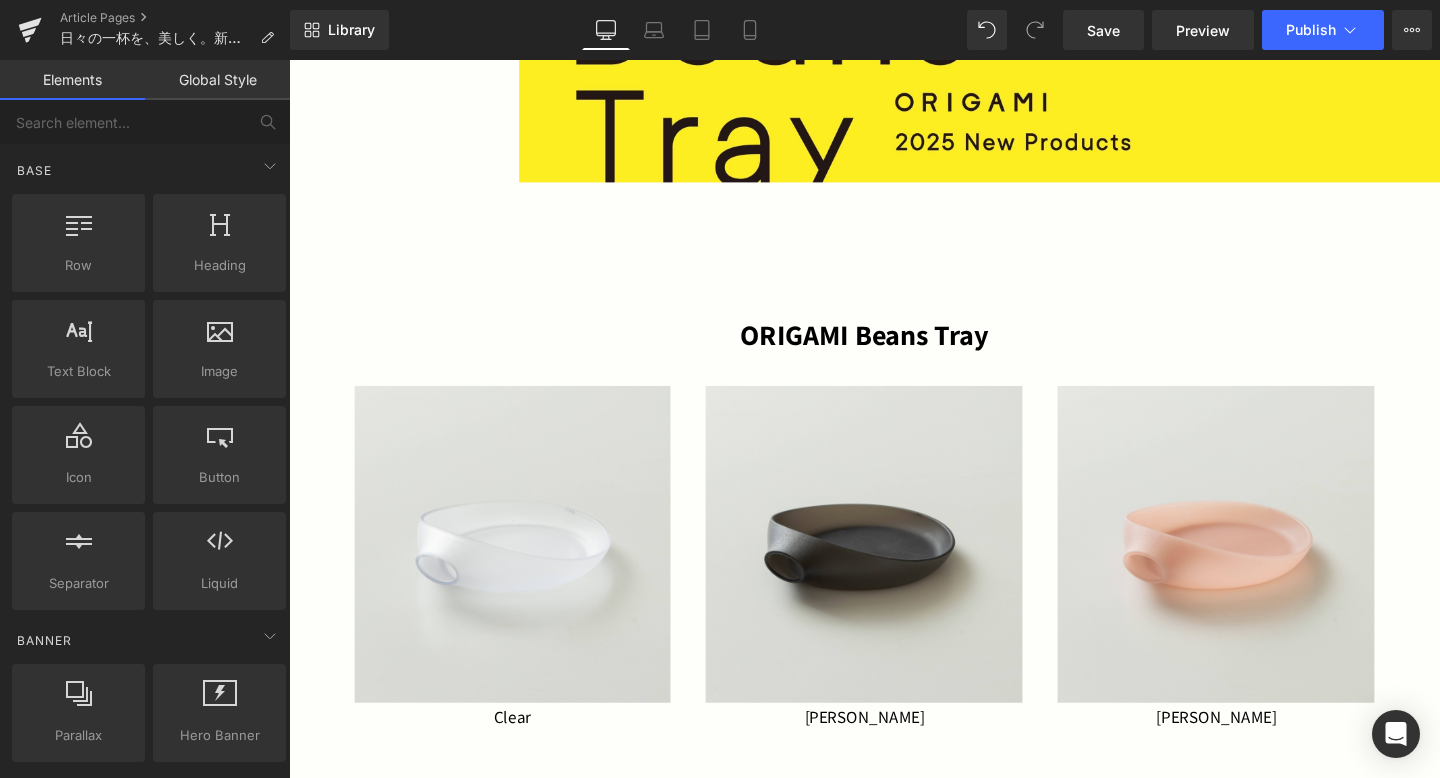 scroll, scrollTop: 3243, scrollLeft: 0, axis: vertical 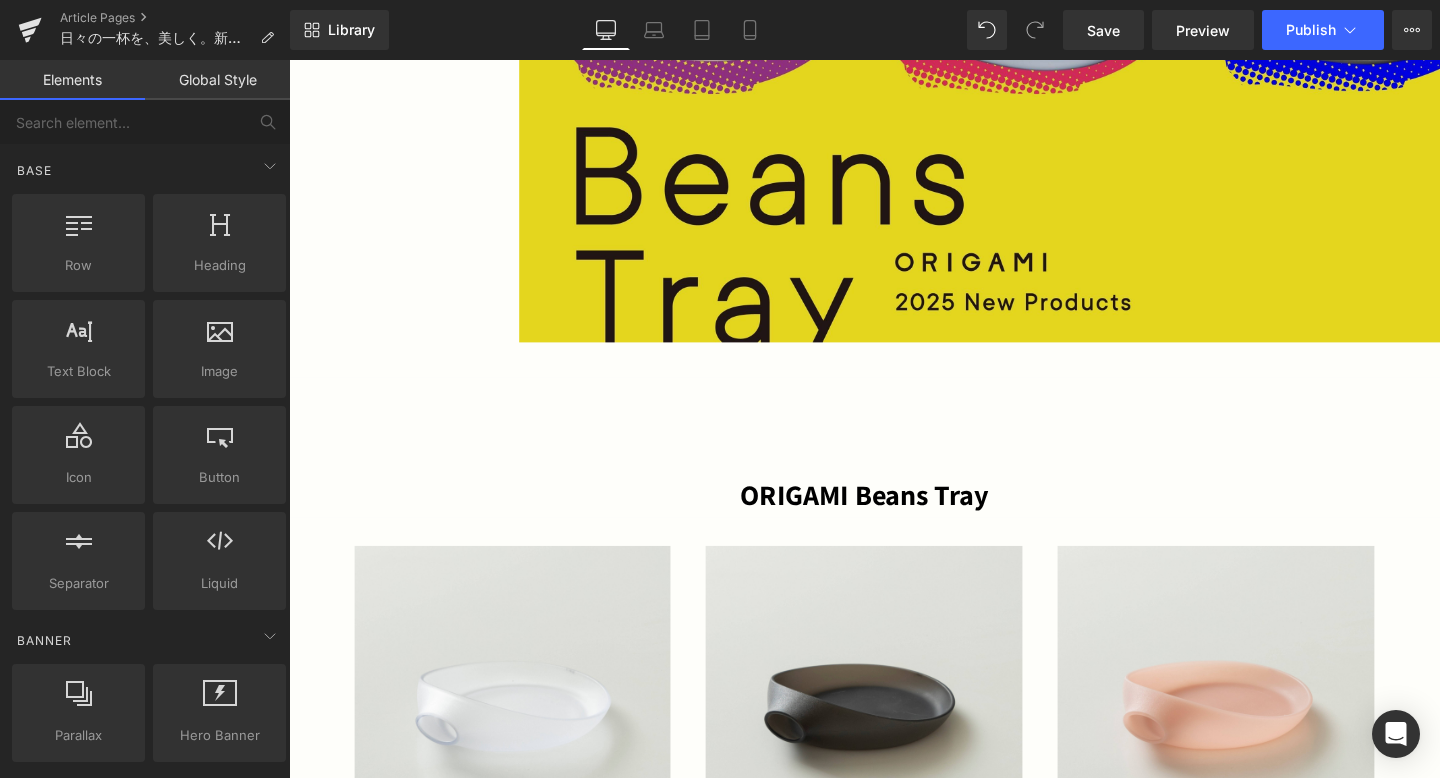 click at bounding box center (1015, 84) 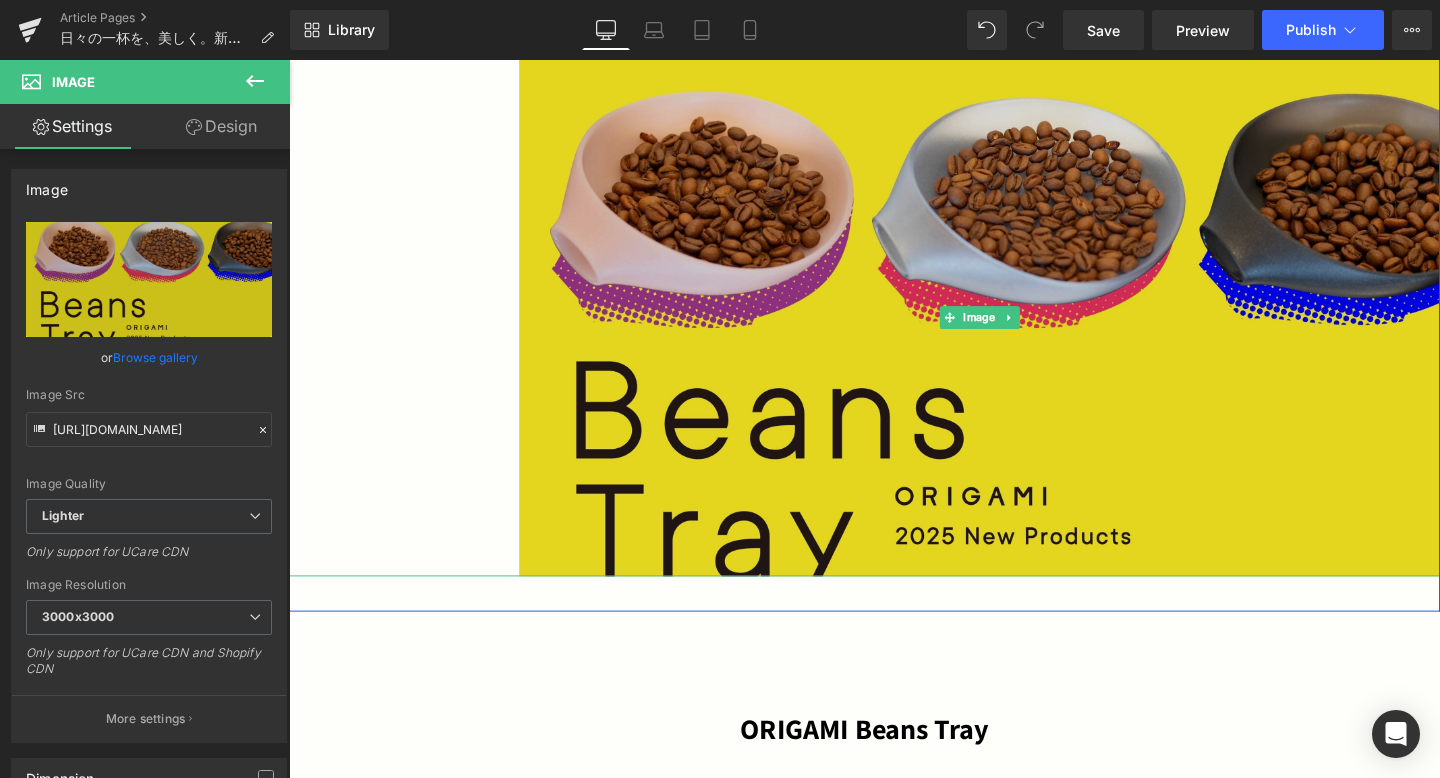 scroll, scrollTop: 3015, scrollLeft: 0, axis: vertical 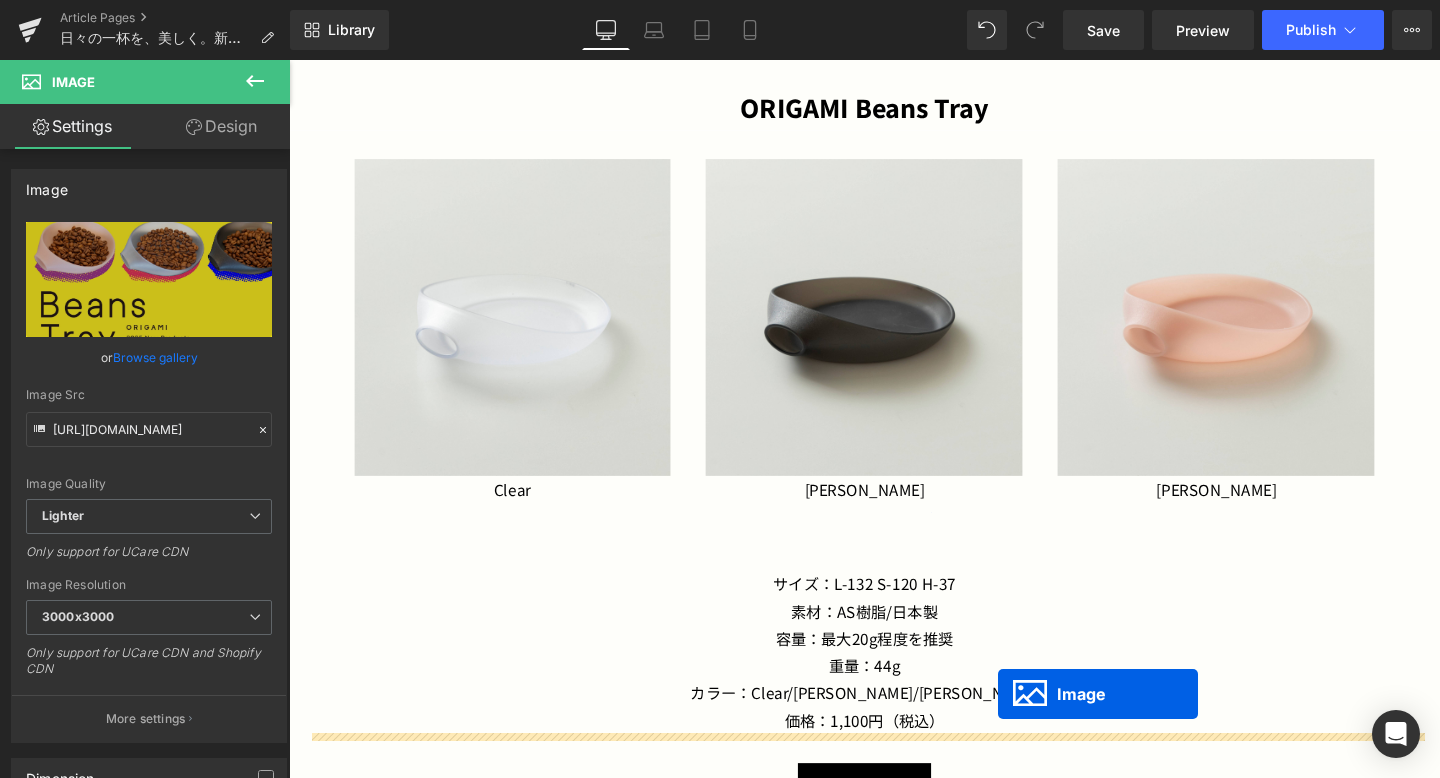 drag, startPoint x: 986, startPoint y: 304, endPoint x: 1034, endPoint y: 747, distance: 445.59286 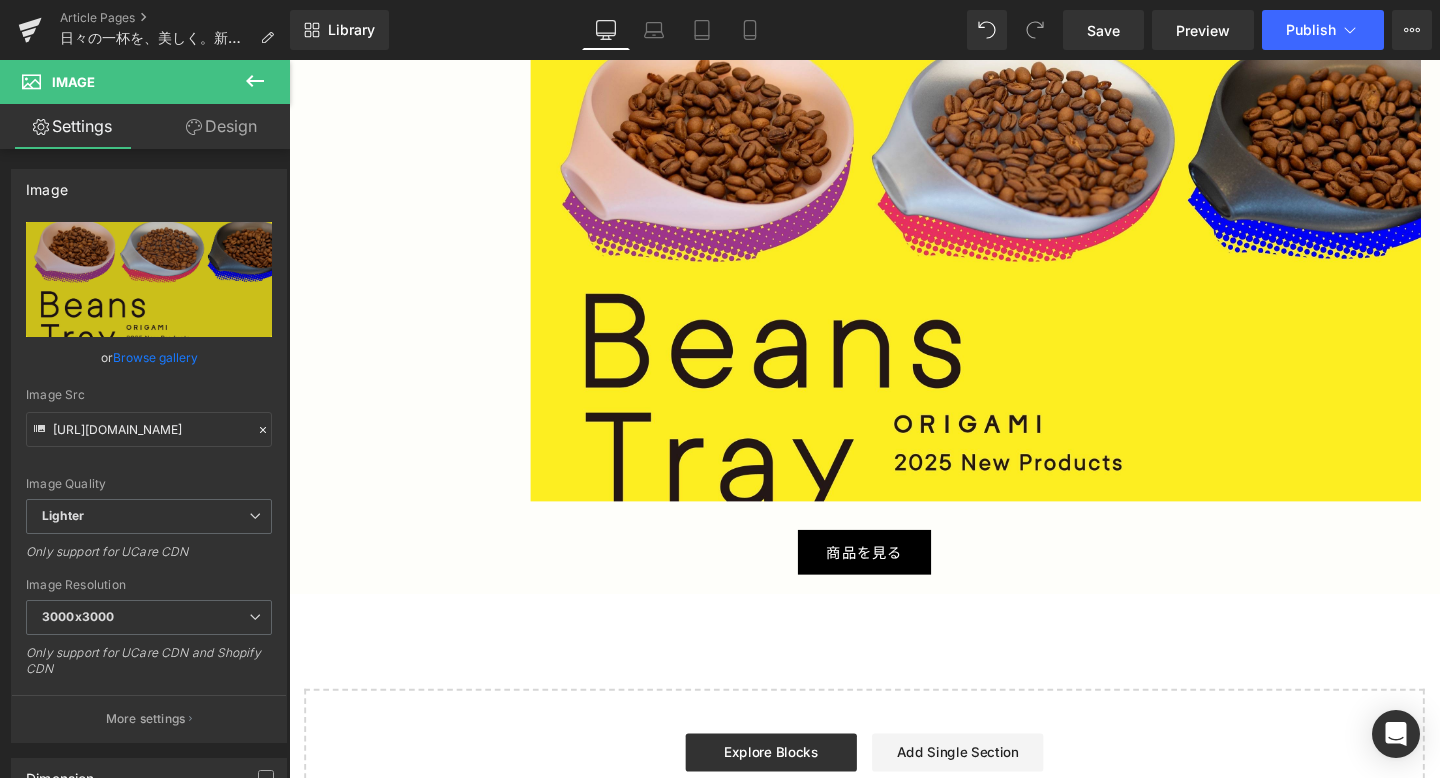 scroll, scrollTop: 3869, scrollLeft: 0, axis: vertical 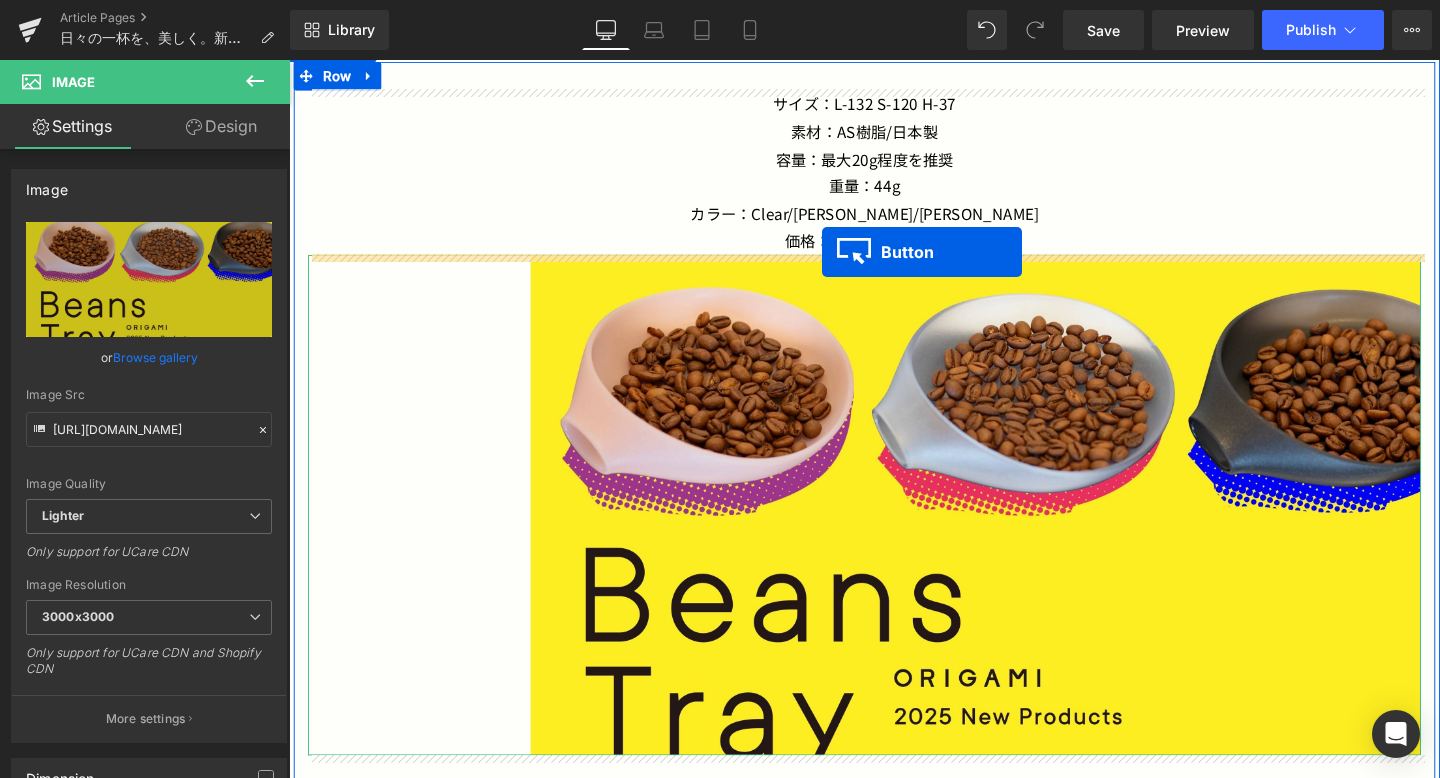 drag, startPoint x: 862, startPoint y: 581, endPoint x: 849, endPoint y: 262, distance: 319.26477 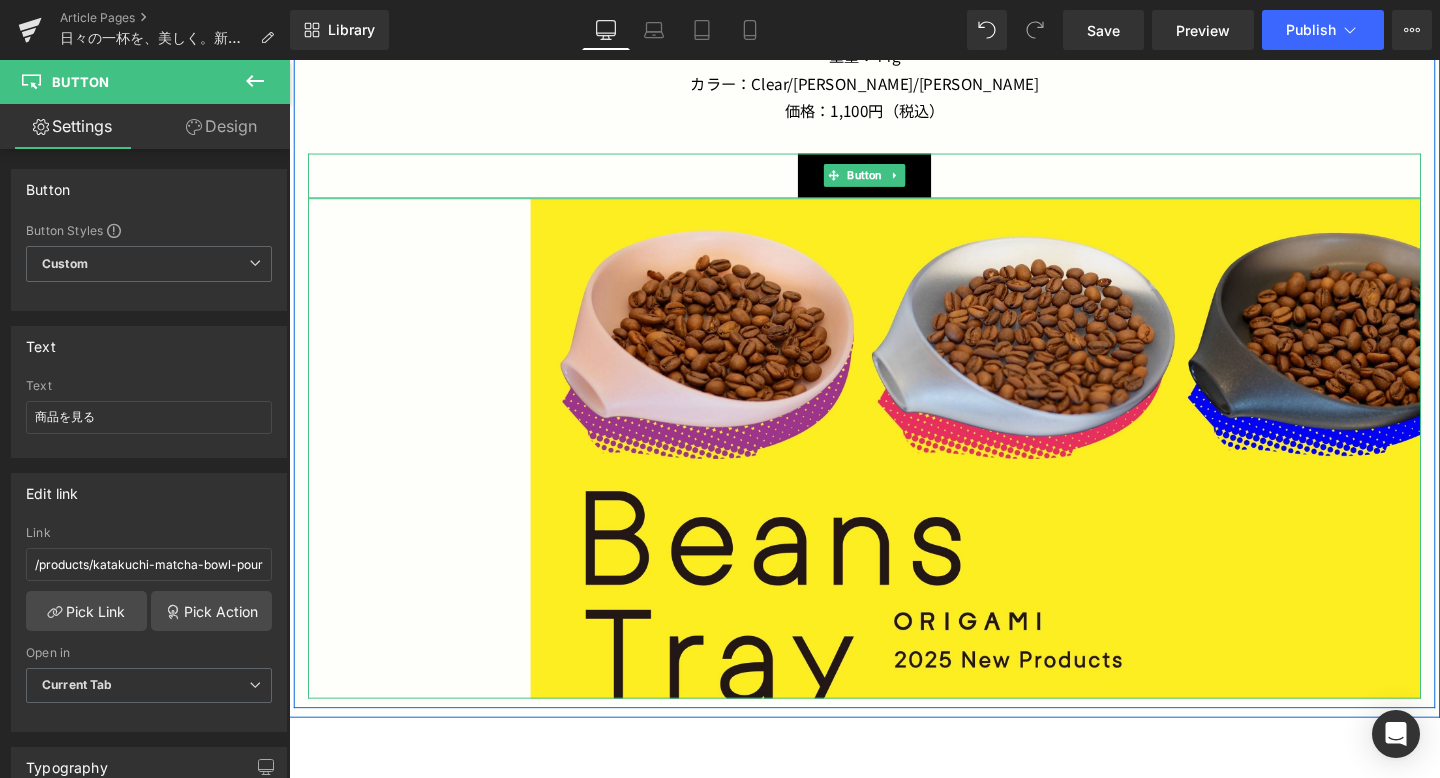 scroll, scrollTop: 3749, scrollLeft: 0, axis: vertical 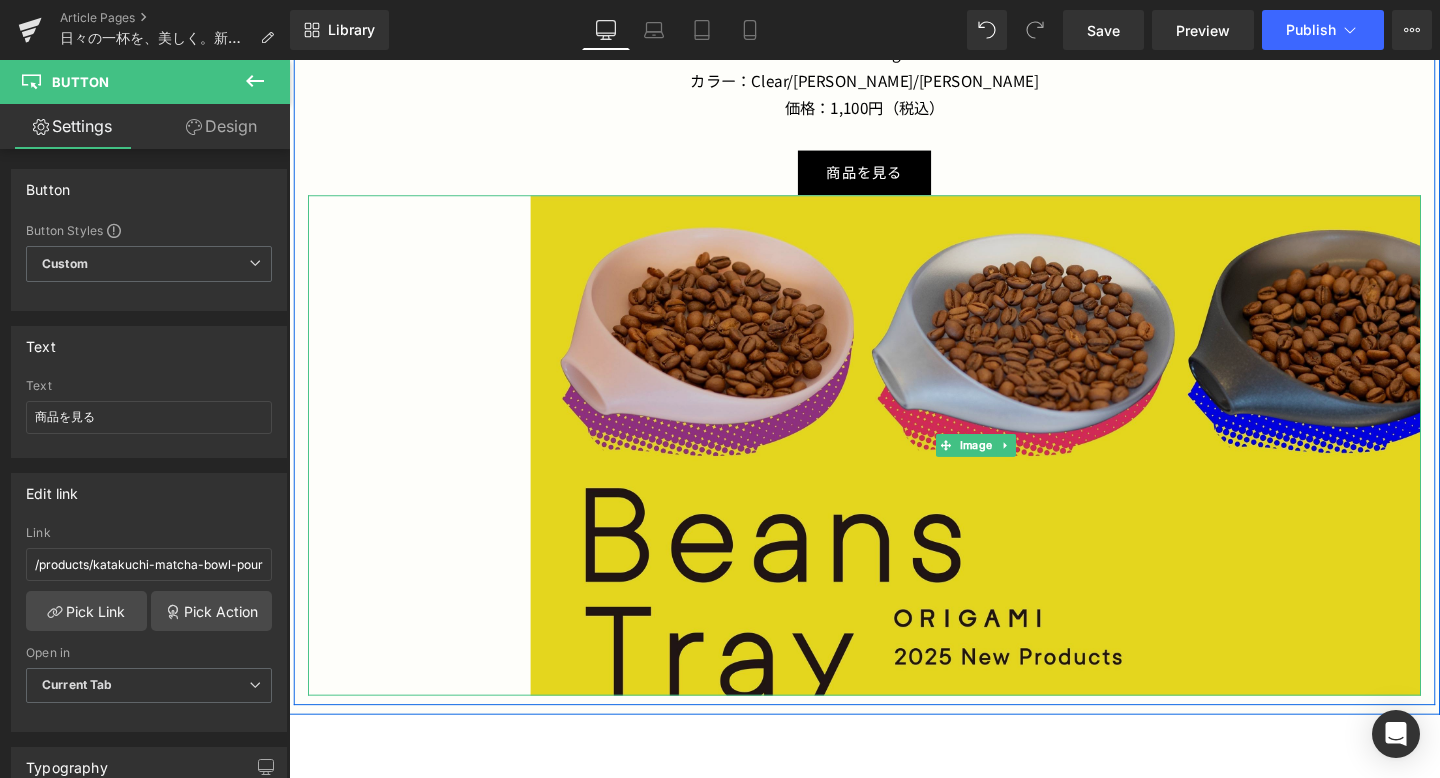 click at bounding box center (1011, 465) 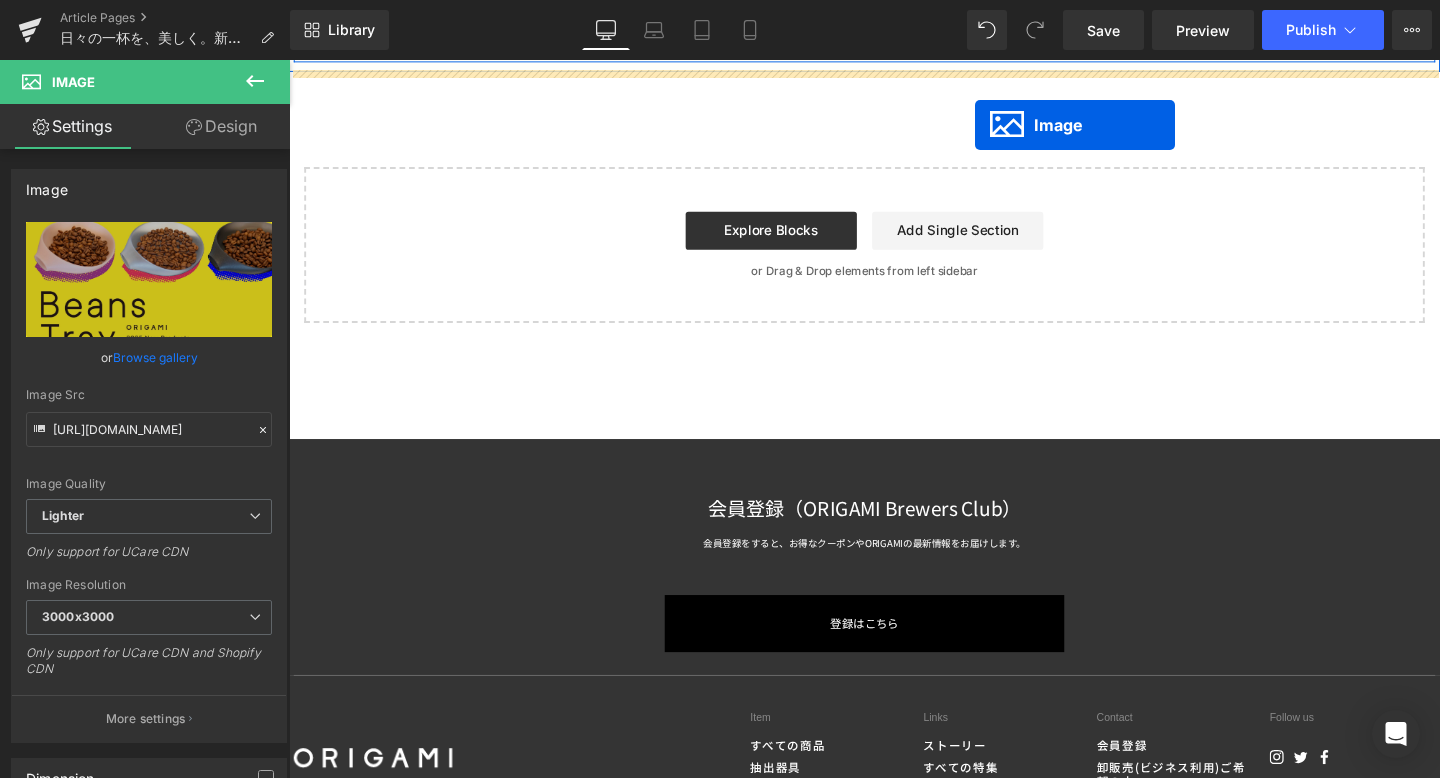 scroll, scrollTop: 3849, scrollLeft: 0, axis: vertical 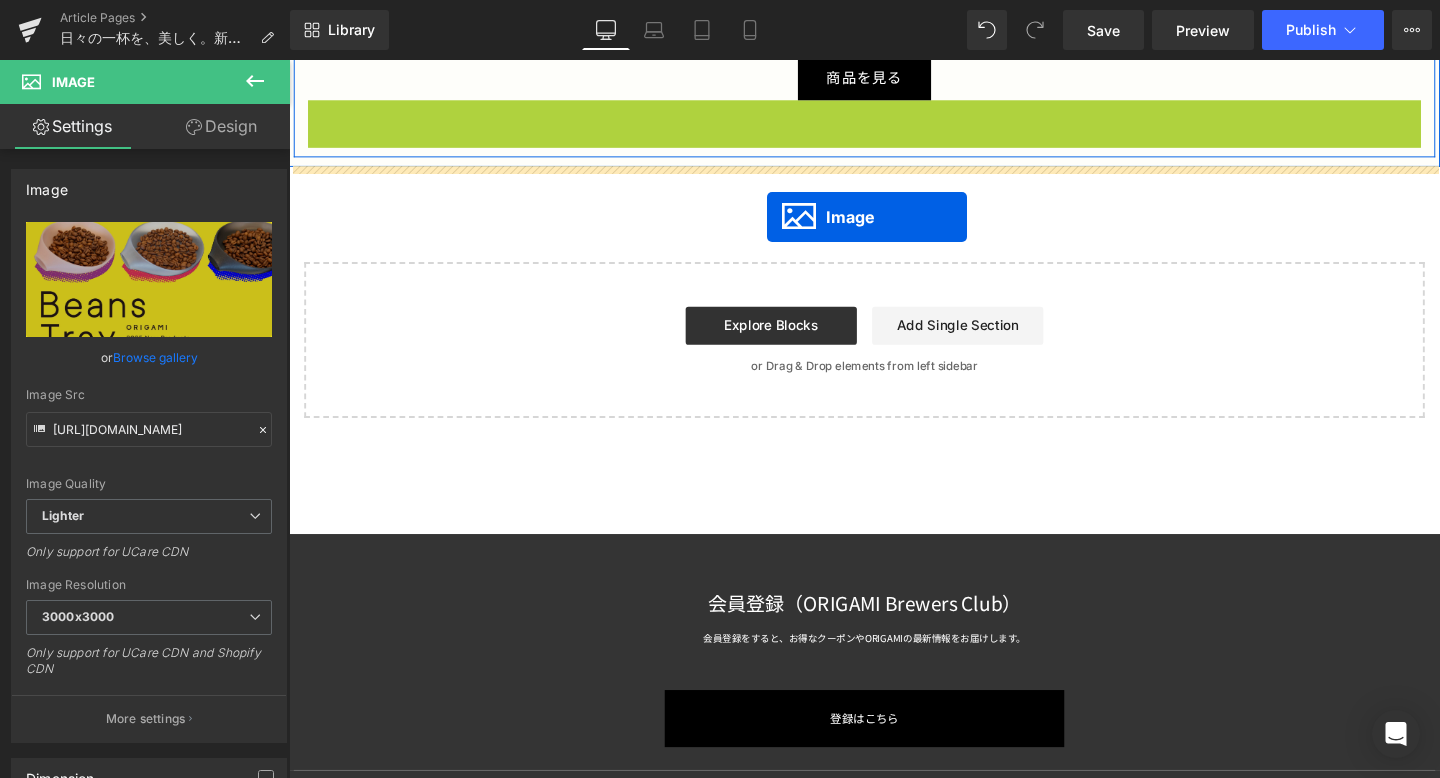 drag, startPoint x: 975, startPoint y: 466, endPoint x: 792, endPoint y: 225, distance: 302.60535 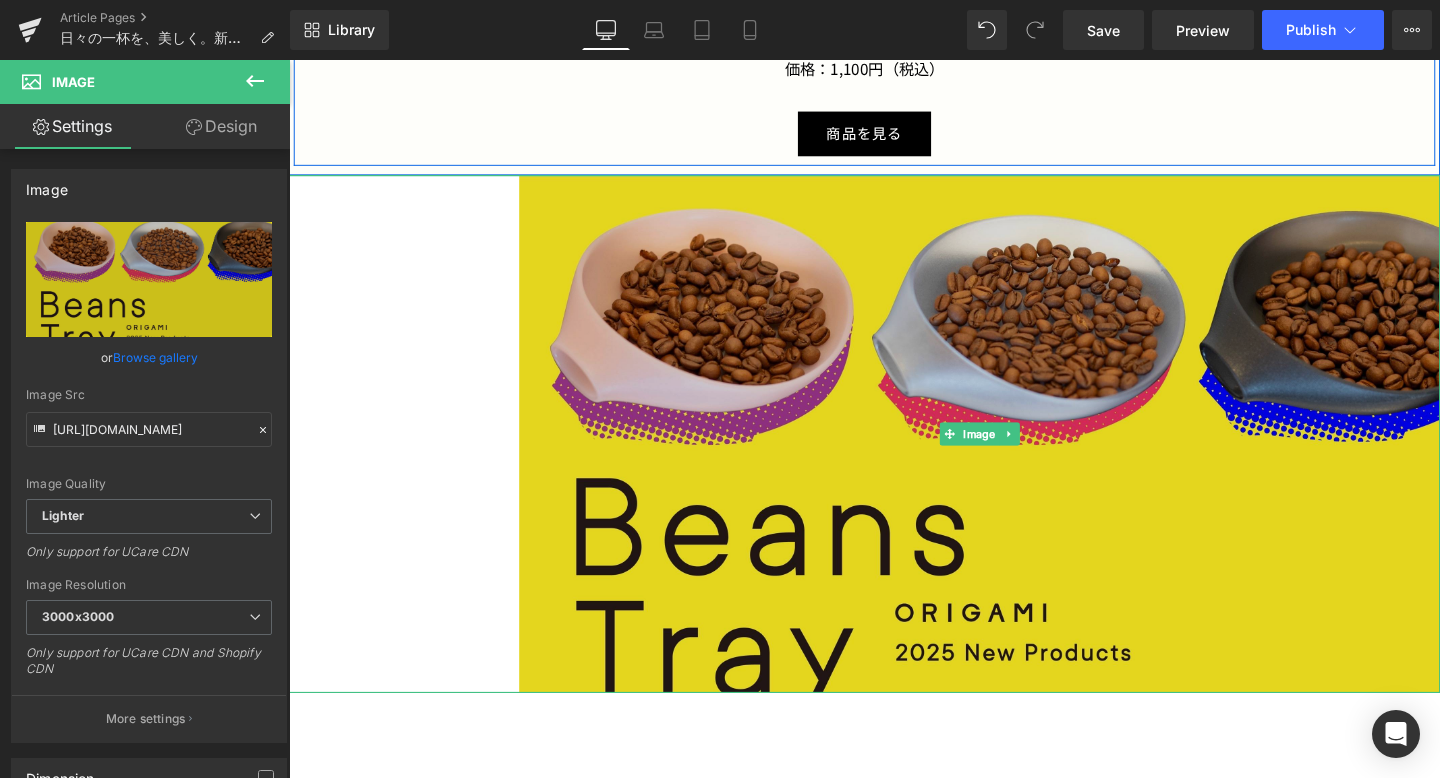 scroll, scrollTop: 3709, scrollLeft: 0, axis: vertical 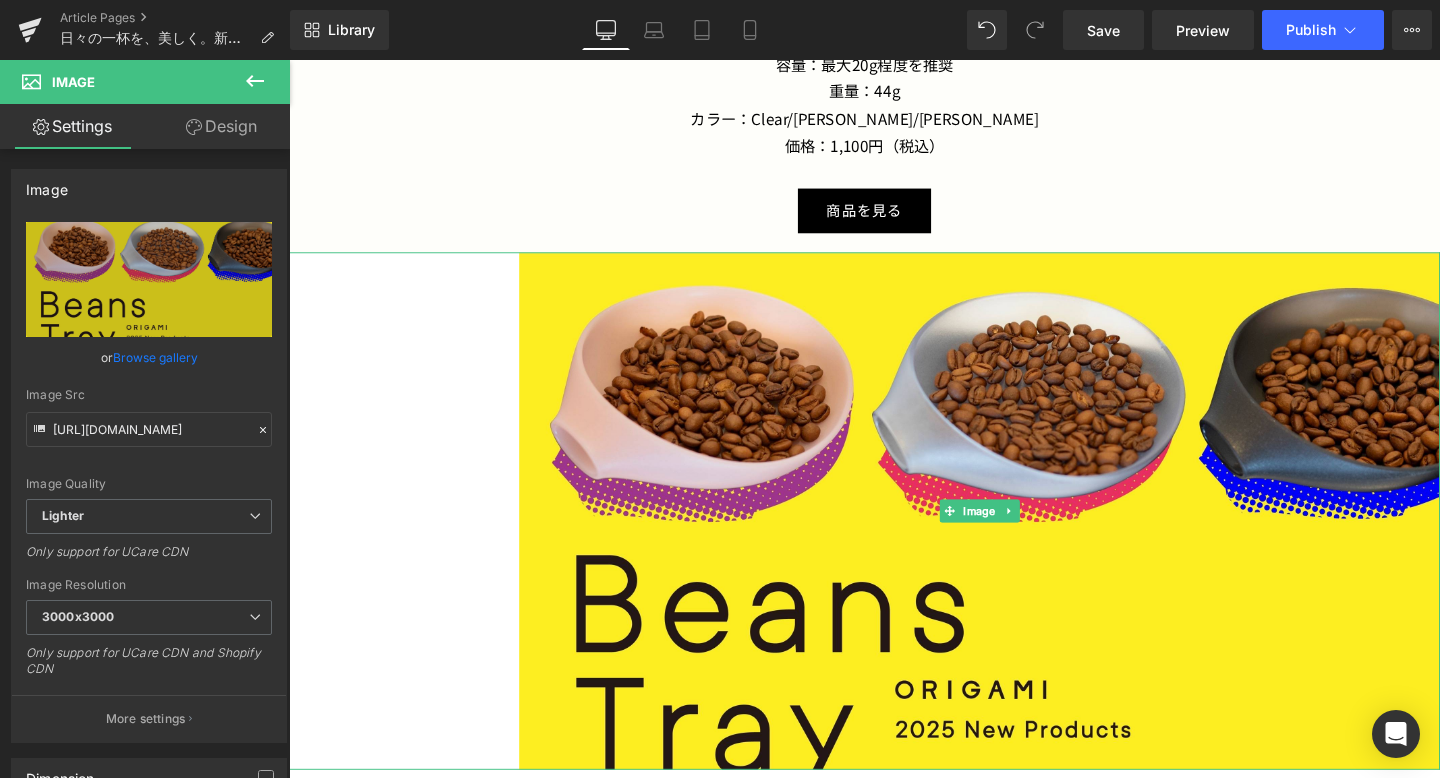 click at bounding box center [894, 534] 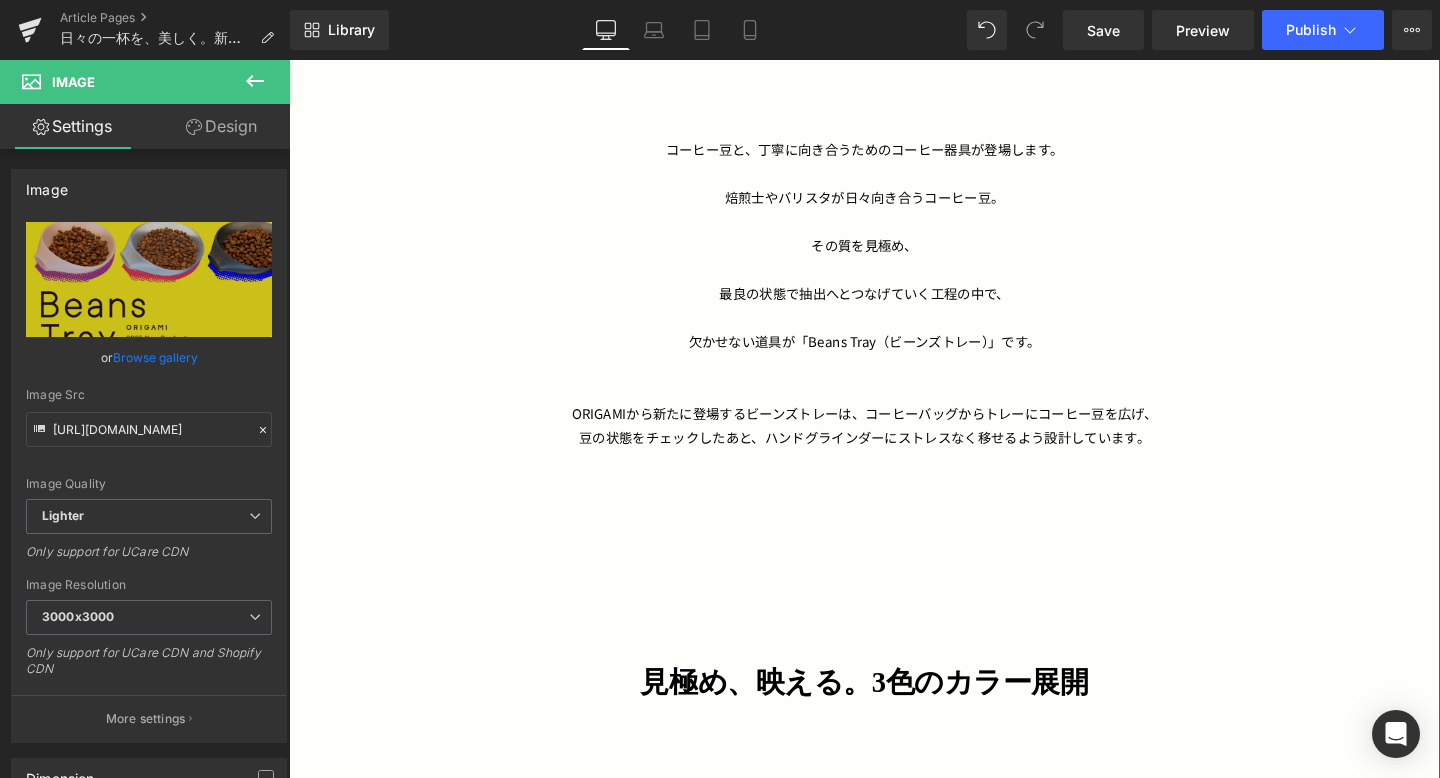 scroll, scrollTop: 1006, scrollLeft: 0, axis: vertical 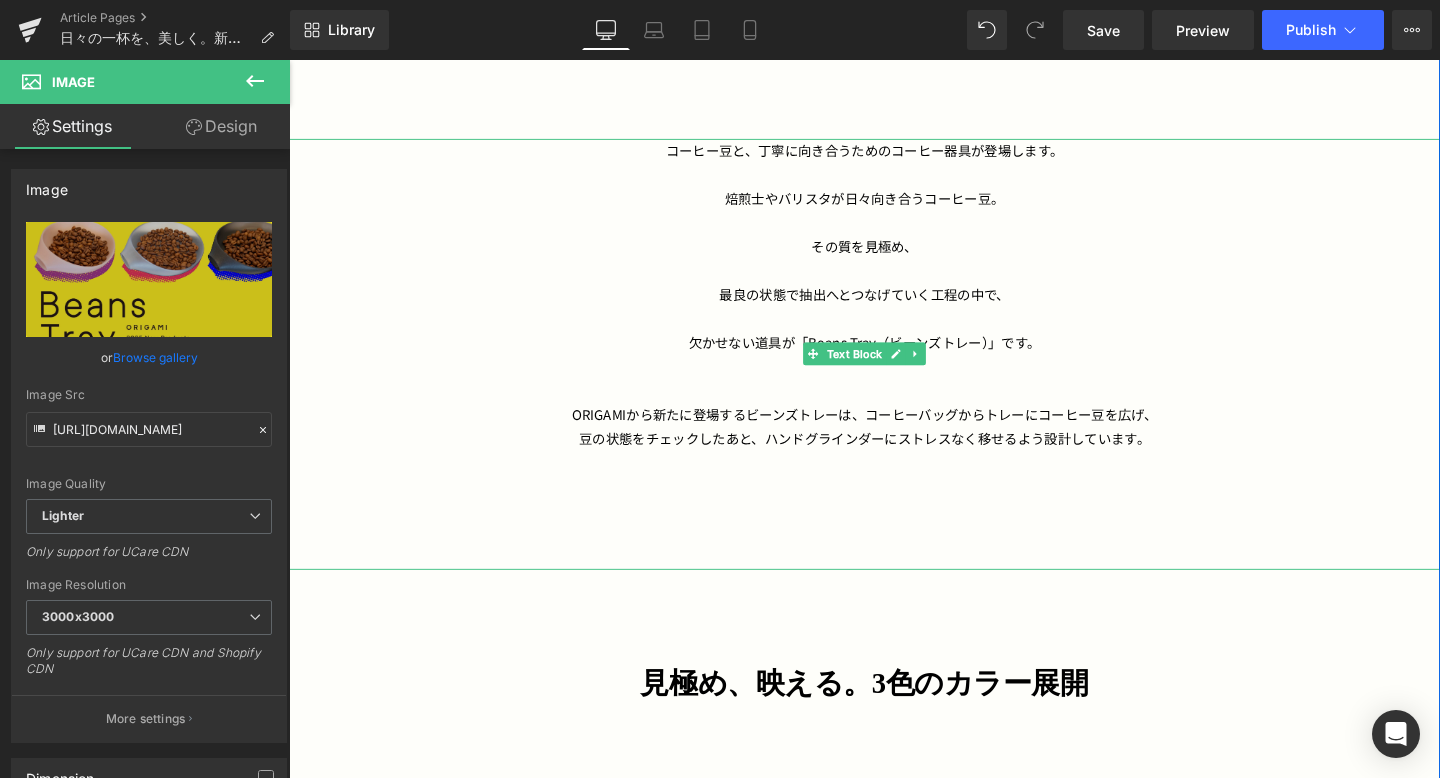 click on "コーヒー豆と、丁寧に向き合うためのコーヒー器具が登場します。 焙煎士やバリスタが日々向き合うコーヒー豆。 その質を見極め、 最良の状態で抽出へとつなげていく工程の中で、 欠かせない道具が「Beans Tray（ビーンズトレー）」です。 ORIGAMIから新たに登場するビーンズトレーは、コーヒーバッグからトレーにコーヒー豆を広げ、 豆の状態をチェックしたあと、ハンドグラインダーにストレスなく移せるよう設計しています。" at bounding box center (894, 369) 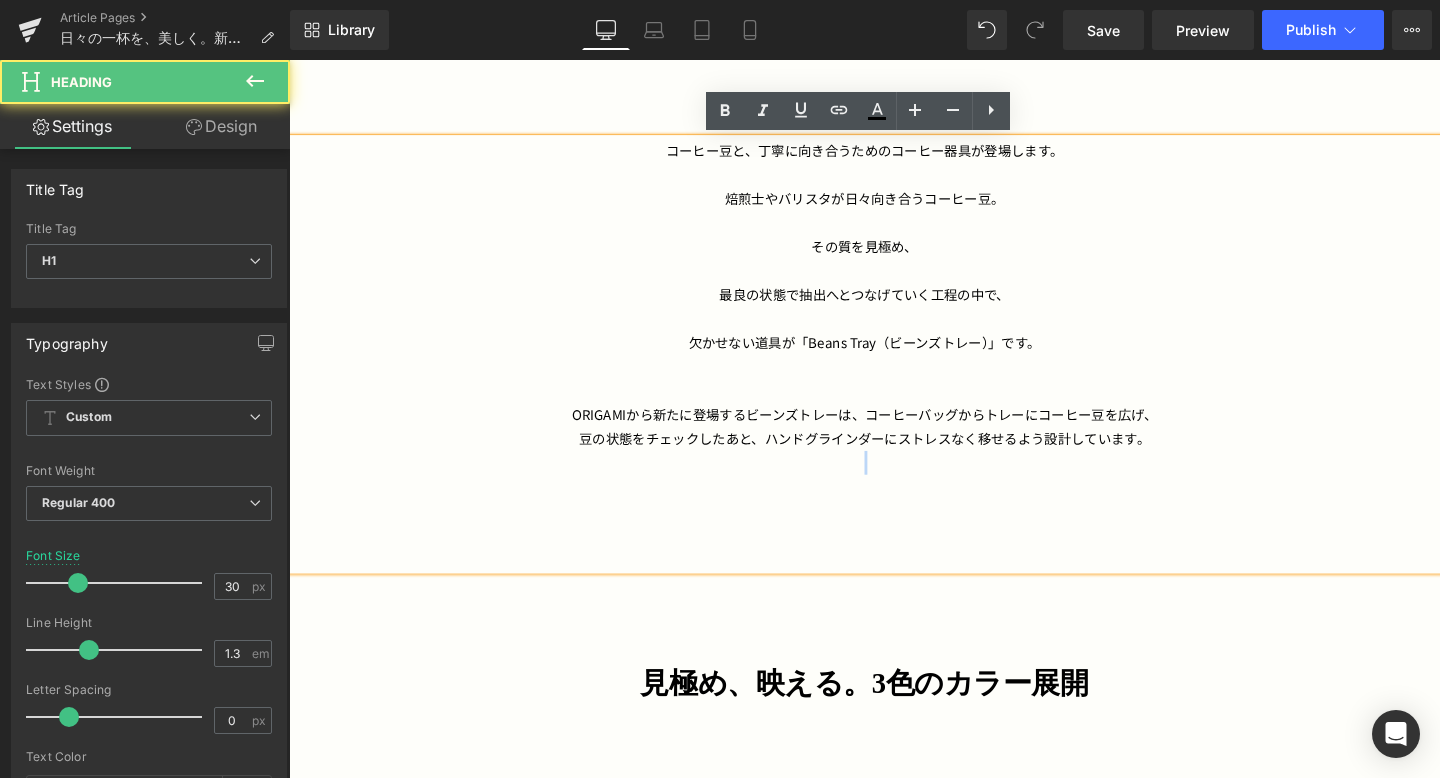 drag, startPoint x: 881, startPoint y: 601, endPoint x: 886, endPoint y: 544, distance: 57.21888 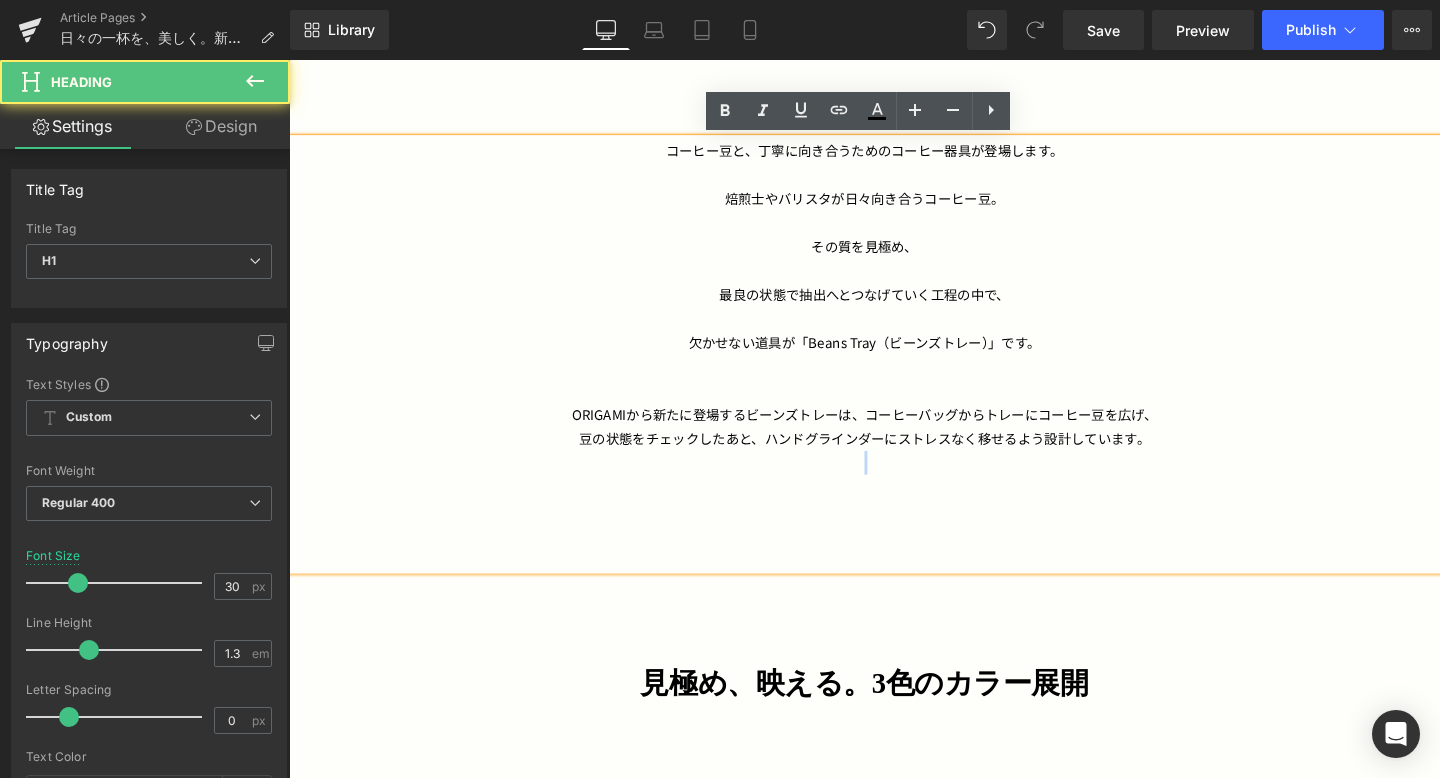 click on "コーヒー豆と、丁寧に向き合うためのコーヒー器具が登場します。 焙煎士やバリスタが日々向き合うコーヒー豆。 その質を見極め、 最良の状態で抽出へとつなげていく工程の中で、 欠かせない道具が「Beans Tray（ビーンズトレー）」です。 ORIGAMIから新たに登場するビーンズトレーは、コーヒーバッグからトレーにコーヒー豆を広げ、 豆の状態をチェックしたあと、ハンドグラインダーにストレスなく移せるよう設計しています。 Text Block         見極め、映える。 3色のカラー展開 Heading         Image         Image         Image         Row         ・豆の状態を見やすい広く浅い設計 ・軽く扱いやすい樹脂素材 ・ORIGAMIらしい有機的フォルム ・選べる3つのカラー 機能は必要最小限に、美しさはORIGAMIらしく。 Text Block         Row         Image         あらゆる使用シーンに対応" at bounding box center [894, 1046] 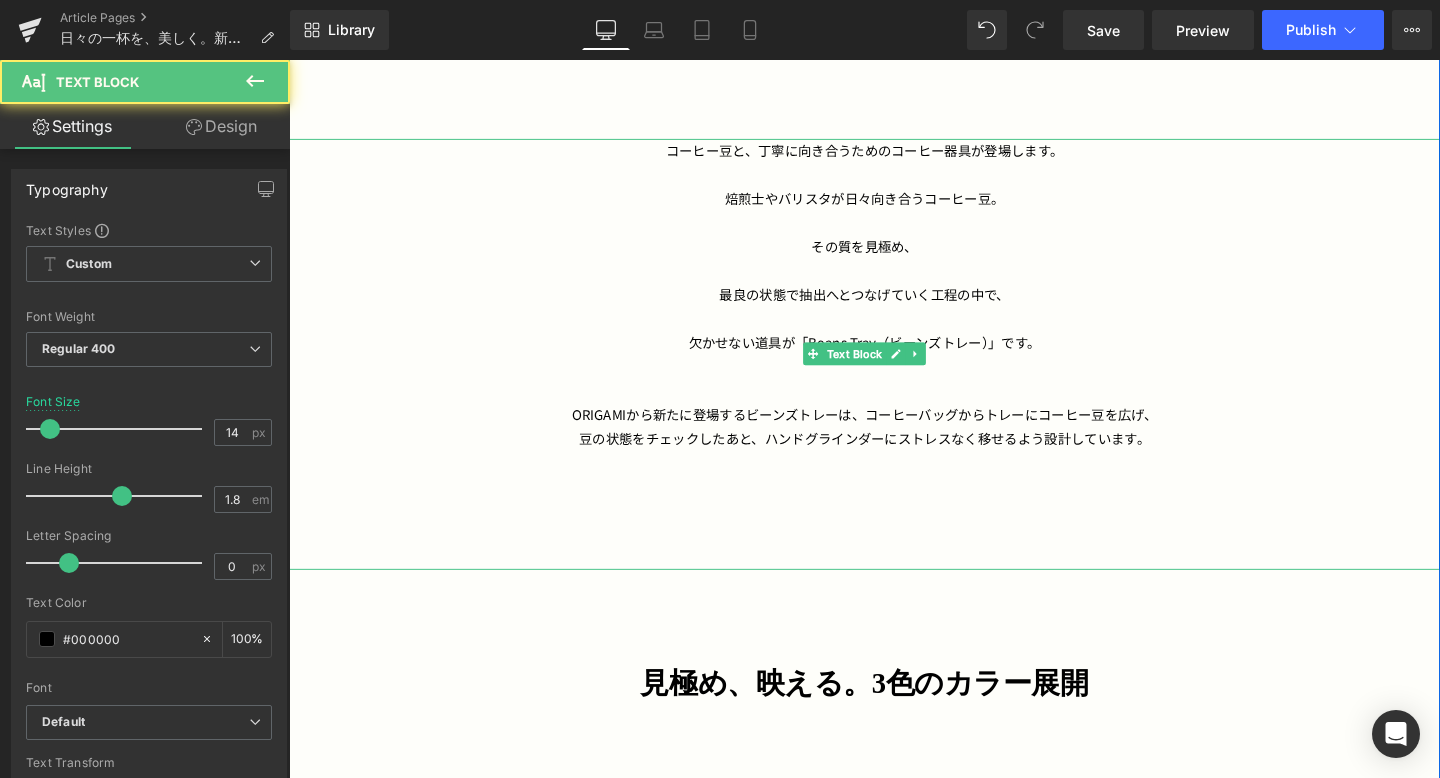 click on "コーヒー豆と、丁寧に向き合うためのコーヒー器具が登場します。 焙煎士やバリスタが日々向き合うコーヒー豆。 その質を見極め、 最良の状態で抽出へとつなげていく工程の中で、 欠かせない道具が「Beans Tray（ビーンズトレー）」です。 ORIGAMIから新たに登場するビーンズトレーは、コーヒーバッグからトレーにコーヒー豆を広げ、 豆の状態をチェックしたあと、ハンドグラインダーにストレスなく移せるよう設計しています。" at bounding box center [894, 369] 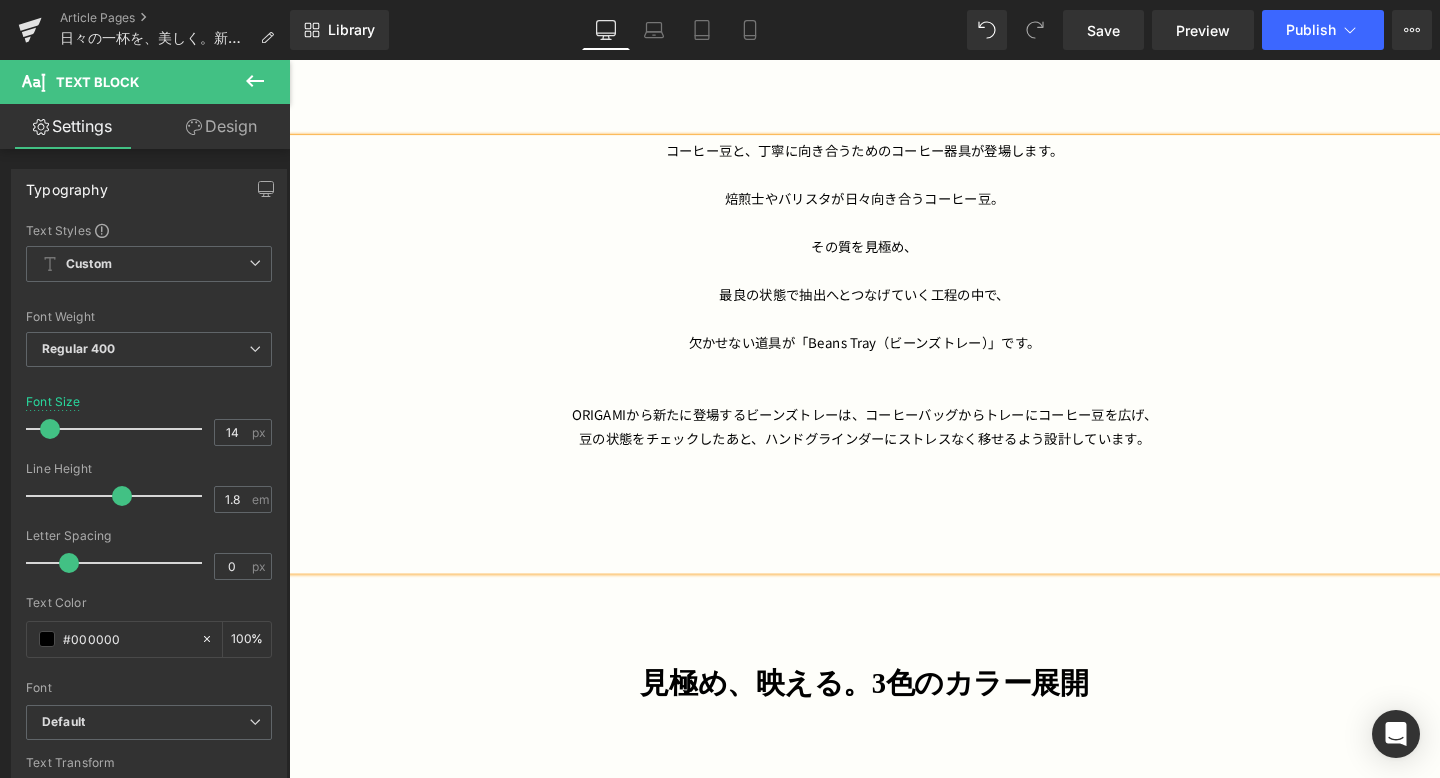 type 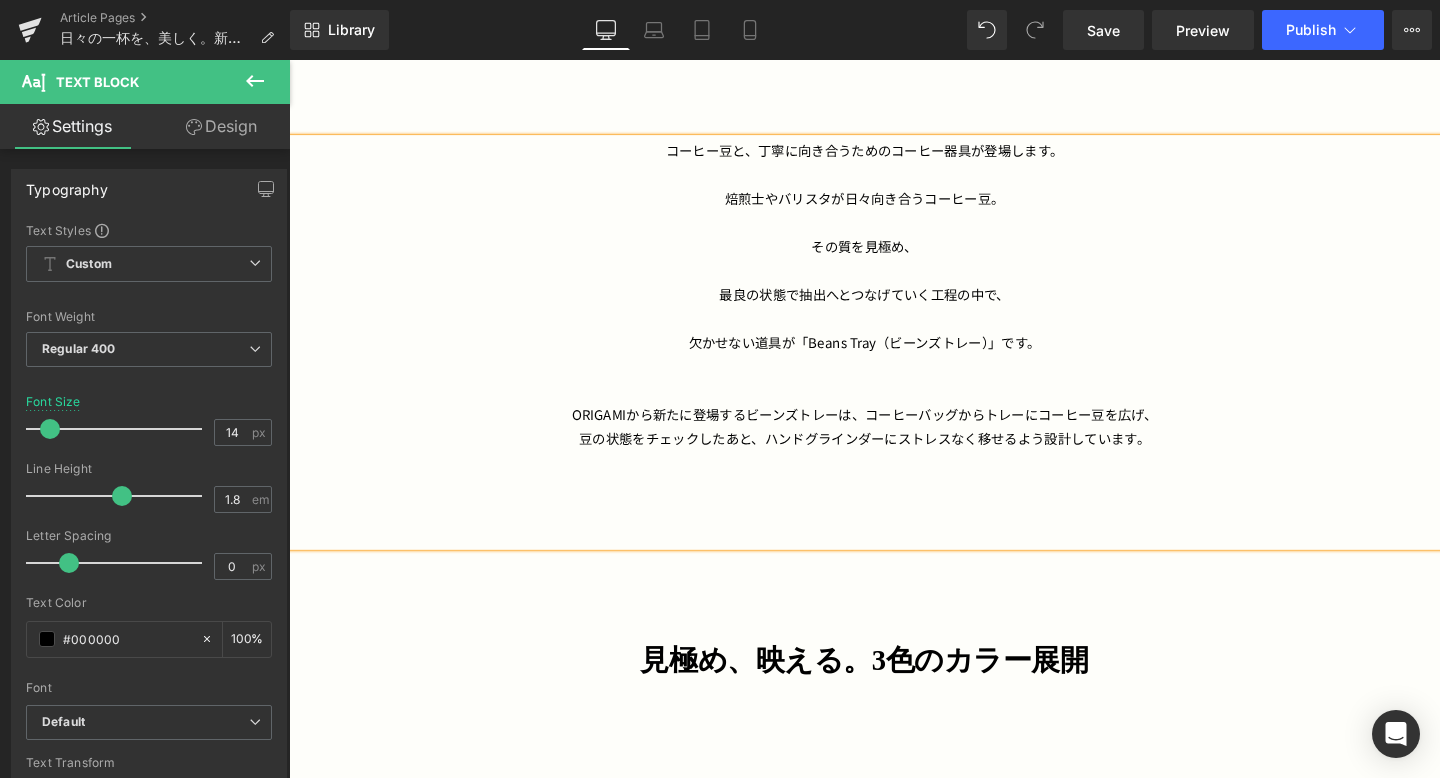 click on "コーヒー豆と、丁寧に向き合うためのコーヒー器具が登場します。 焙煎士やバリスタが日々向き合うコーヒー豆。 その質を見極め、 最良の状態で抽出へとつなげていく工程の中で、 欠かせない道具が「Beans Tray（ビーンズトレー）」です。 ORIGAMIから新たに登場するビーンズトレーは、コーヒーバッグからトレーにコーヒー豆を広げ、 豆の状態をチェックしたあと、ハンドグラインダーにストレスなく移せるよう設計しています。" at bounding box center (894, 357) 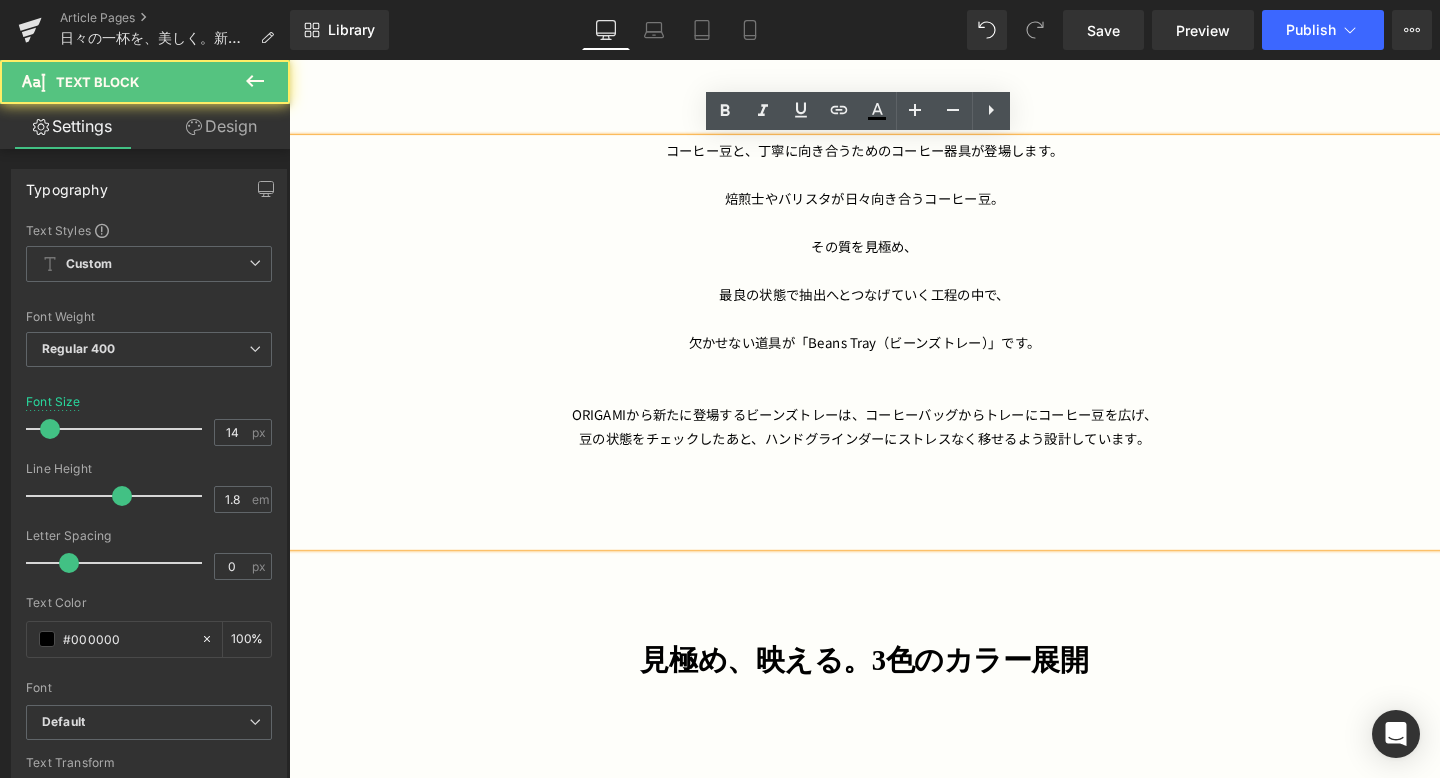click on "コーヒー豆と、丁寧に向き合うためのコーヒー器具が登場します。 焙煎士やバリスタが日々向き合うコーヒー豆。 その質を見極め、 最良の状態で抽出へとつなげていく工程の中で、 欠かせない道具が「Beans Tray（ビーンズトレー）」です。 ORIGAMIから新たに登場するビーンズトレーは、コーヒーバッグからトレーにコーヒー豆を広げ、 豆の状態をチェックしたあと、ハンドグラインダーにストレスなく移せるよう設計しています。" at bounding box center [894, 357] 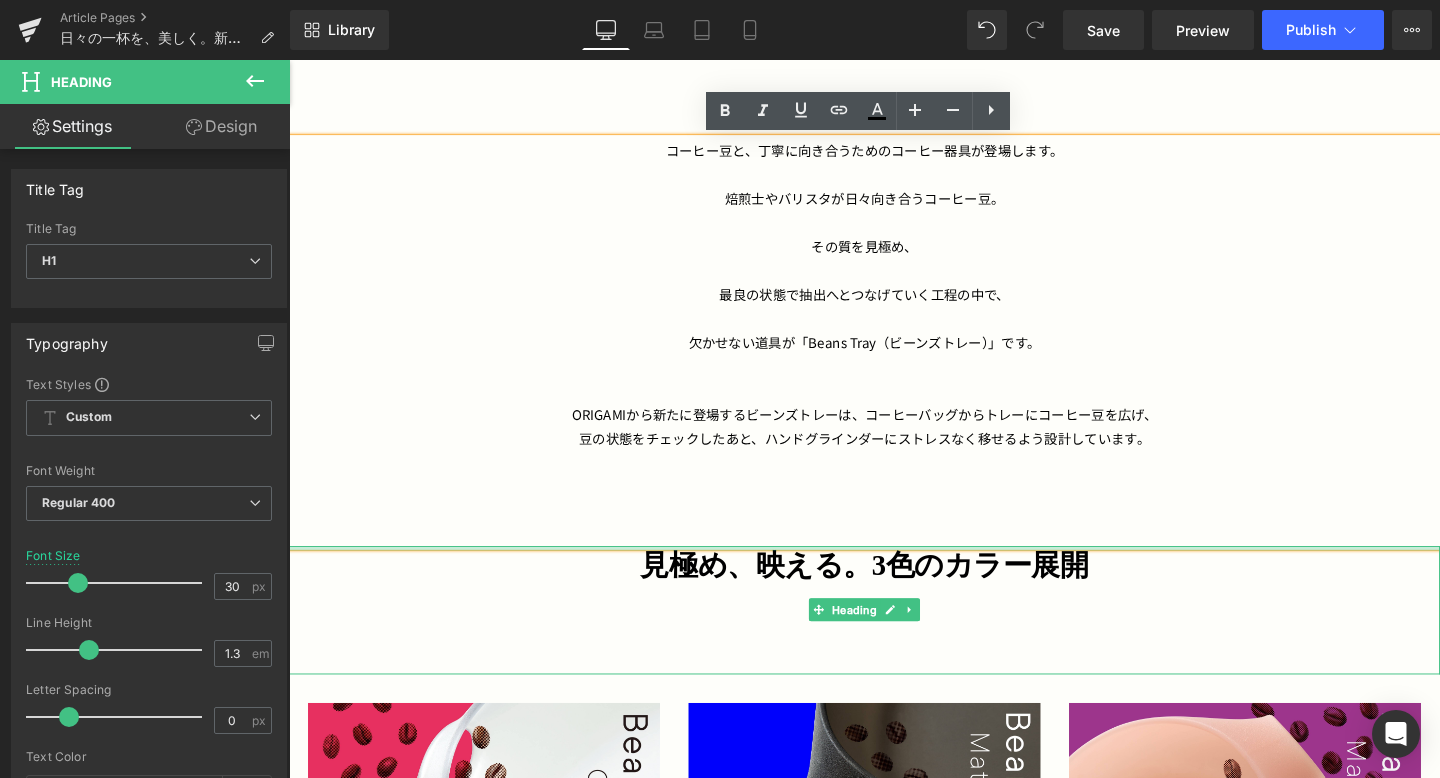 drag, startPoint x: 843, startPoint y: 575, endPoint x: 868, endPoint y: 456, distance: 121.597694 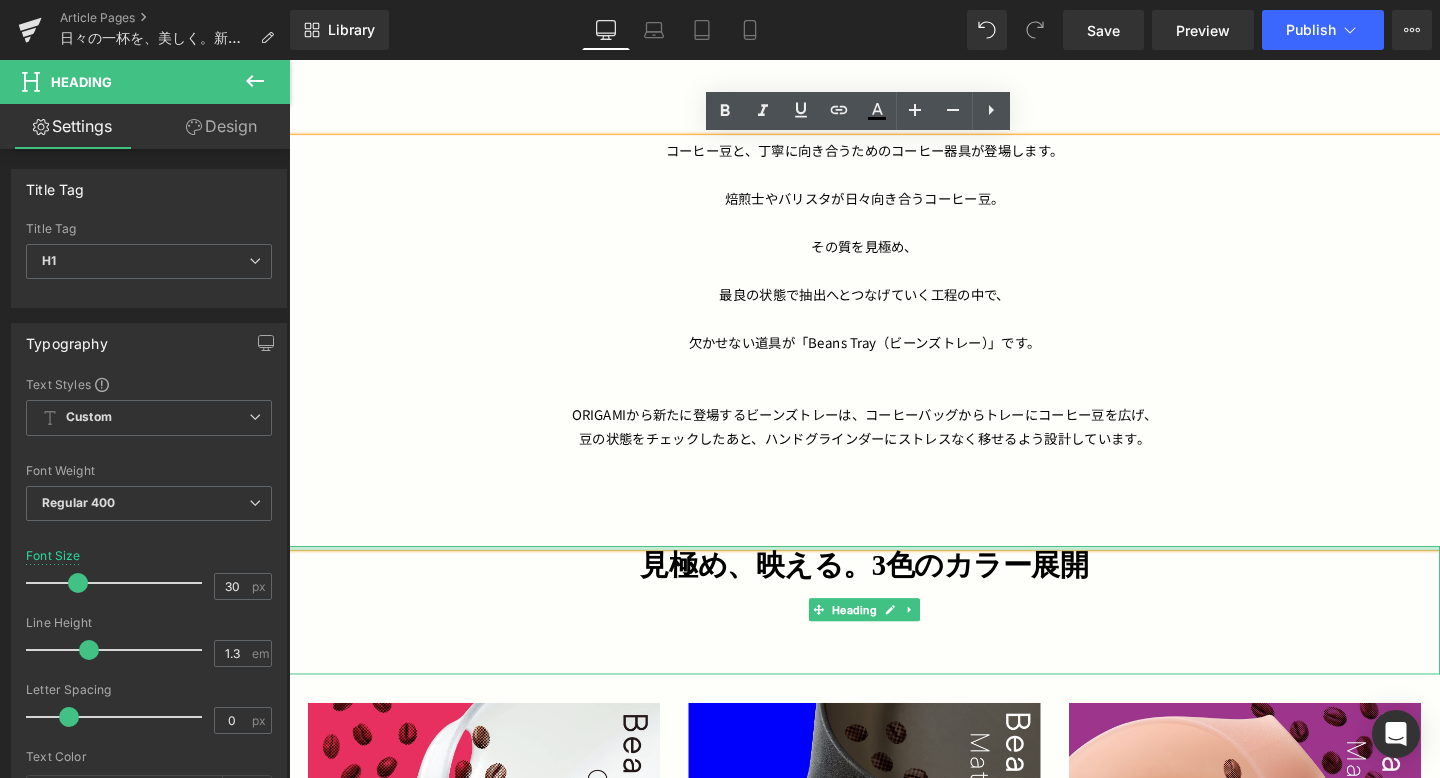 click on "コーヒー豆と、丁寧に向き合うためのコーヒー器具が登場します。 焙煎士やバリスタが日々向き合うコーヒー豆。 その質を見極め、 最良の状態で抽出へとつなげていく工程の中で、 欠かせない道具が「Beans Tray（ビーンズトレー）」です。 ORIGAMIから新たに登場するビーンズトレーは、コーヒーバッグからトレーにコーヒー豆を広げ、 豆の状態をチェックしたあと、ハンドグラインダーにストレスなく移せるよう設計しています。 Text Block         見極め、映える。 3色のカラー展開 Heading         Image         Image         Image         Row         ・豆の状態を見やすい広く浅い設計 ・軽く扱いやすい樹脂素材 ・ORIGAMIらしい有機的フォルム ・選べる3つのカラー 機能は必要最小限に、美しさはORIGAMIらしく。 Text Block         Row         Image         あらゆる使用シーンに対応" at bounding box center [894, 983] 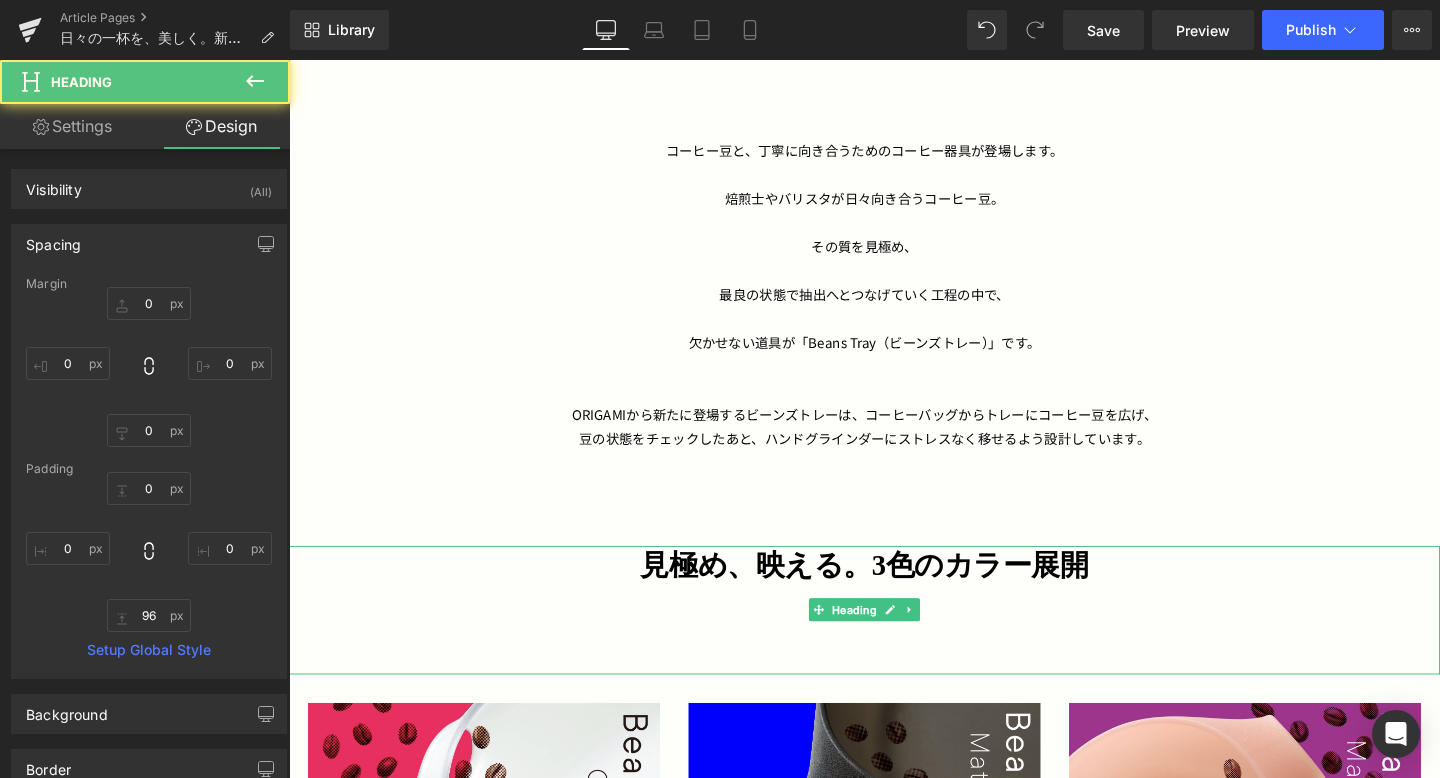 click at bounding box center [894, 382] 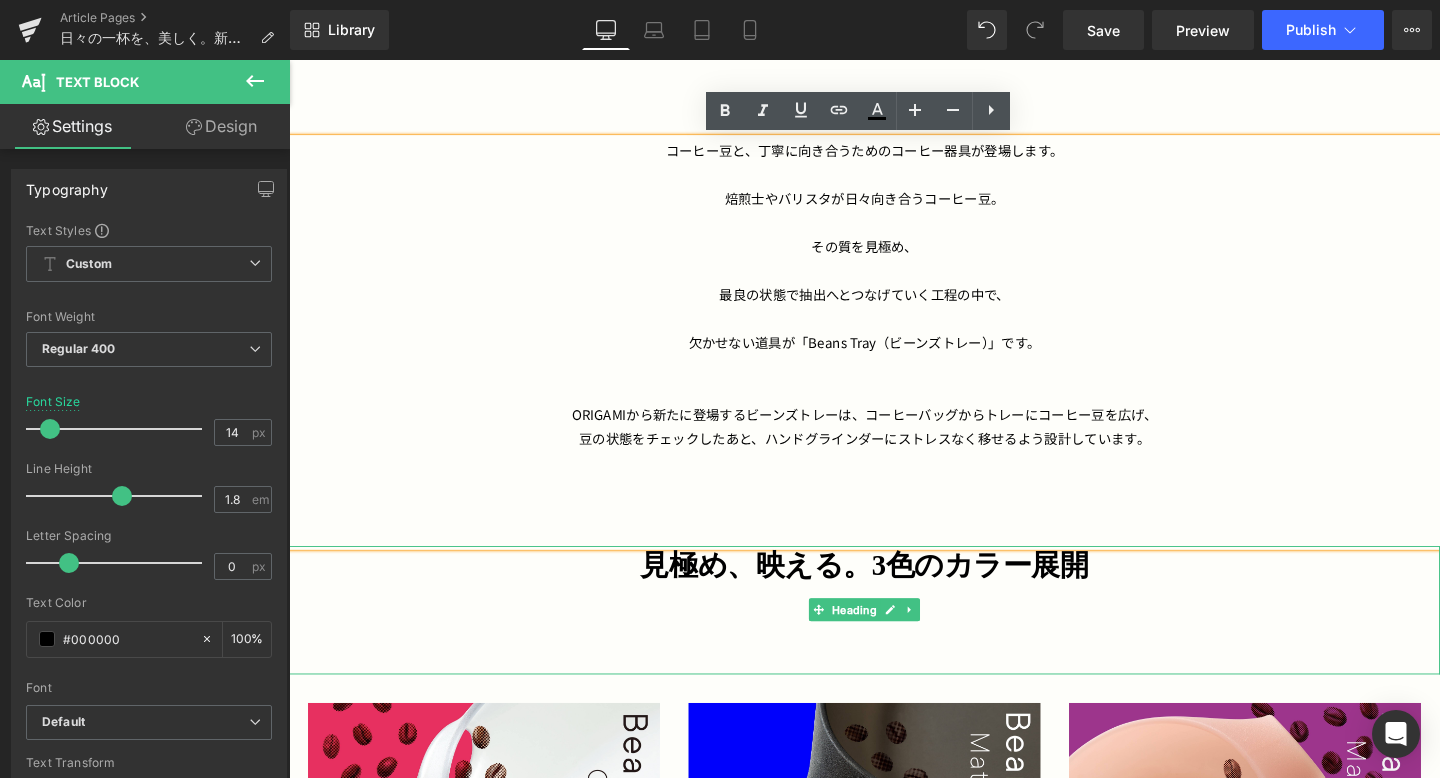 click on "コーヒー豆と、丁寧に向き合うためのコーヒー器具が登場します。 焙煎士やバリスタが日々向き合うコーヒー豆。 その質を見極め、 最良の状態で抽出へとつなげていく工程の中で、 欠かせない道具が「Beans Tray（ビーンズトレー）」です。 ORIGAMIから新たに登場するビーンズトレーは、コーヒーバッグからトレーにコーヒー豆を広げ、 豆の状態をチェックしたあと、ハンドグラインダーにストレスなく移せるよう設計しています。 Text Block         見極め、映える。 3色のカラー展開 Heading         Image         Image         Image         Row         ・豆の状態を見やすい広く浅い設計 ・軽く扱いやすい樹脂素材 ・ORIGAMIらしい有機的フォルム ・選べる3つのカラー 機能は必要最小限に、美しさはORIGAMIらしく。 Text Block         Row         Image         あらゆる使用シーンに対応" at bounding box center (894, 983) 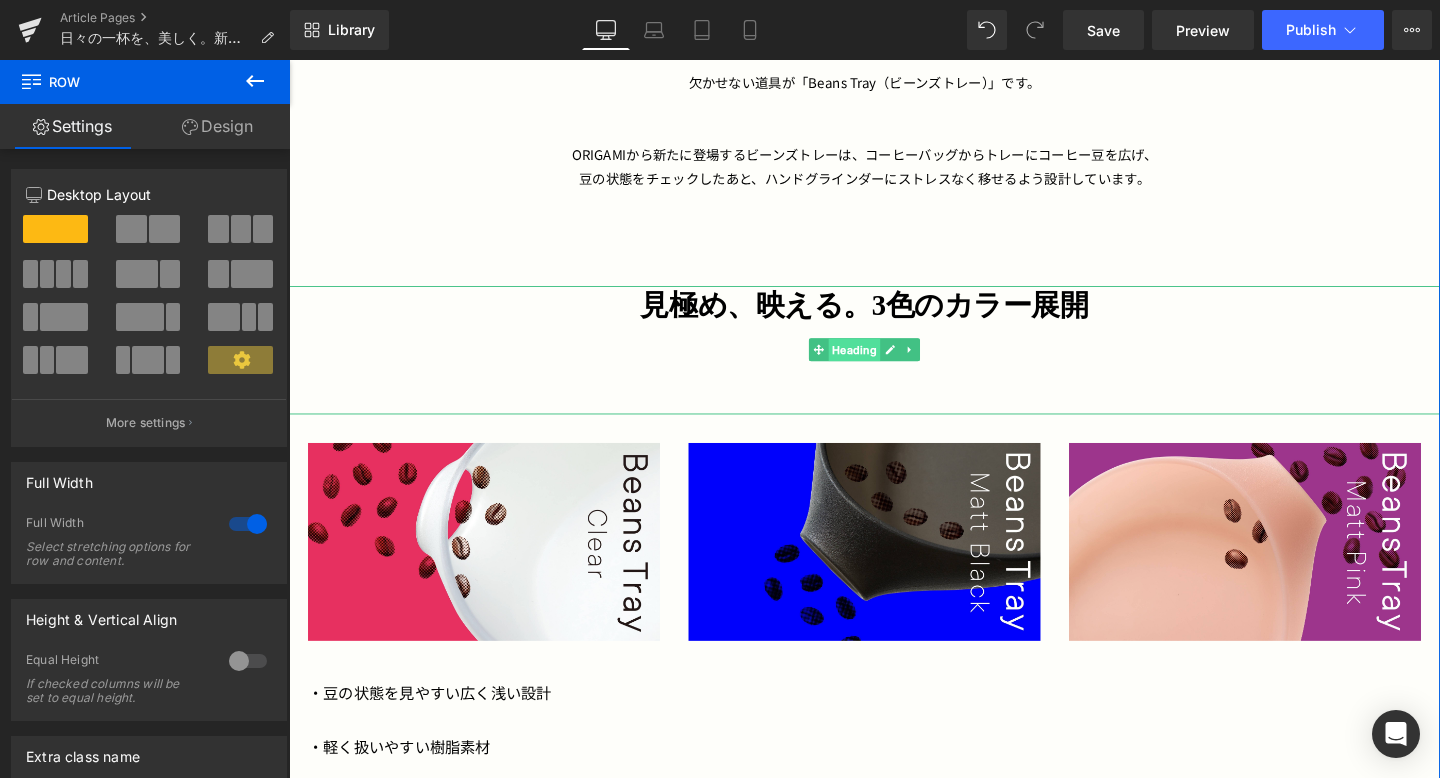 scroll, scrollTop: 1317, scrollLeft: 0, axis: vertical 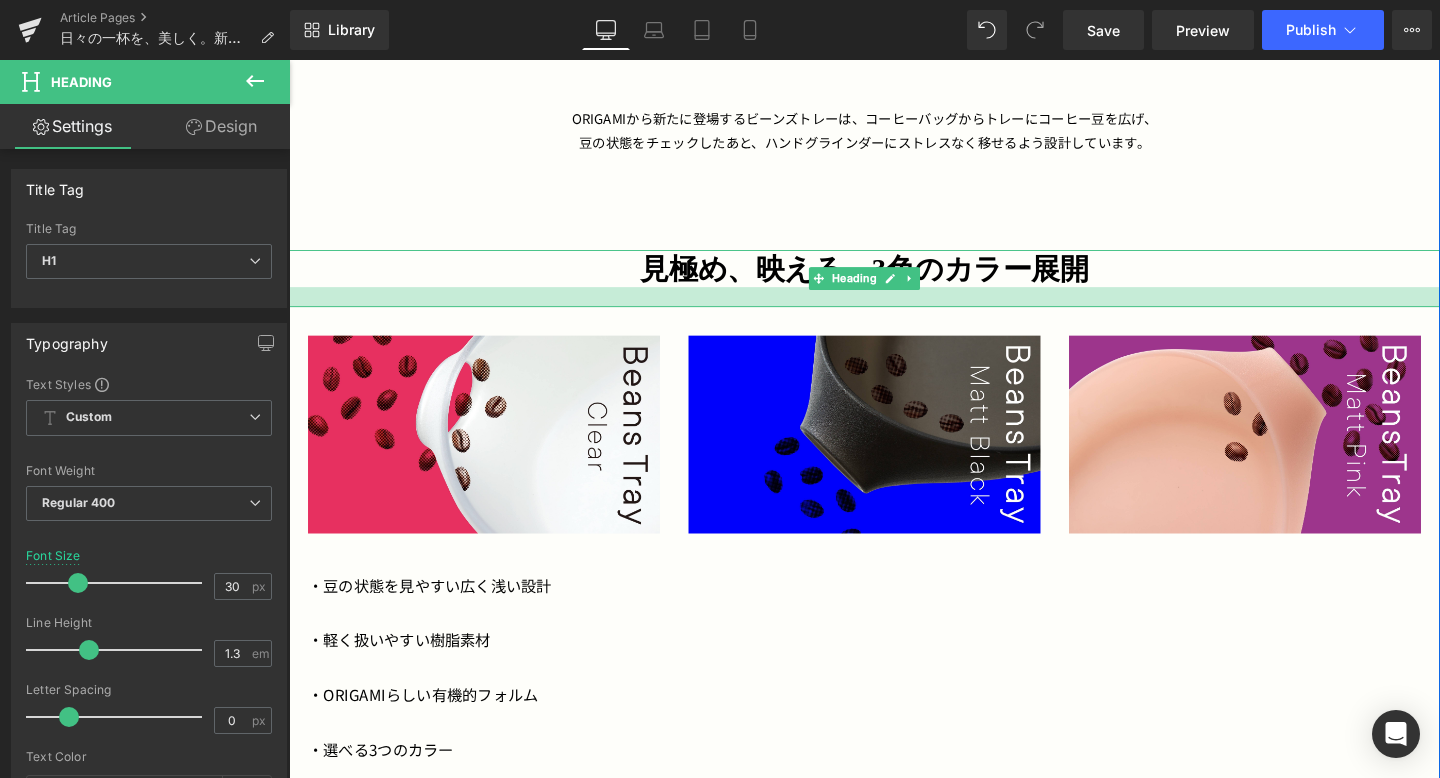 drag, startPoint x: 905, startPoint y: 392, endPoint x: 905, endPoint y: 317, distance: 75 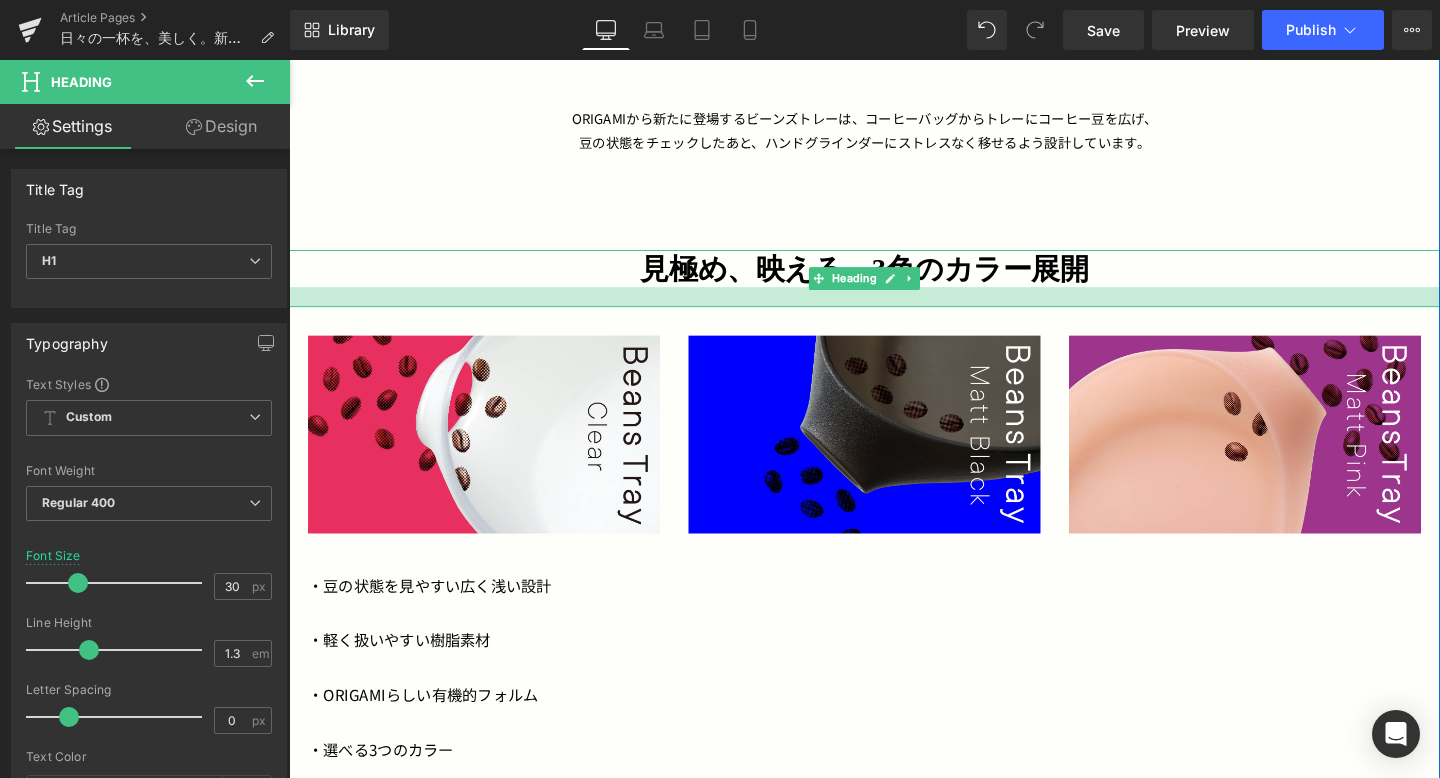 click at bounding box center (894, 309) 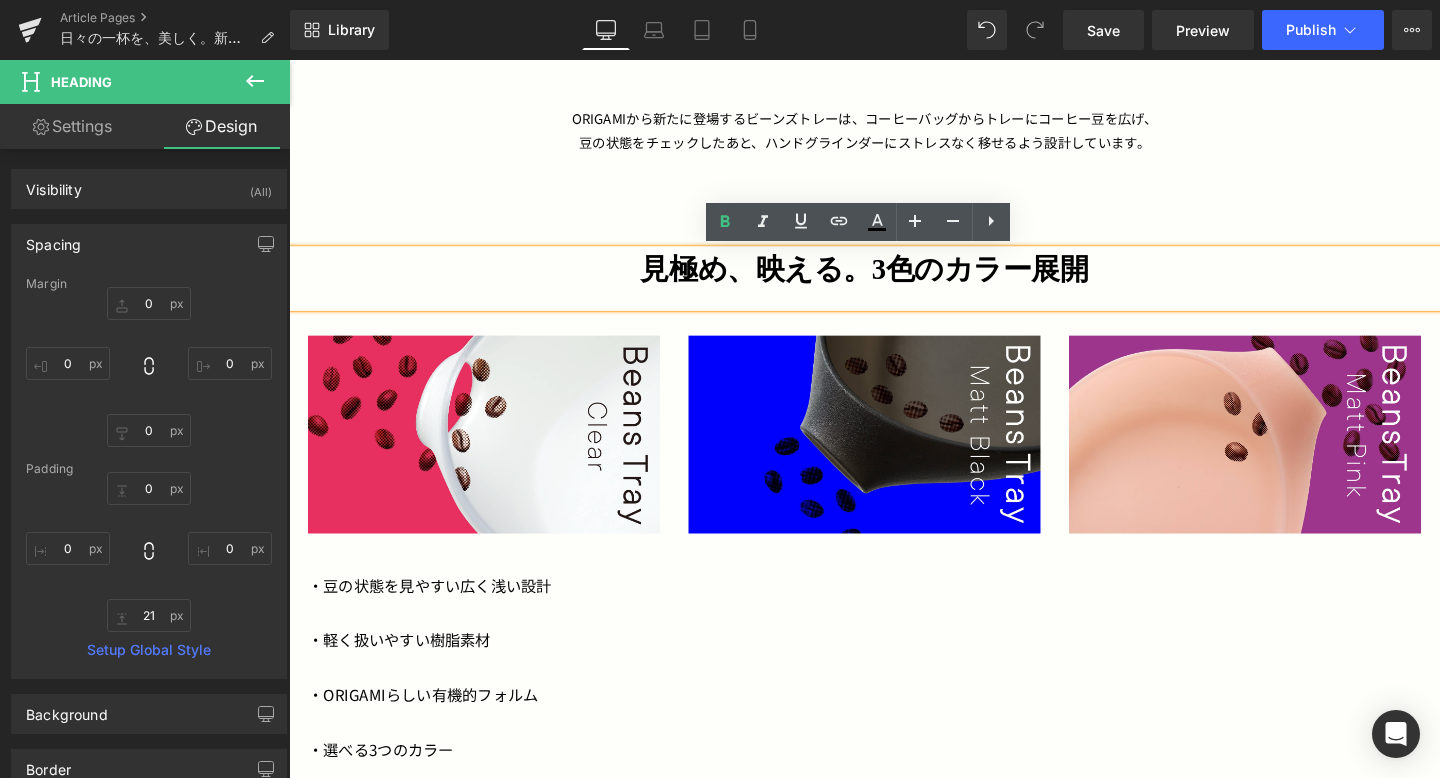 click on "見極め、映える。 3色のカラー展開" at bounding box center (894, 290) 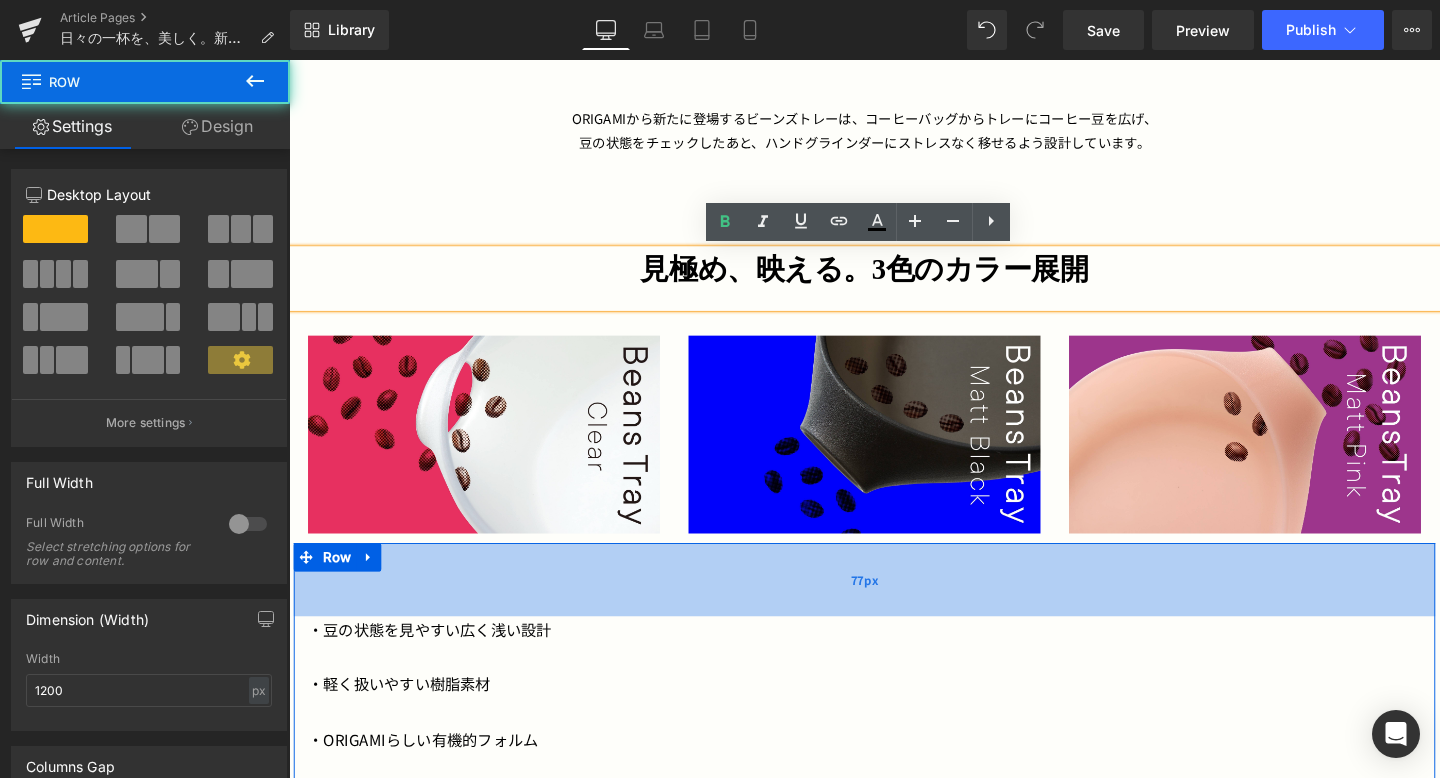 drag, startPoint x: 1120, startPoint y: 572, endPoint x: 1129, endPoint y: 619, distance: 47.853943 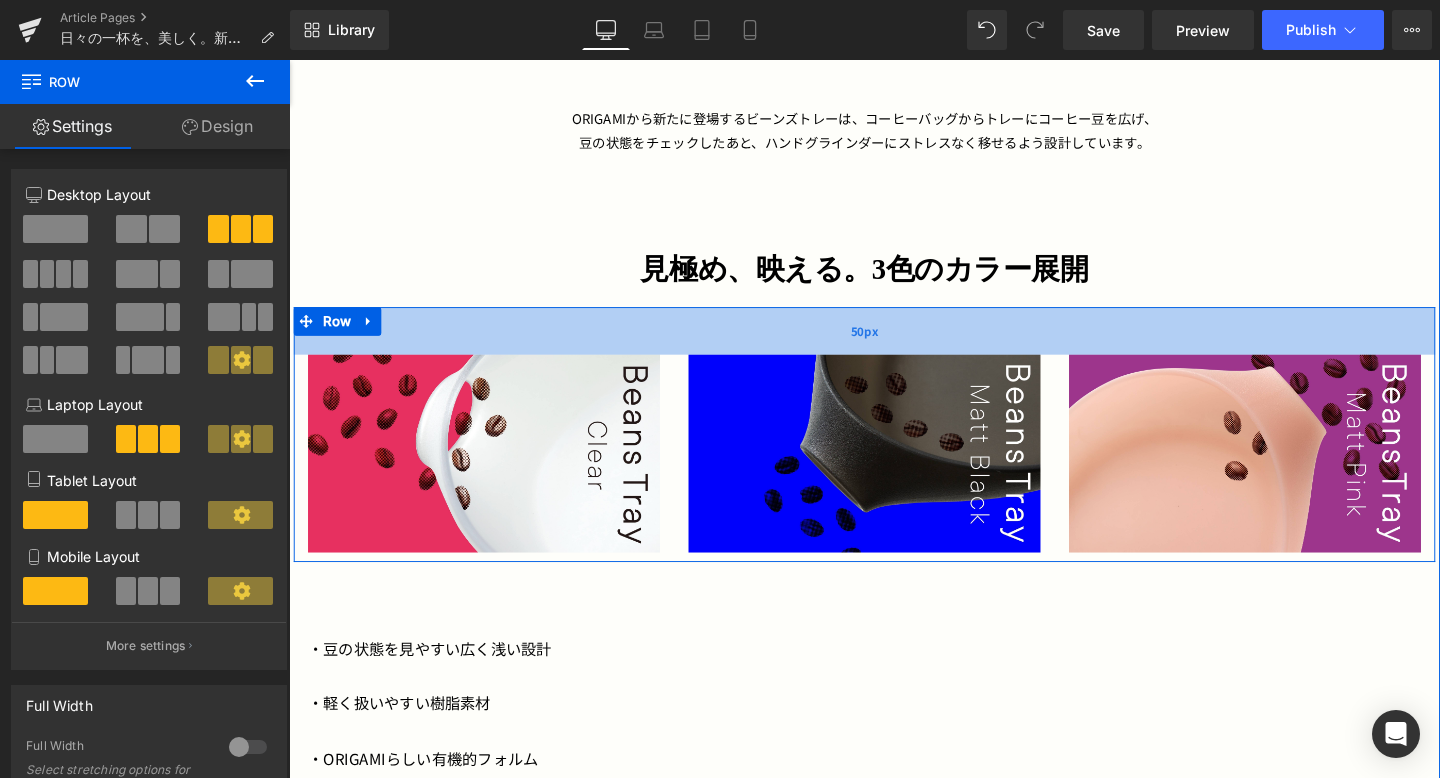 drag, startPoint x: 1129, startPoint y: 325, endPoint x: 1130, endPoint y: 345, distance: 20.024984 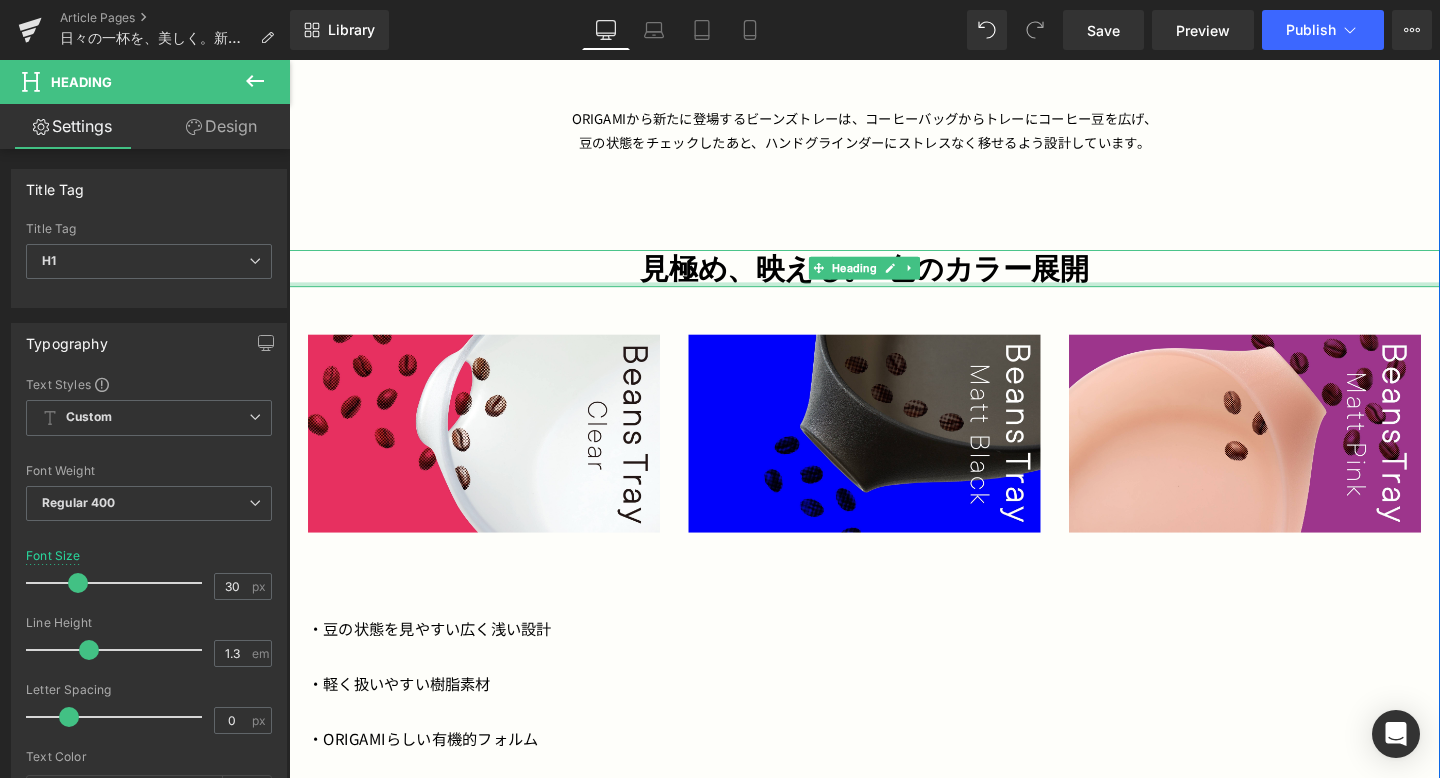 drag, startPoint x: 926, startPoint y: 317, endPoint x: 926, endPoint y: 293, distance: 24 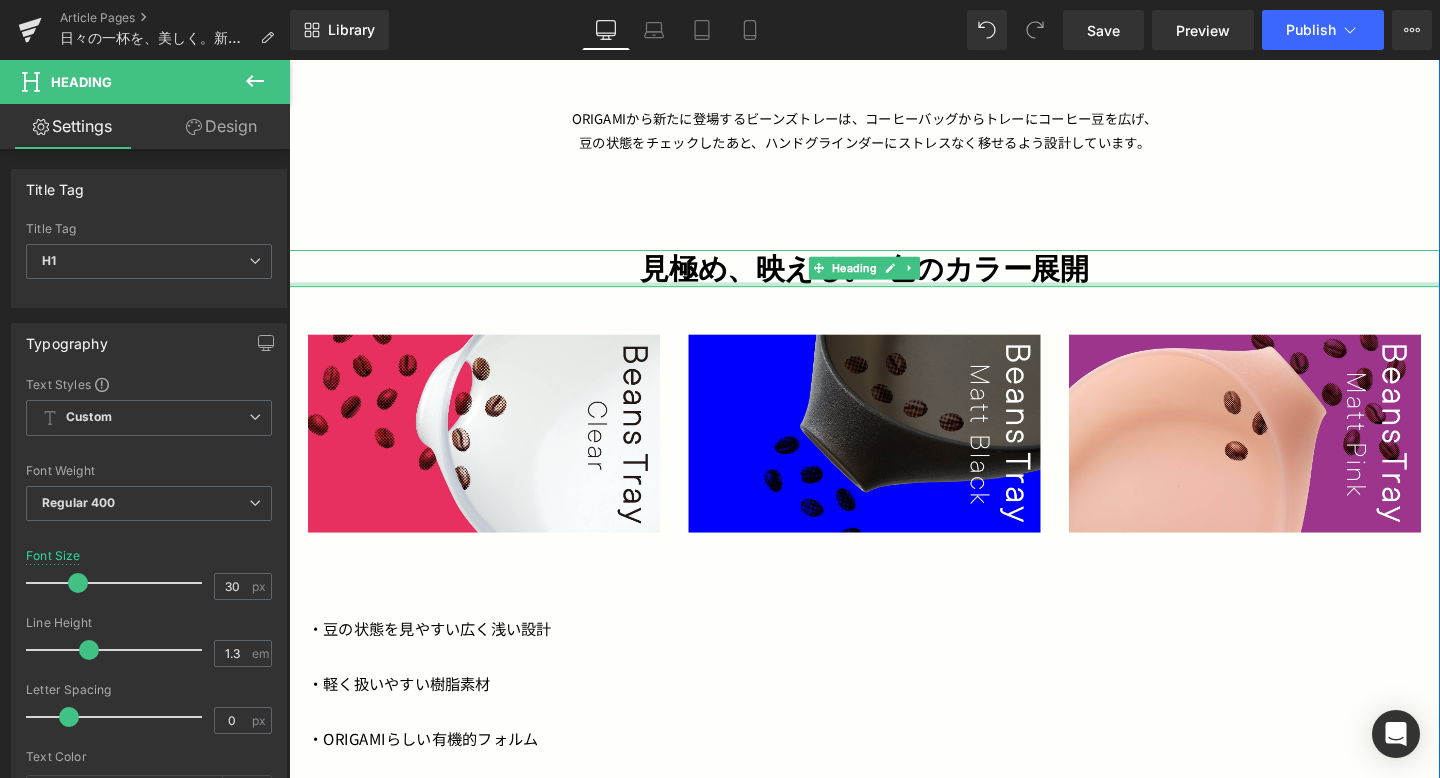 click at bounding box center (894, 296) 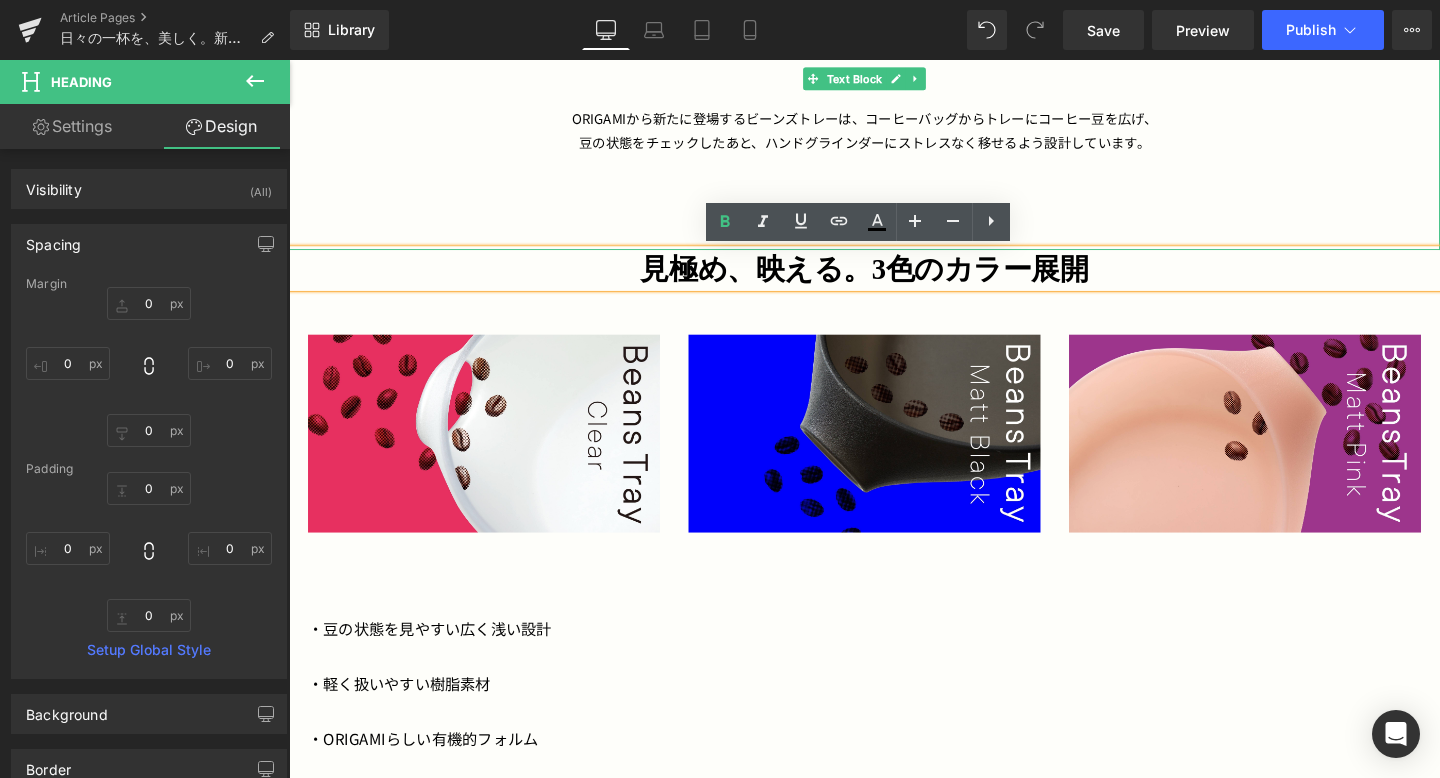 click on "コーヒー豆と、丁寧に向き合うためのコーヒー器具が登場します。 焙煎士やバリスタが日々向き合うコーヒー豆。 その質を見極め、 最良の状態で抽出へとつなげていく工程の中で、 欠かせない道具が「Beans Tray（ビーンズトレー）」です。 ORIGAMIから新たに登場するビーンズトレーは、コーヒーバッグからトレーにコーヒー豆を広げ、 豆の状態をチェックしたあと、ハンドグラインダーにストレスなく移せるよう設計しています。" at bounding box center [894, 46] 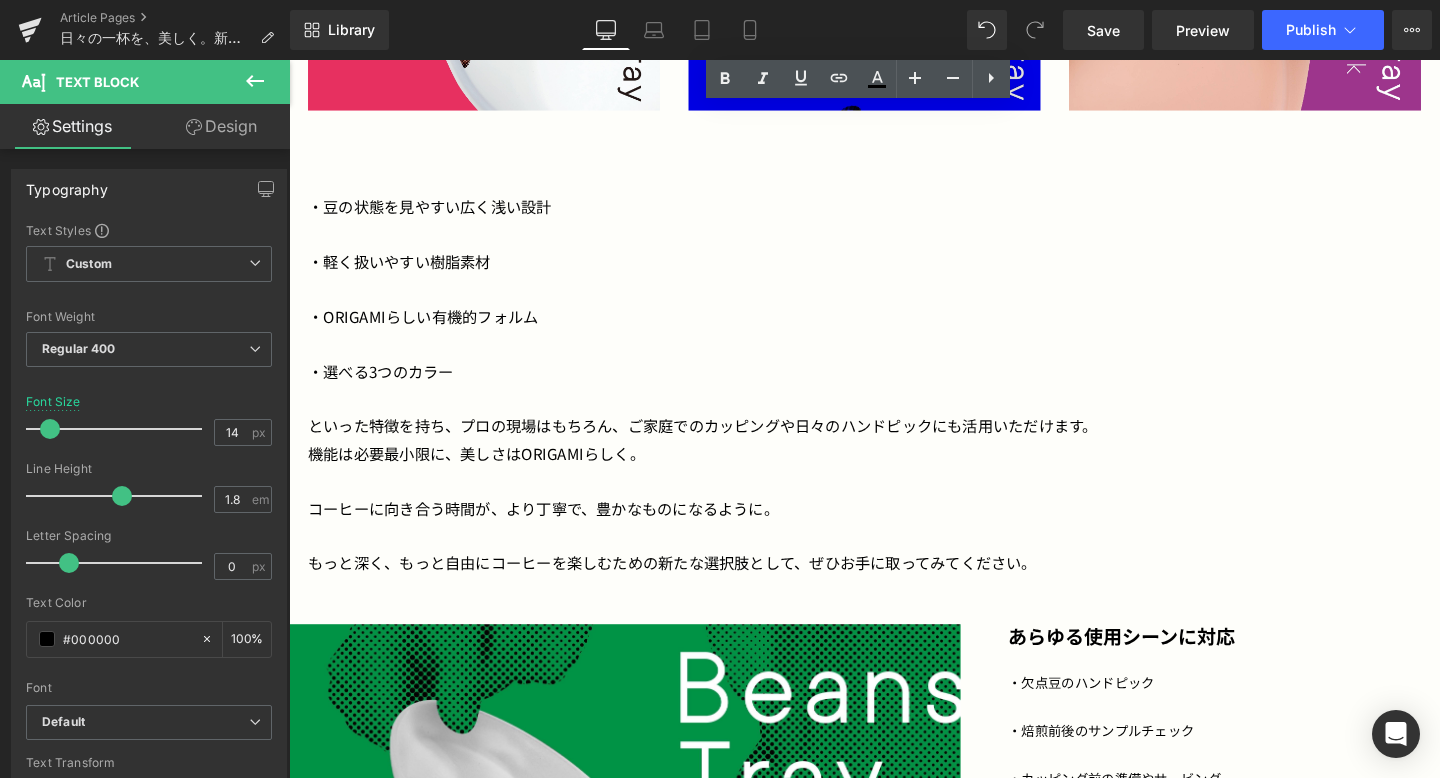 scroll, scrollTop: 1810, scrollLeft: 0, axis: vertical 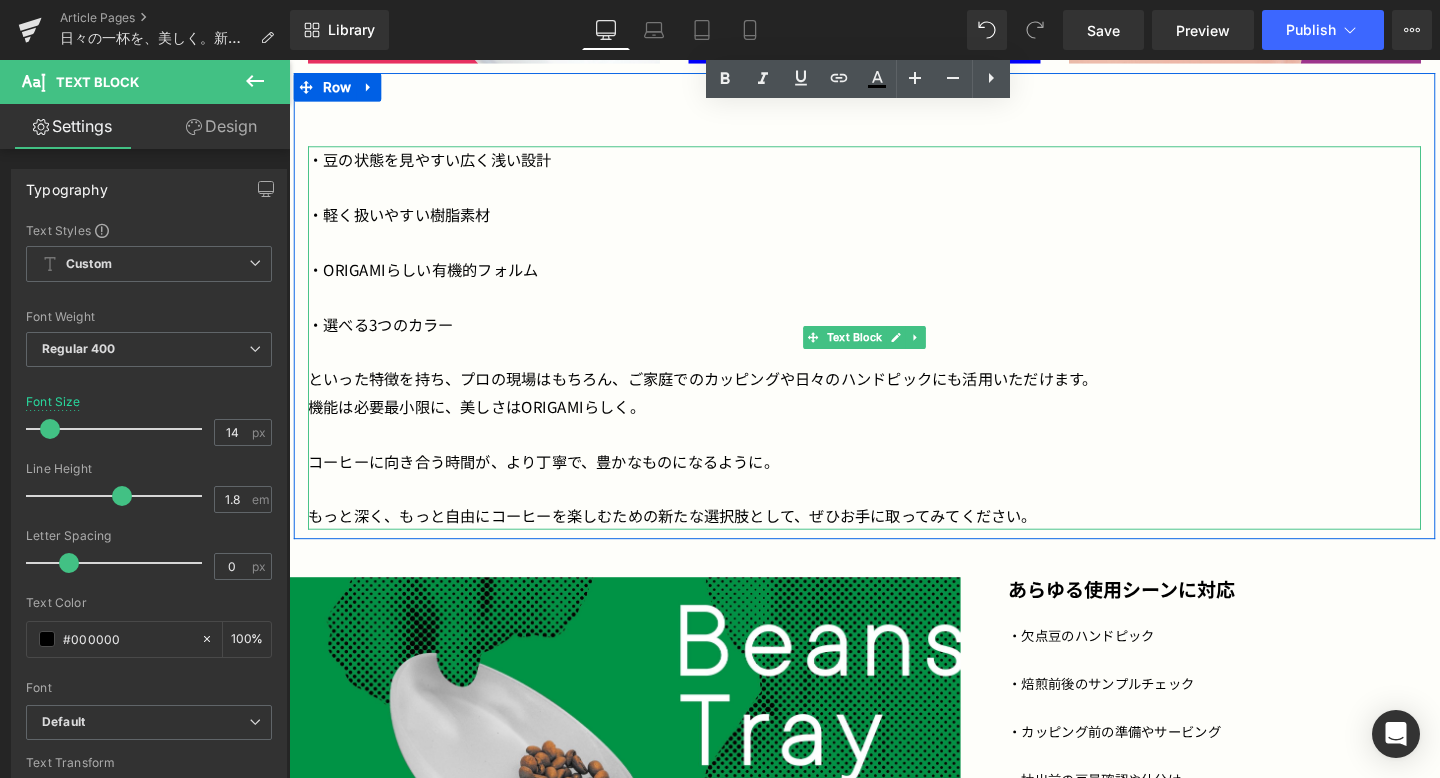 click at bounding box center [894, 510] 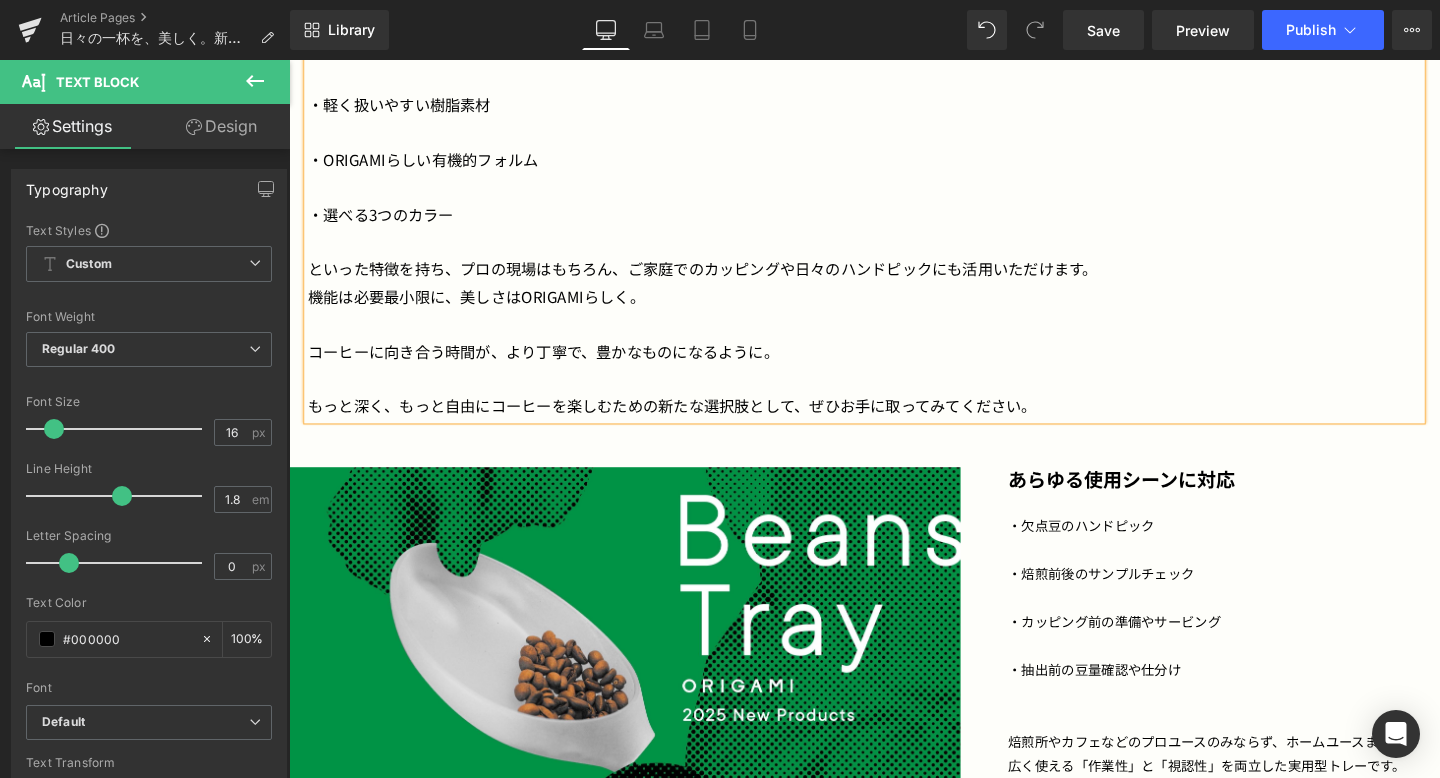 scroll, scrollTop: 1947, scrollLeft: 0, axis: vertical 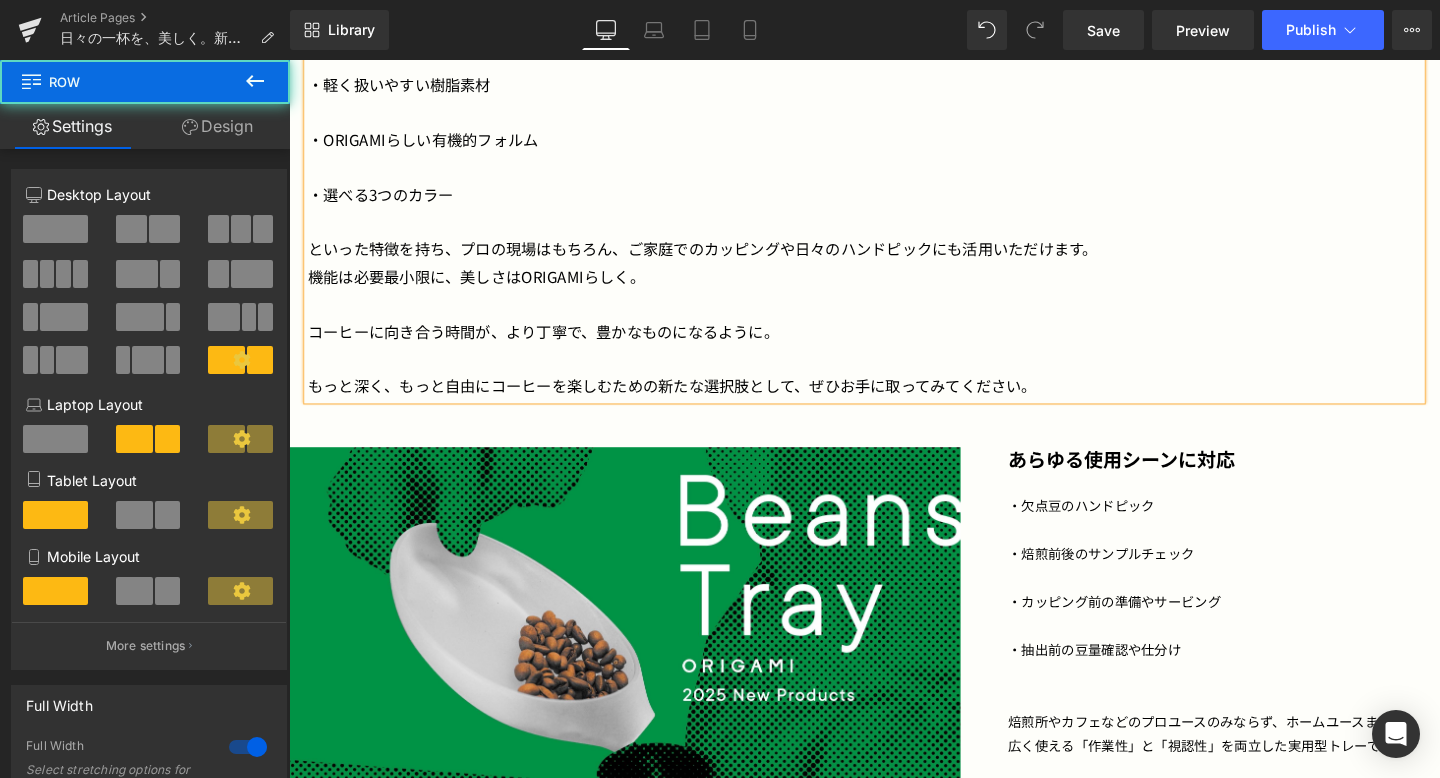 click on "Image         あらゆる使用シーンに対応 Heading         ・欠点豆のハンドピック ・焙煎前後のサンプルチェック ・カッピング前の準備やサービング ・抽出前の豆量確認や仕分け 焙煎所やカフェなどのプロユースのみならず、ホームユースまで幅広く使える 「作業性」と「視認性」を両立した実用型トレーです。 Text Block         Row" at bounding box center [894, 690] 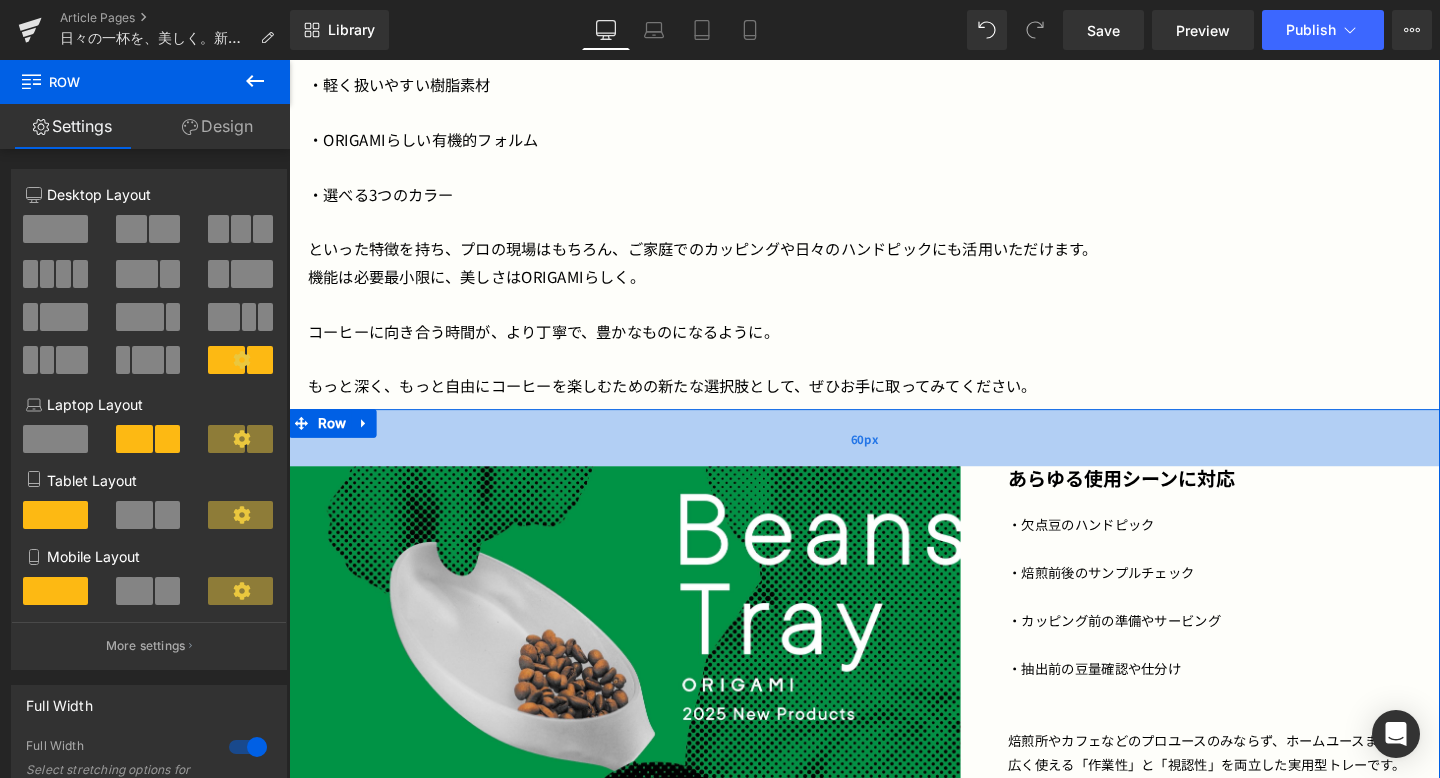 drag, startPoint x: 928, startPoint y: 428, endPoint x: 929, endPoint y: 448, distance: 20.024984 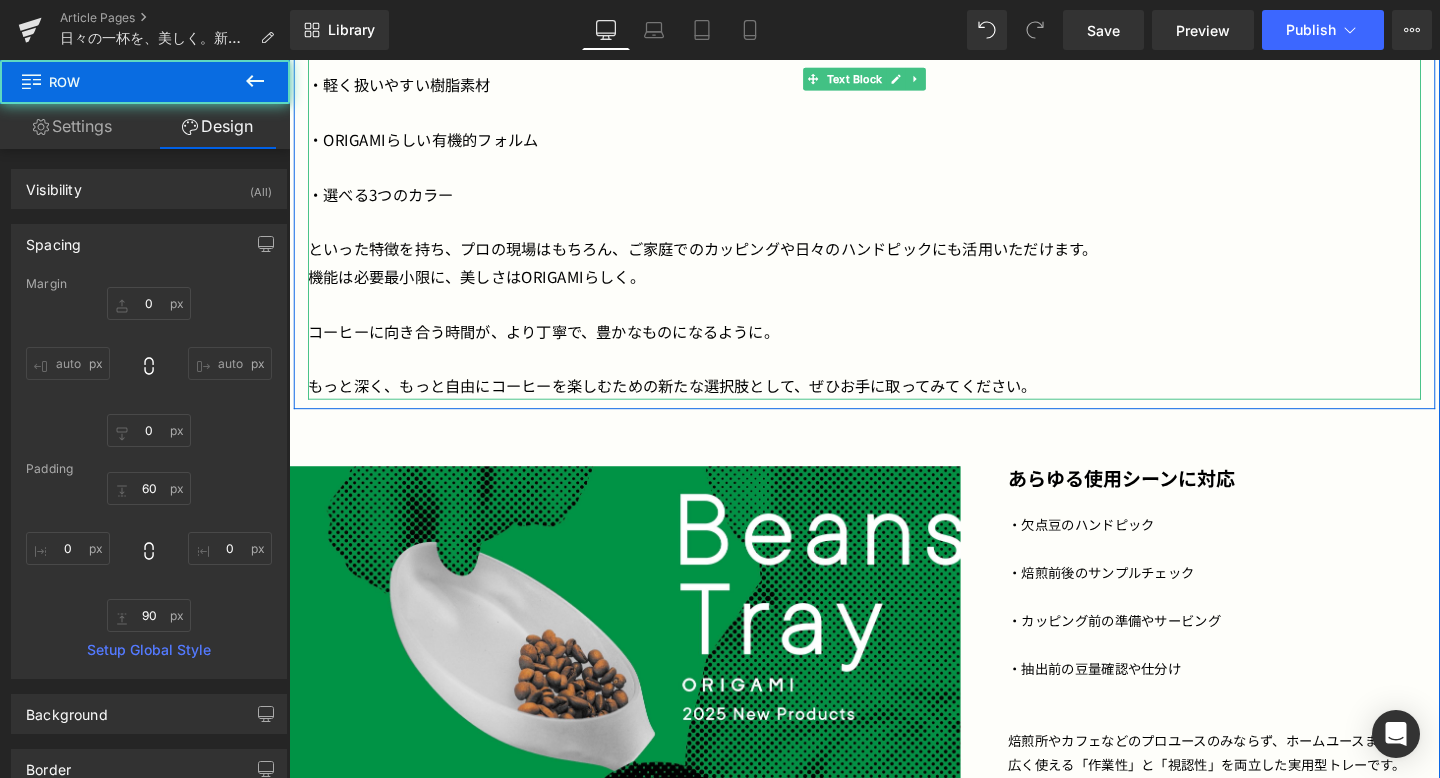 click on "機能は必要最小限に、美しさはORIGAMIらしく。" at bounding box center [894, 287] 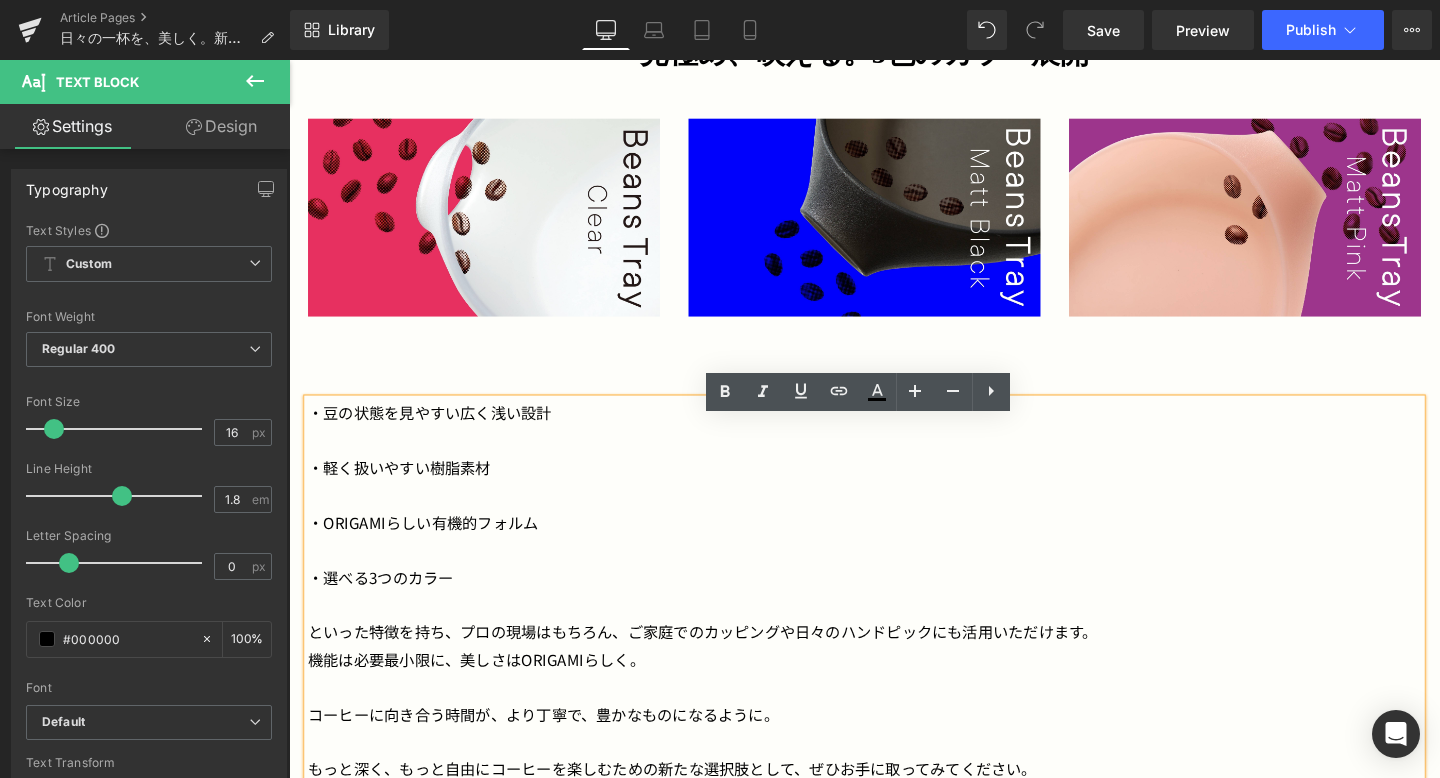 scroll, scrollTop: 1515, scrollLeft: 0, axis: vertical 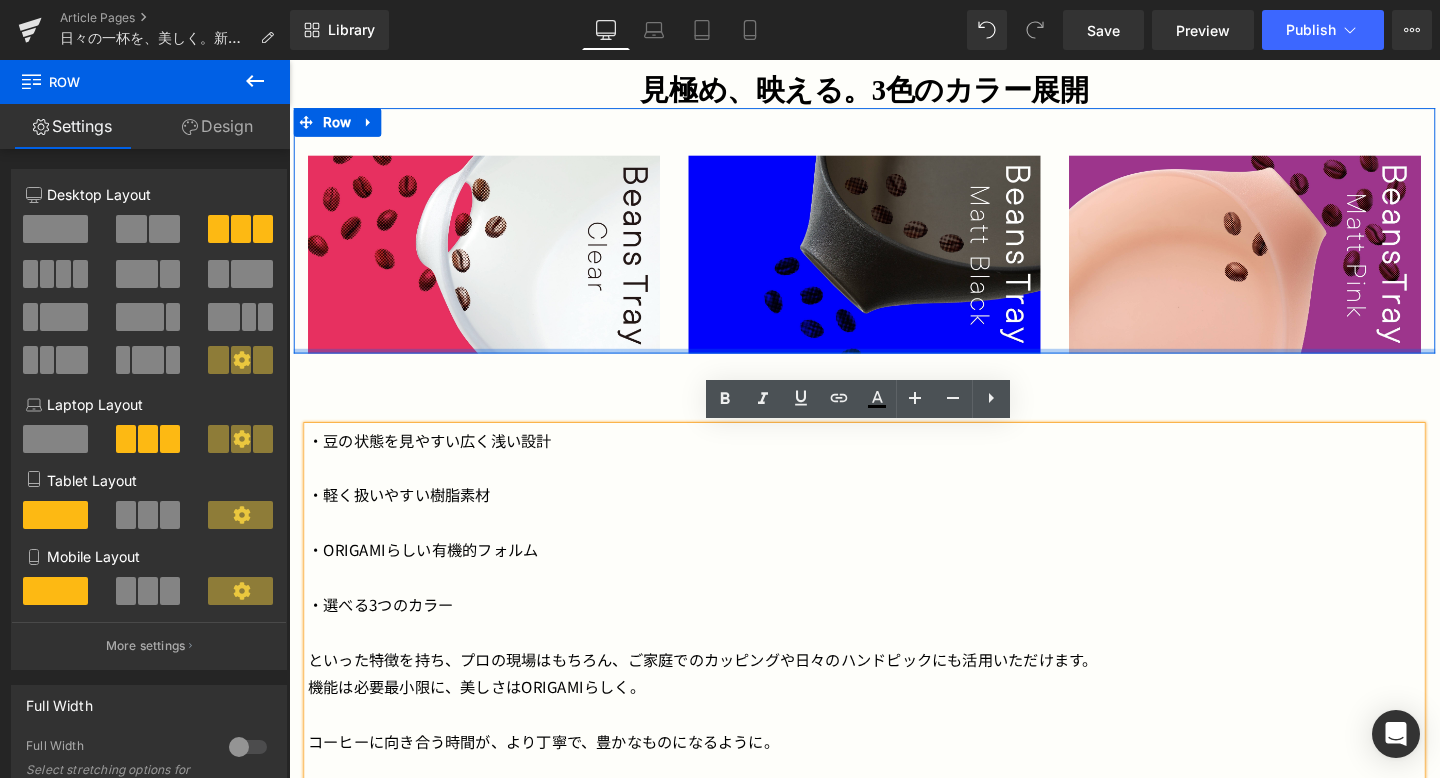drag, startPoint x: 1102, startPoint y: 363, endPoint x: 1122, endPoint y: 364, distance: 20.024984 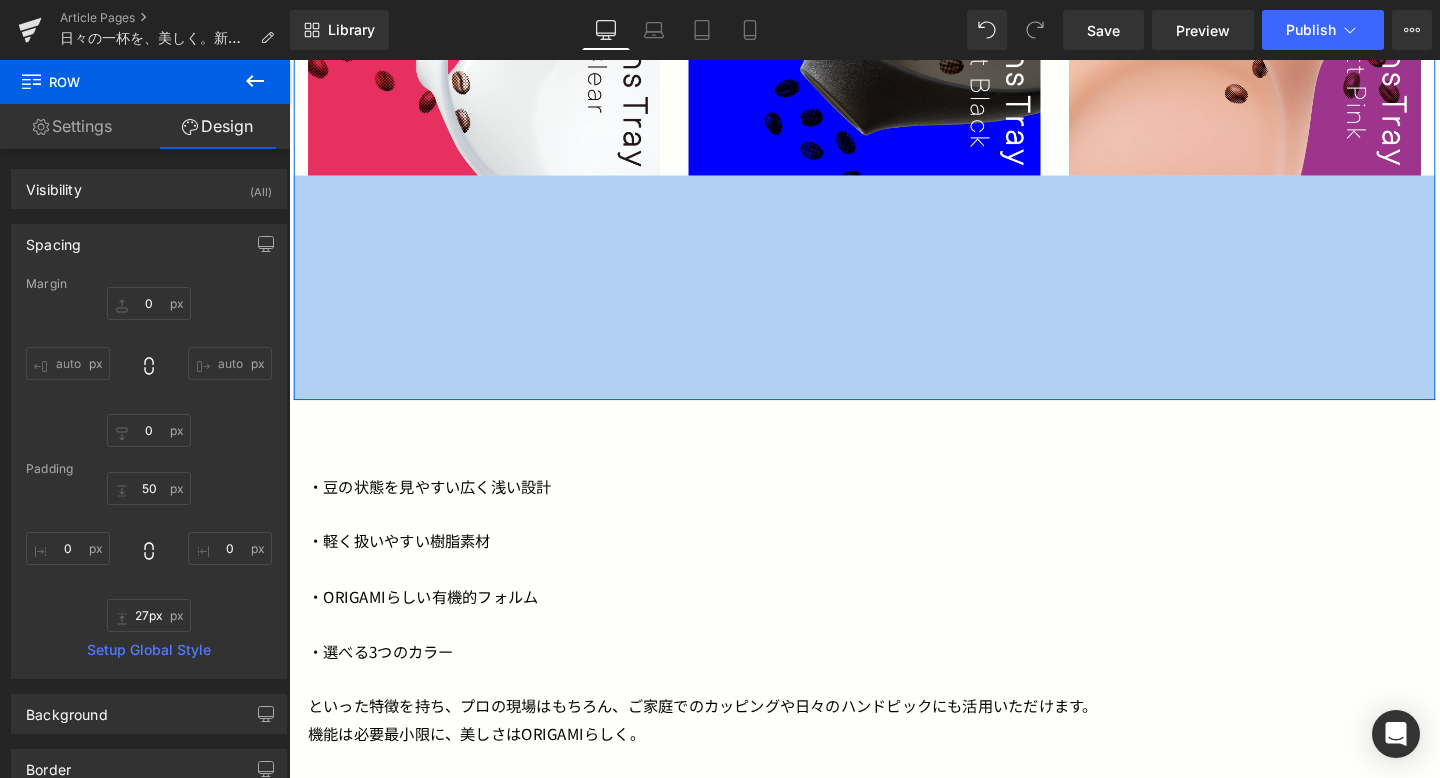scroll, scrollTop: 1505, scrollLeft: 0, axis: vertical 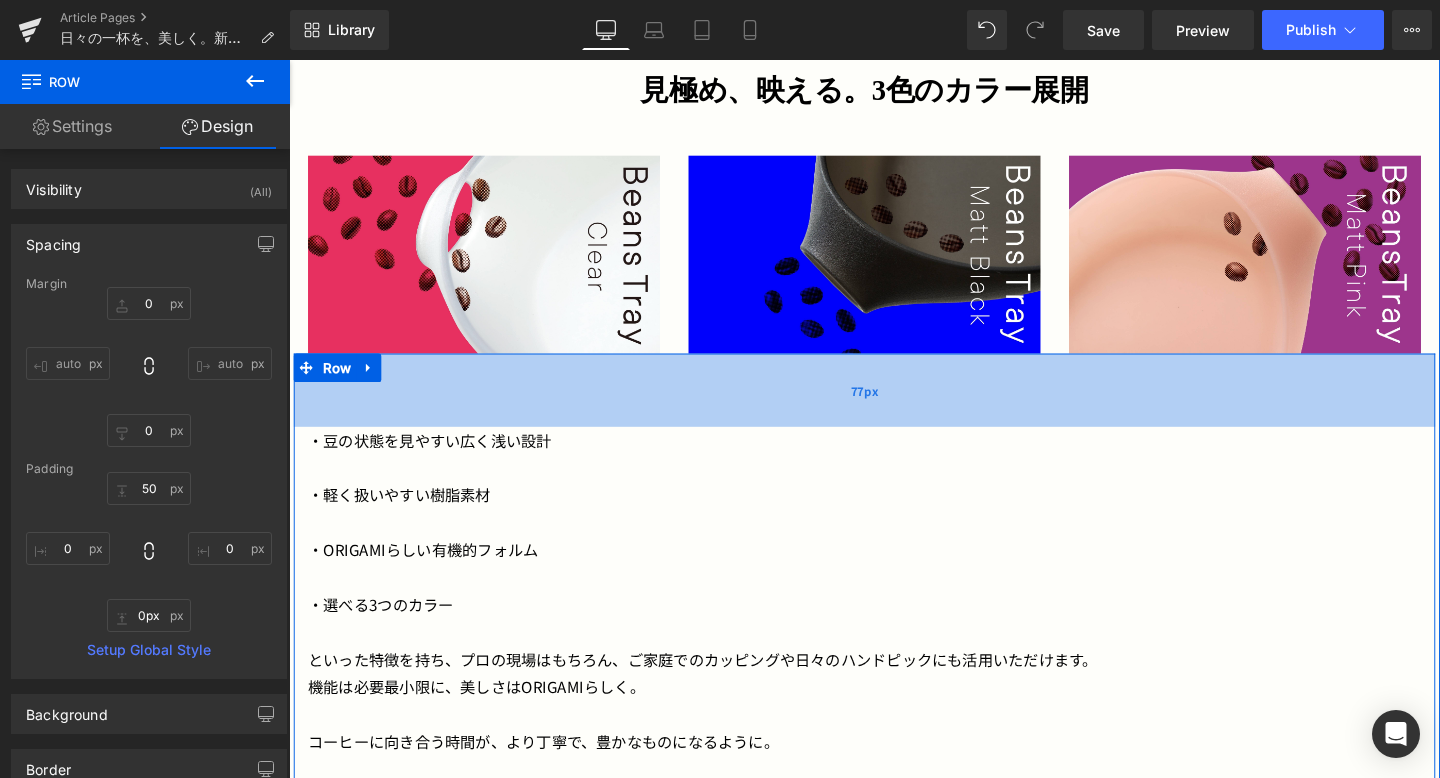 click on "コーヒー豆と、丁寧に向き合うためのコーヒー器具が登場します。 焙煎士やバリスタが日々向き合うコーヒー豆。 その質を見極め、 最良の状態で抽出へとつなげていく工程の中で、 欠かせない道具が「Beans Tray（ビーンズトレー）」です。 ORIGAMIから新たに登場するビーンズトレーは、コーヒーバッグからトレーにコーヒー豆を広げ、 豆の状態をチェックしたあと、ハンドグラインダーにストレスなく移せるよう設計しています。 Text Block         見極め、映える。 3色のカラー展開 Heading         Image         Image         Image         Row   50px       ・豆の状態を見やすい広く浅い設計 ・軽く扱いやすい樹脂素材 ・ORIGAMIらしい有機的フォルム ・選べる3つのカラー 機能は必要最小限に、美しさはORIGAMIらしく。 Text Block         Row   77px       Image         Heading         Text Block" at bounding box center (894, 475) 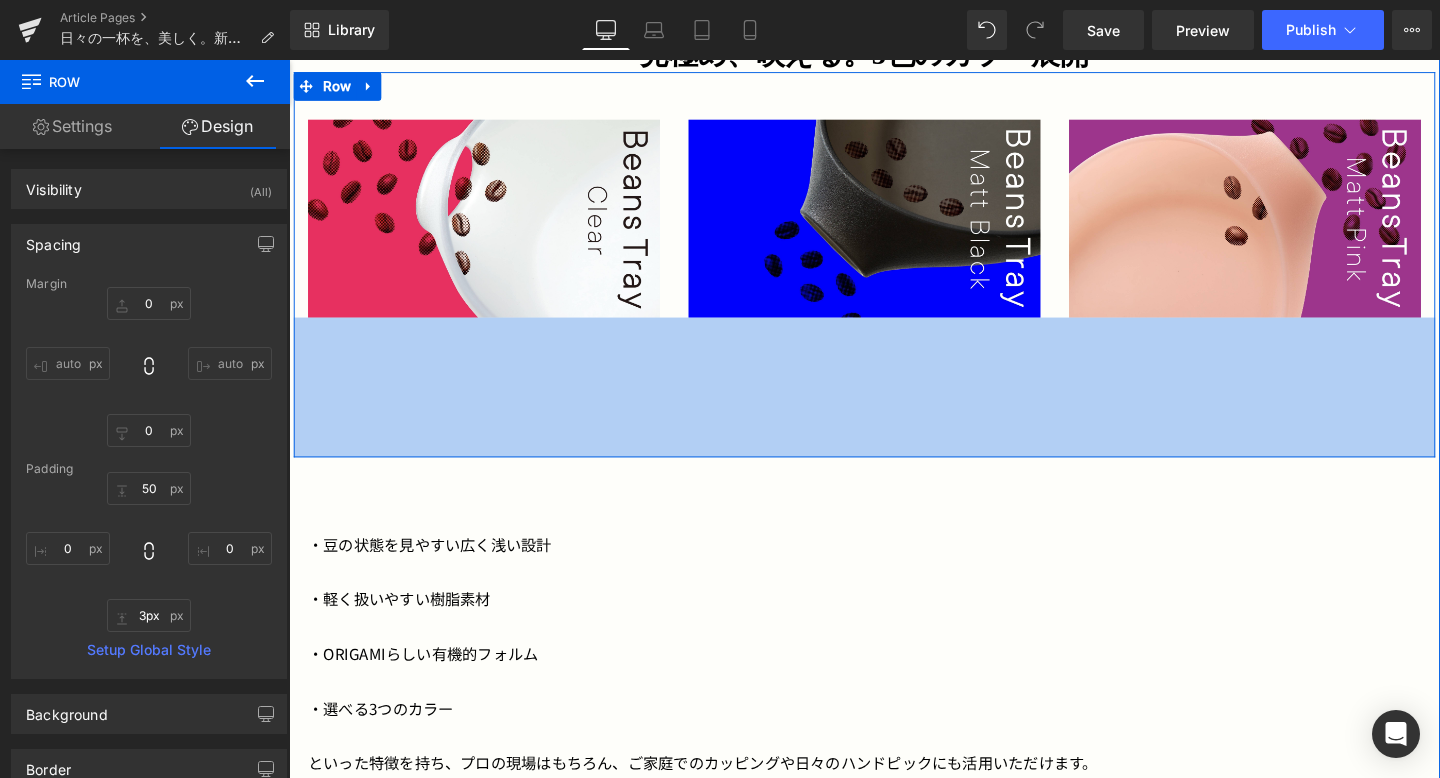 type on "0px" 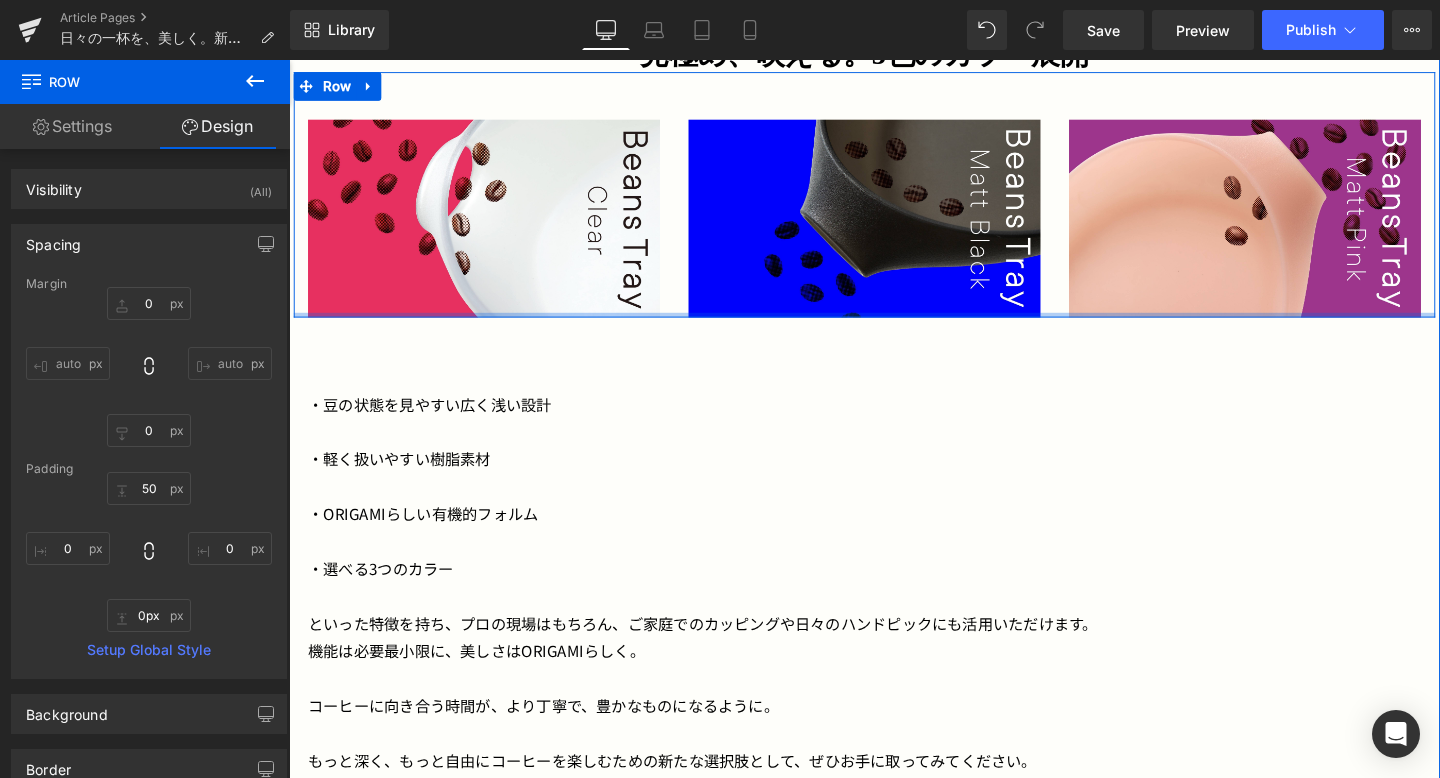 scroll, scrollTop: 1505, scrollLeft: 0, axis: vertical 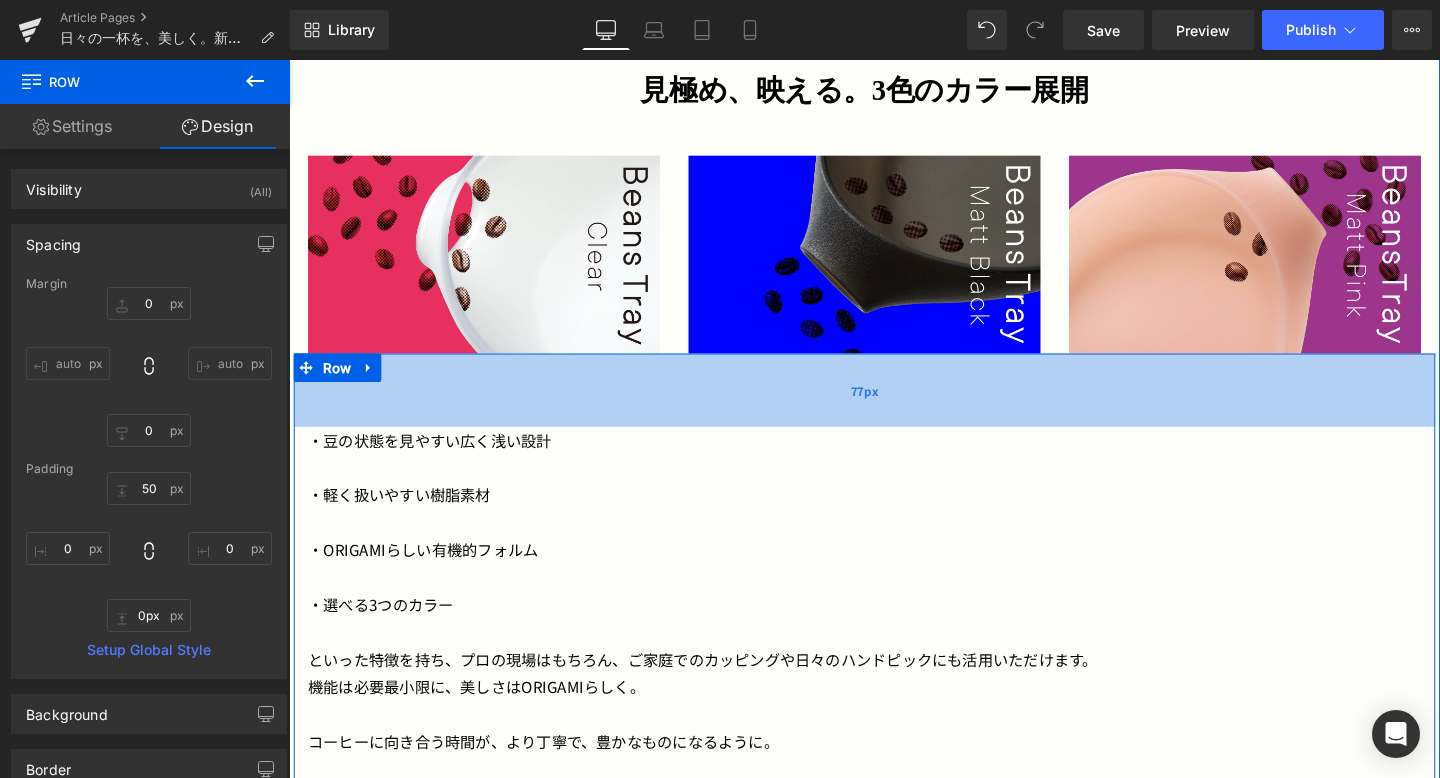 drag, startPoint x: 1097, startPoint y: 367, endPoint x: 1102, endPoint y: 396, distance: 29.427877 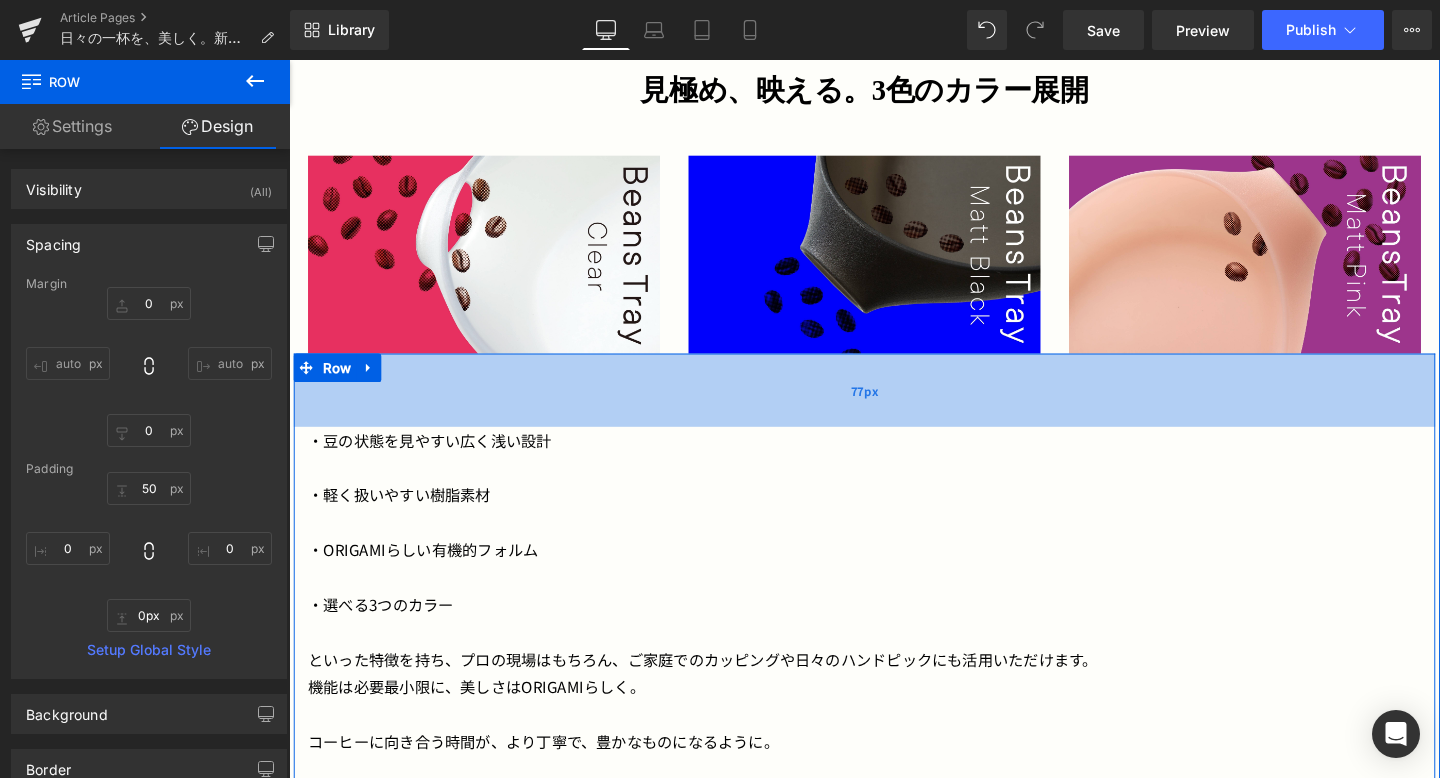 click on "コーヒー豆と、丁寧に向き合うためのコーヒー器具が登場します。 焙煎士やバリスタが日々向き合うコーヒー豆。 その質を見極め、 最良の状態で抽出へとつなげていく工程の中で、 欠かせない道具が「Beans Tray（ビーンズトレー）」です。 ORIGAMIから新たに登場するビーンズトレーは、コーヒーバッグからトレーにコーヒー豆を広げ、 豆の状態をチェックしたあと、ハンドグラインダーにストレスなく移せるよう設計しています。 Text Block         見極め、映える。 3色のカラー展開 Heading         Image         Image         Image         Row   50px       ・豆の状態を見やすい広く浅い設計 ・軽く扱いやすい樹脂素材 ・ORIGAMIらしい有機的フォルム ・選べる3つのカラー 機能は必要最小限に、美しさはORIGAMIらしく。 Text Block         Row   77px       Image         Heading         Text Block" at bounding box center [894, 475] 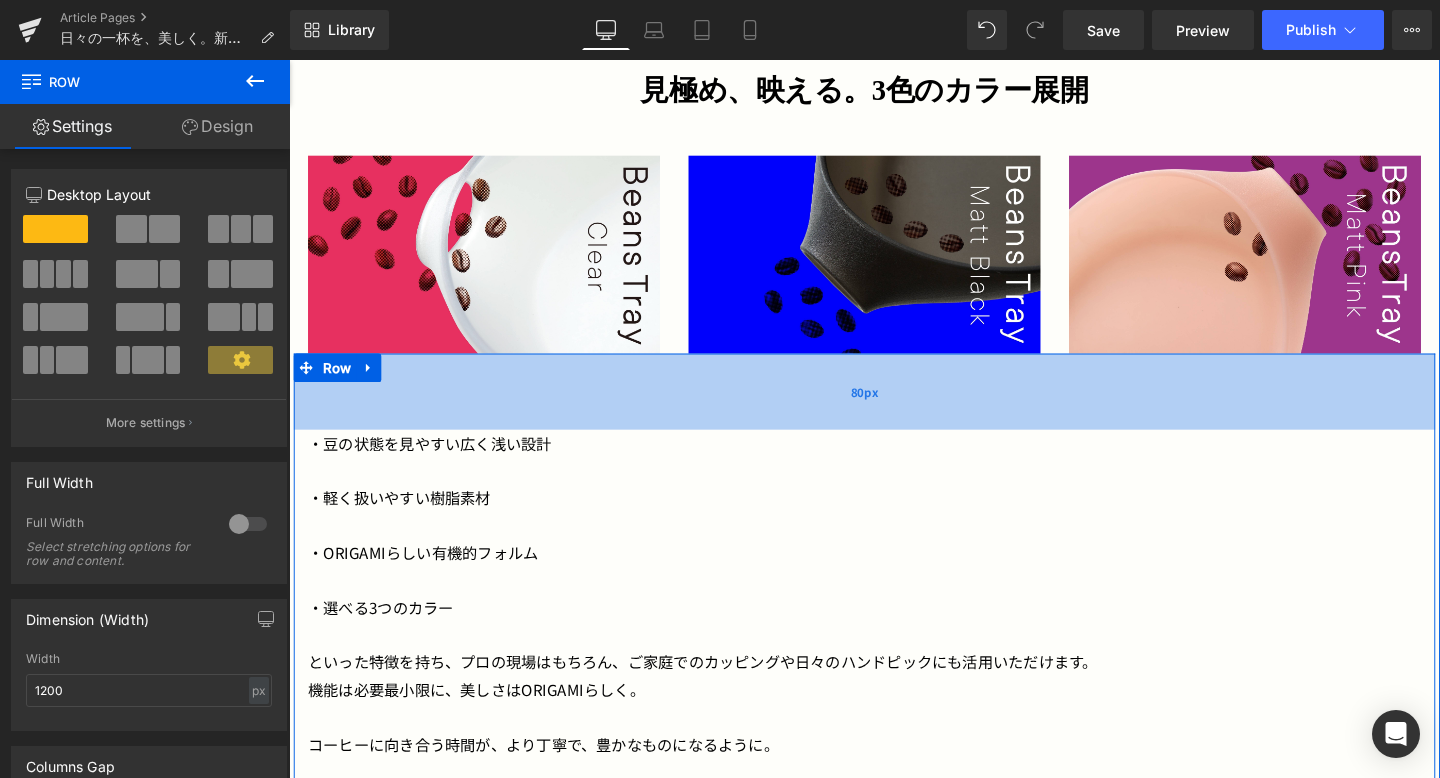 click on "80px" at bounding box center [894, 409] 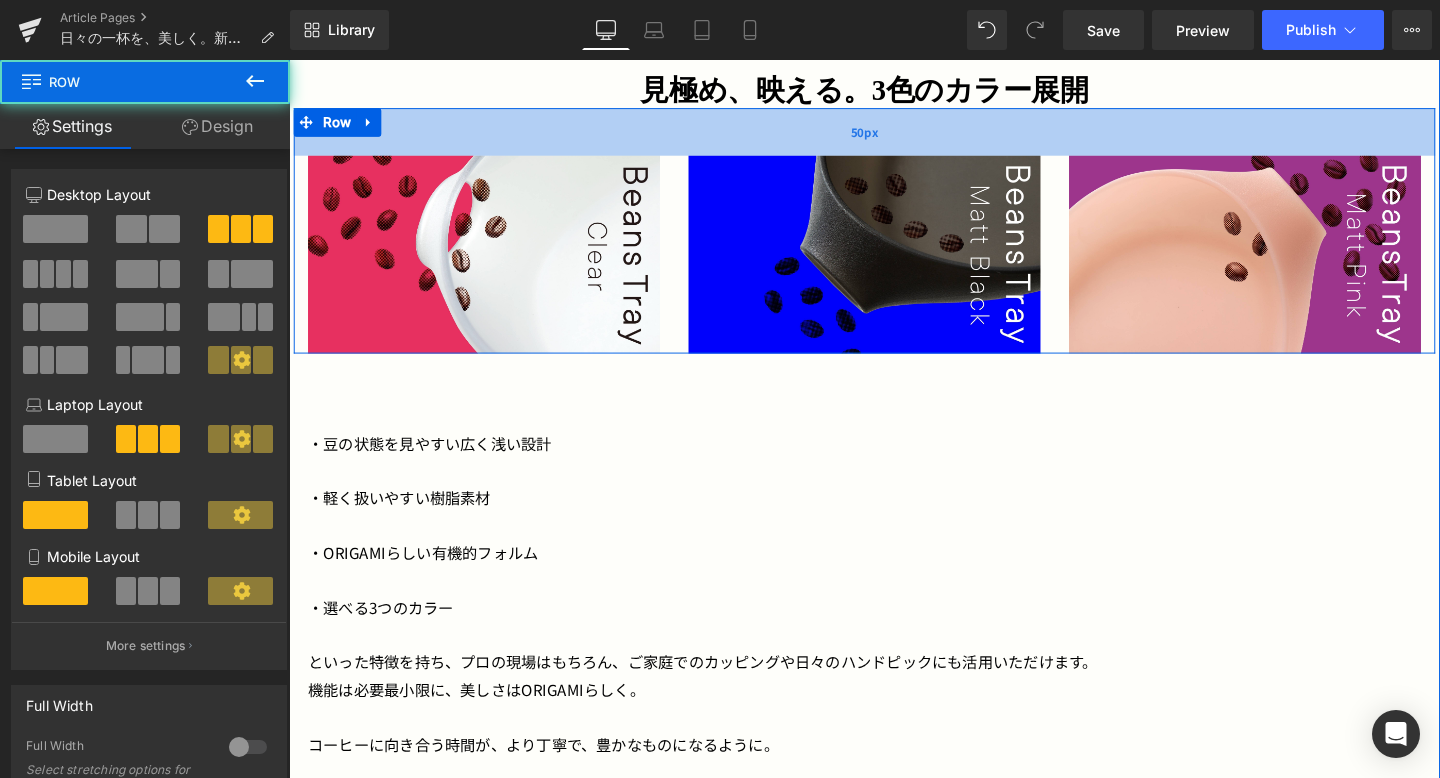 click on "50px" at bounding box center [894, 136] 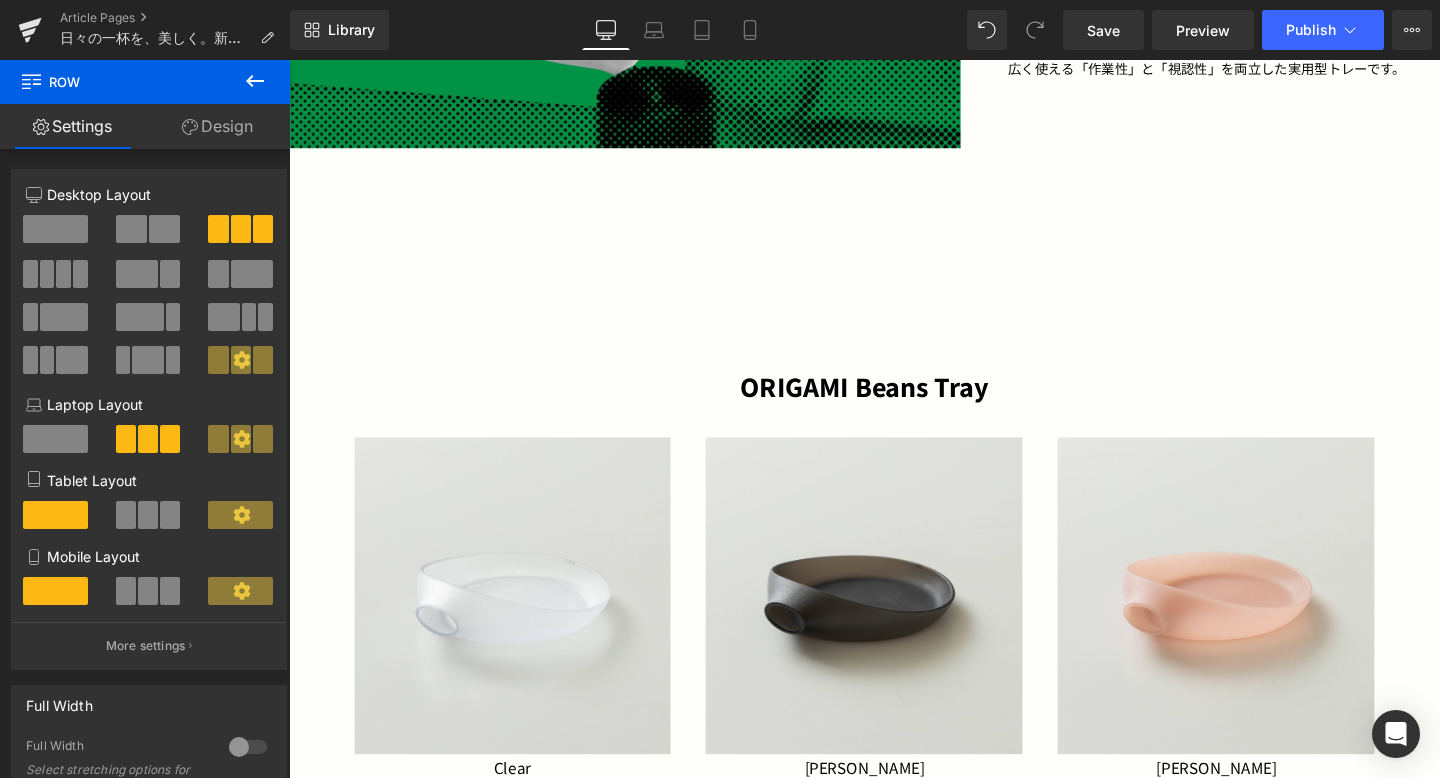 scroll, scrollTop: 2677, scrollLeft: 0, axis: vertical 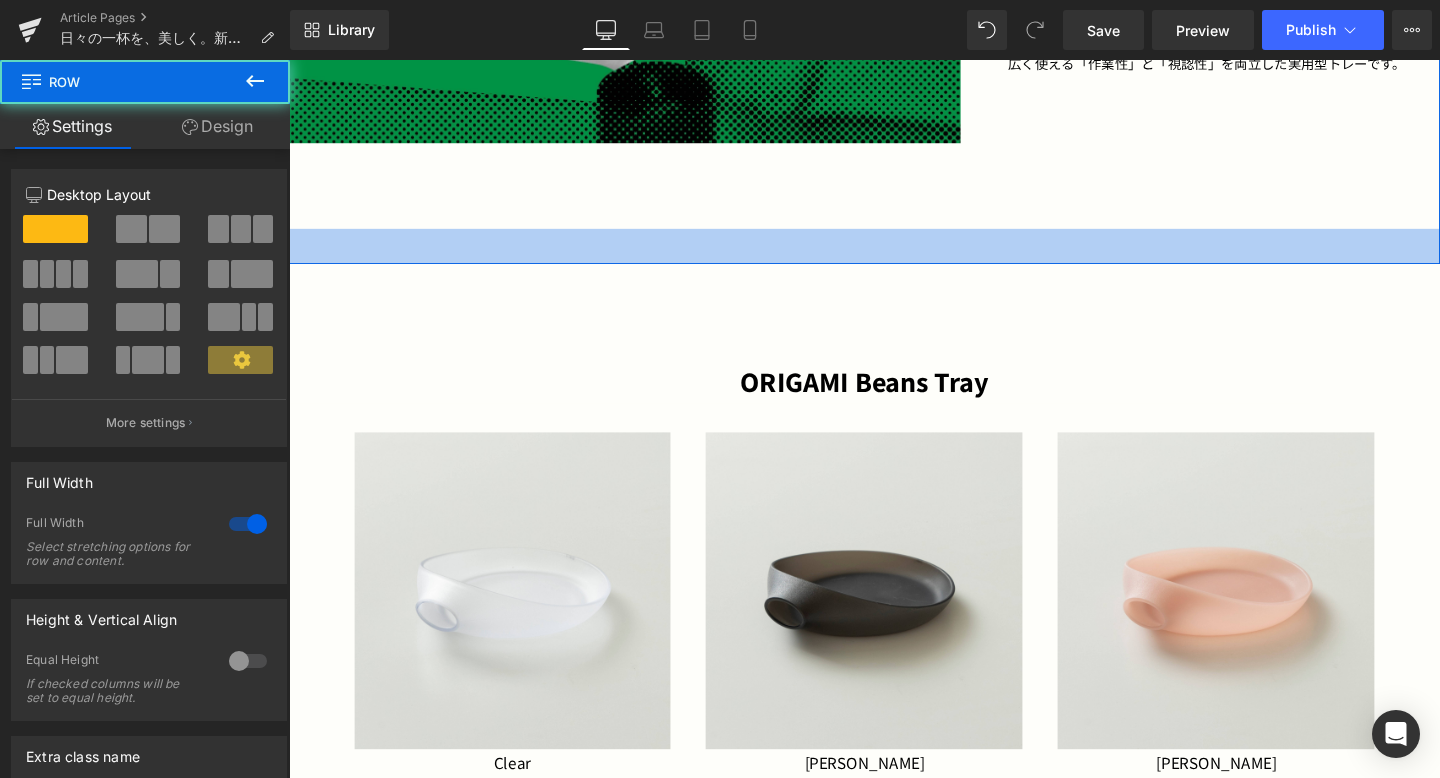 click on "コーヒー豆と、丁寧に向き合うためのコーヒー器具が登場します。 焙煎士やバリスタが日々向き合うコーヒー豆。 その質を見極め、 最良の状態で抽出へとつなげていく工程の中で、 欠かせない道具が「Beans Tray（ビーンズトレー）」です。 ORIGAMIから新たに登場するビーンズトレーは、コーヒーバッグからトレーにコーヒー豆を広げ、 豆の状態をチェックしたあと、ハンドグラインダーにストレスなく移せるよう設計しています。 Text Block         見極め、映える。 3色のカラー展開 Heading         Image         Image         Image         Row   50px       ・豆の状態を見やすい広く浅い設計 ・軽く扱いやすい樹脂素材 ・ORIGAMIらしい有機的フォルム ・選べる3つのカラー 機能は必要最小限に、美しさはORIGAMIらしく。 Text Block         Row   80px       Image         Heading         Text Block" at bounding box center [894, -692] 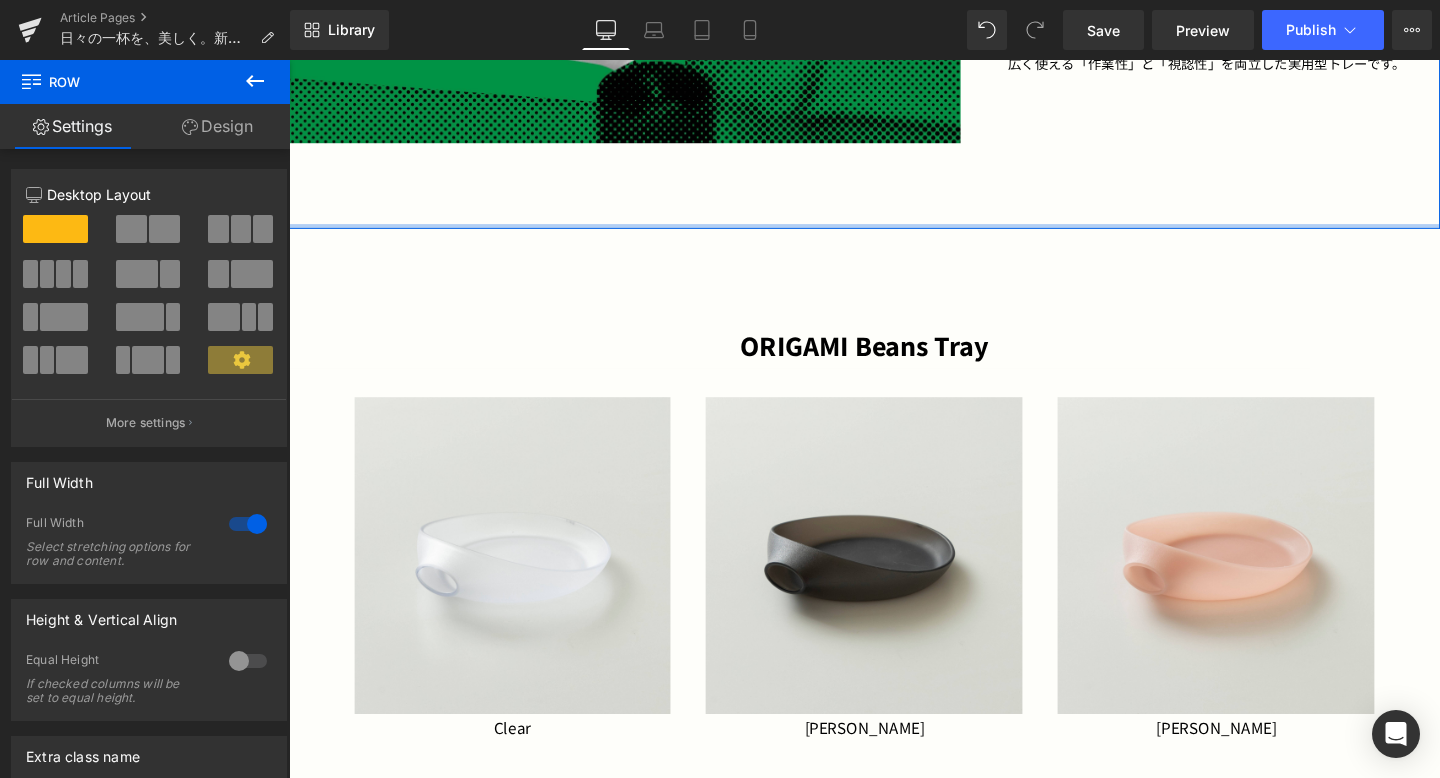 drag, startPoint x: 958, startPoint y: 237, endPoint x: 967, endPoint y: 150, distance: 87.46428 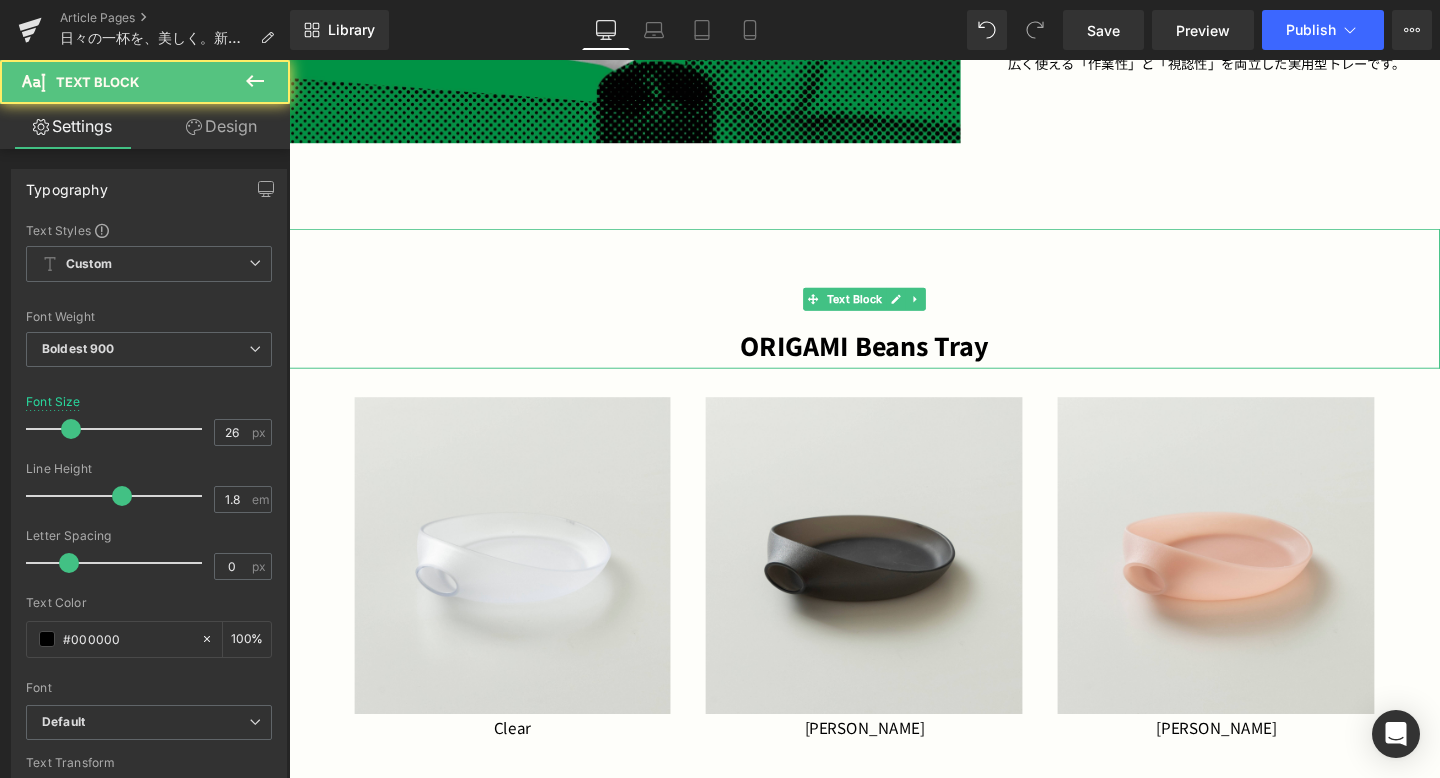 drag, startPoint x: 954, startPoint y: 271, endPoint x: 956, endPoint y: 248, distance: 23.086792 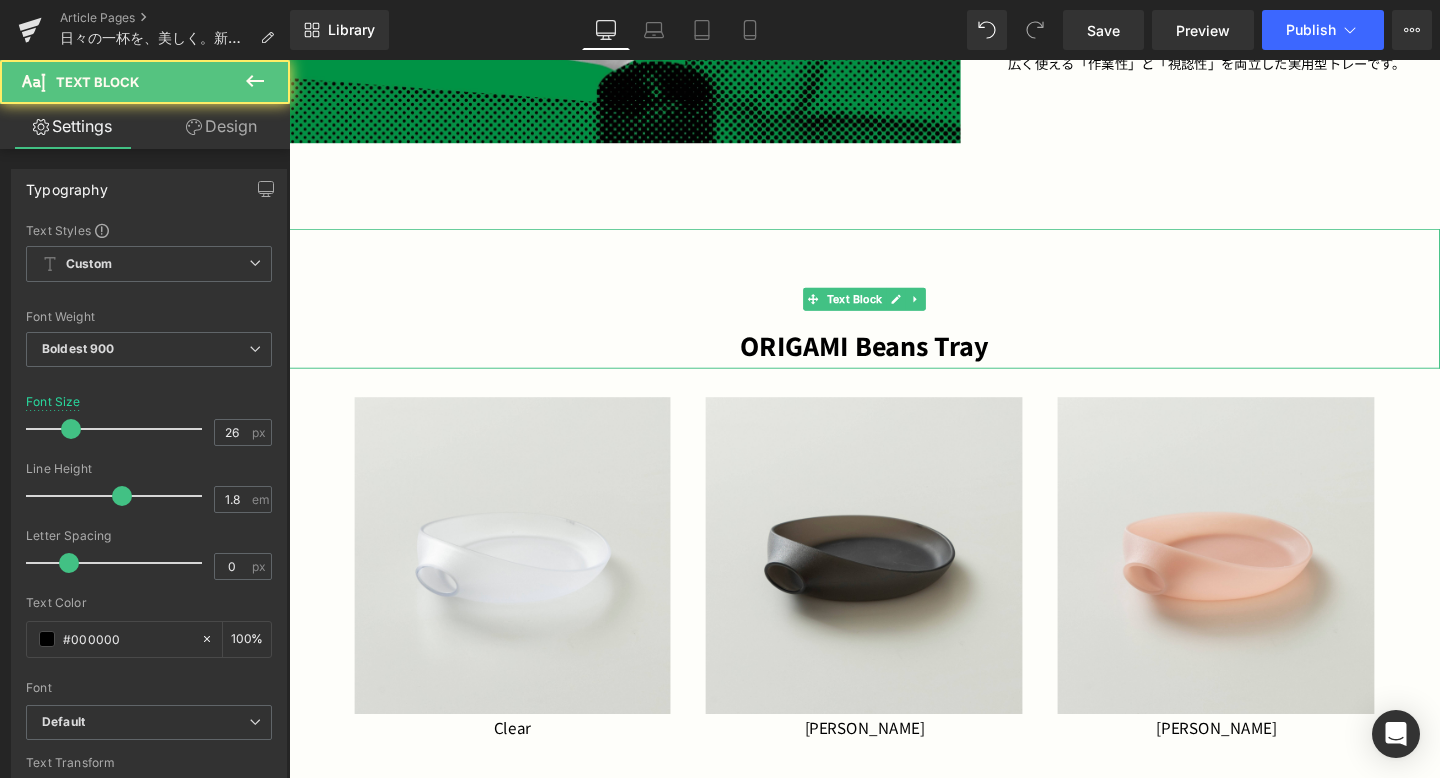 click on "ORIGAMI Beans Tray" at bounding box center (894, 310) 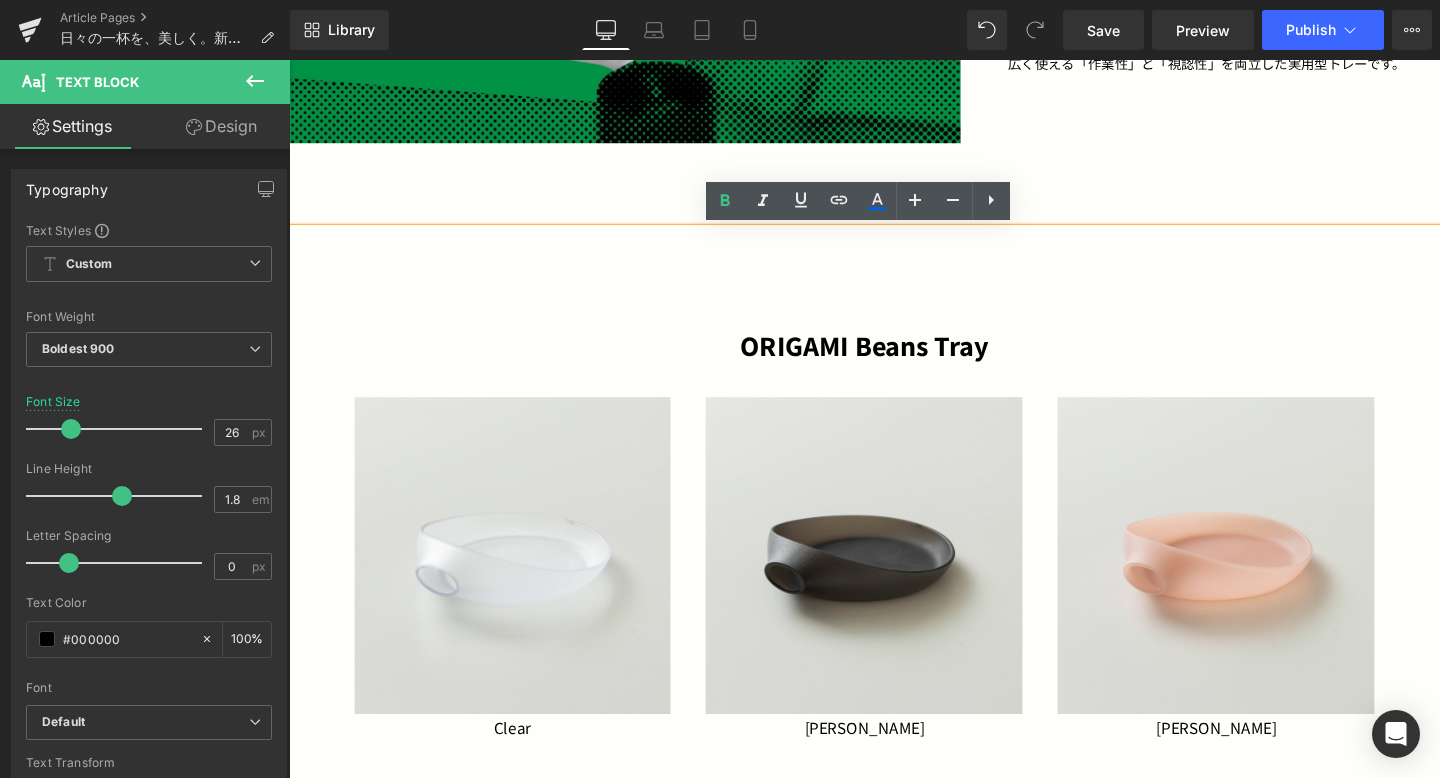 click on "ORIGAMI Beans Tray" at bounding box center (894, 310) 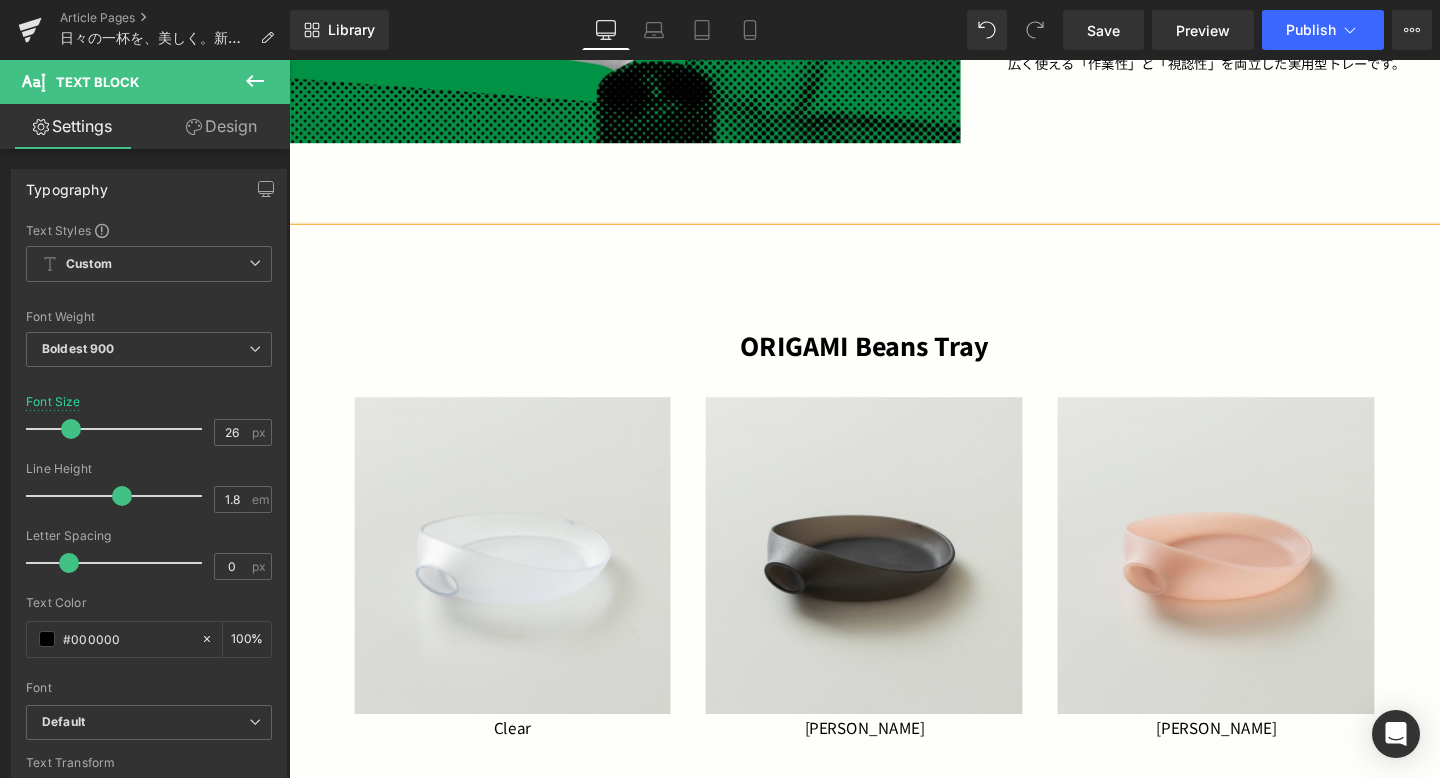 click on "ORIGAMI Beans Tray" at bounding box center (894, 310) 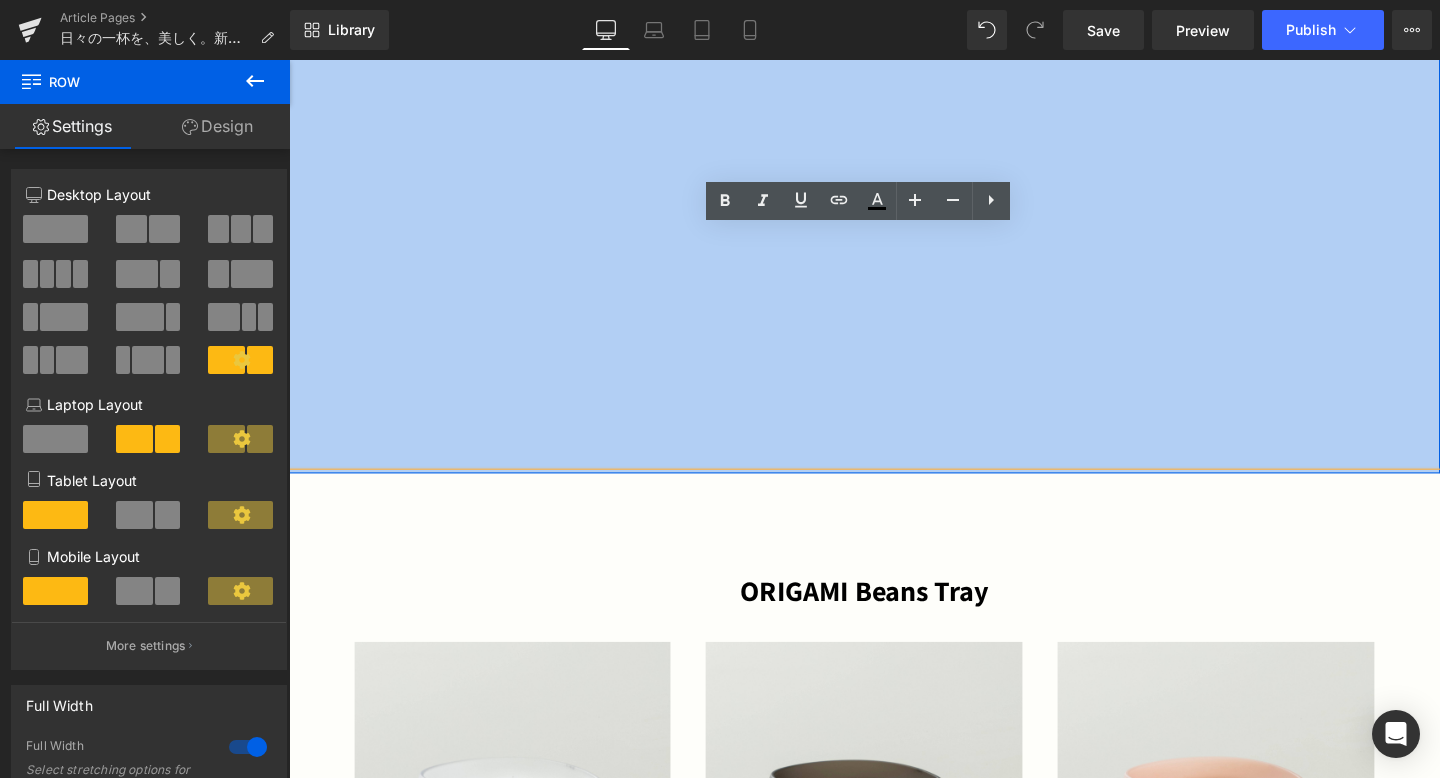 scroll, scrollTop: 2587, scrollLeft: 0, axis: vertical 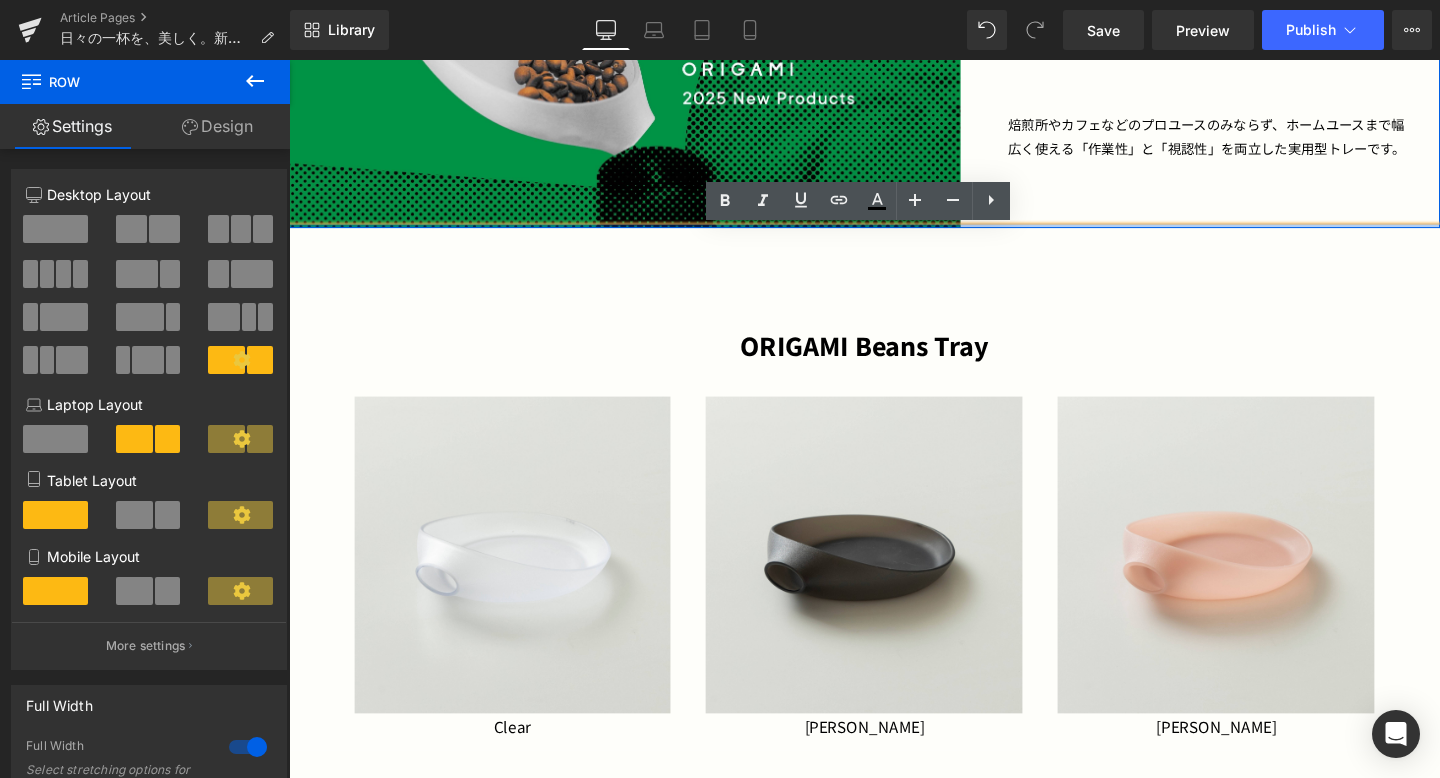 drag, startPoint x: 1102, startPoint y: 229, endPoint x: 1114, endPoint y: 232, distance: 12.369317 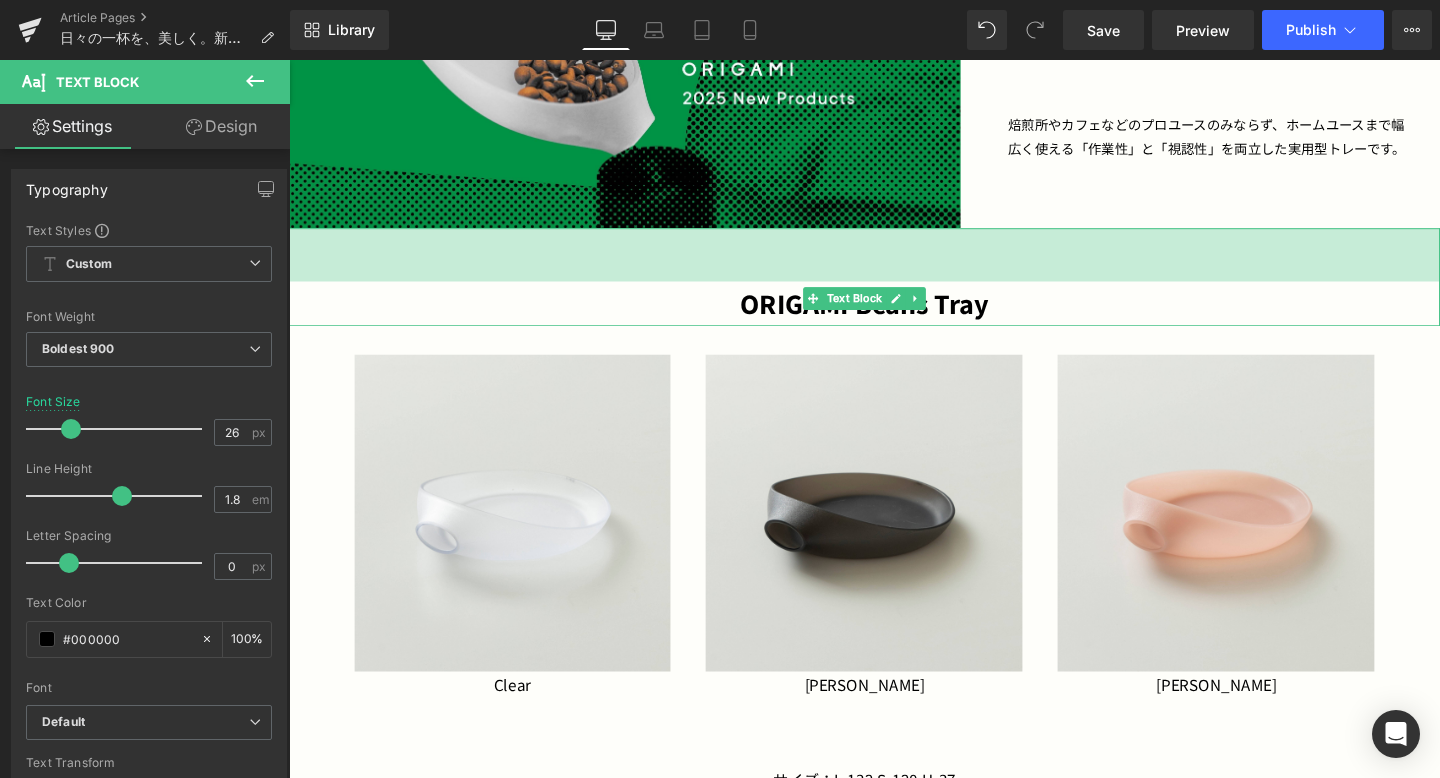 drag, startPoint x: 1114, startPoint y: 237, endPoint x: 1124, endPoint y: 193, distance: 45.122055 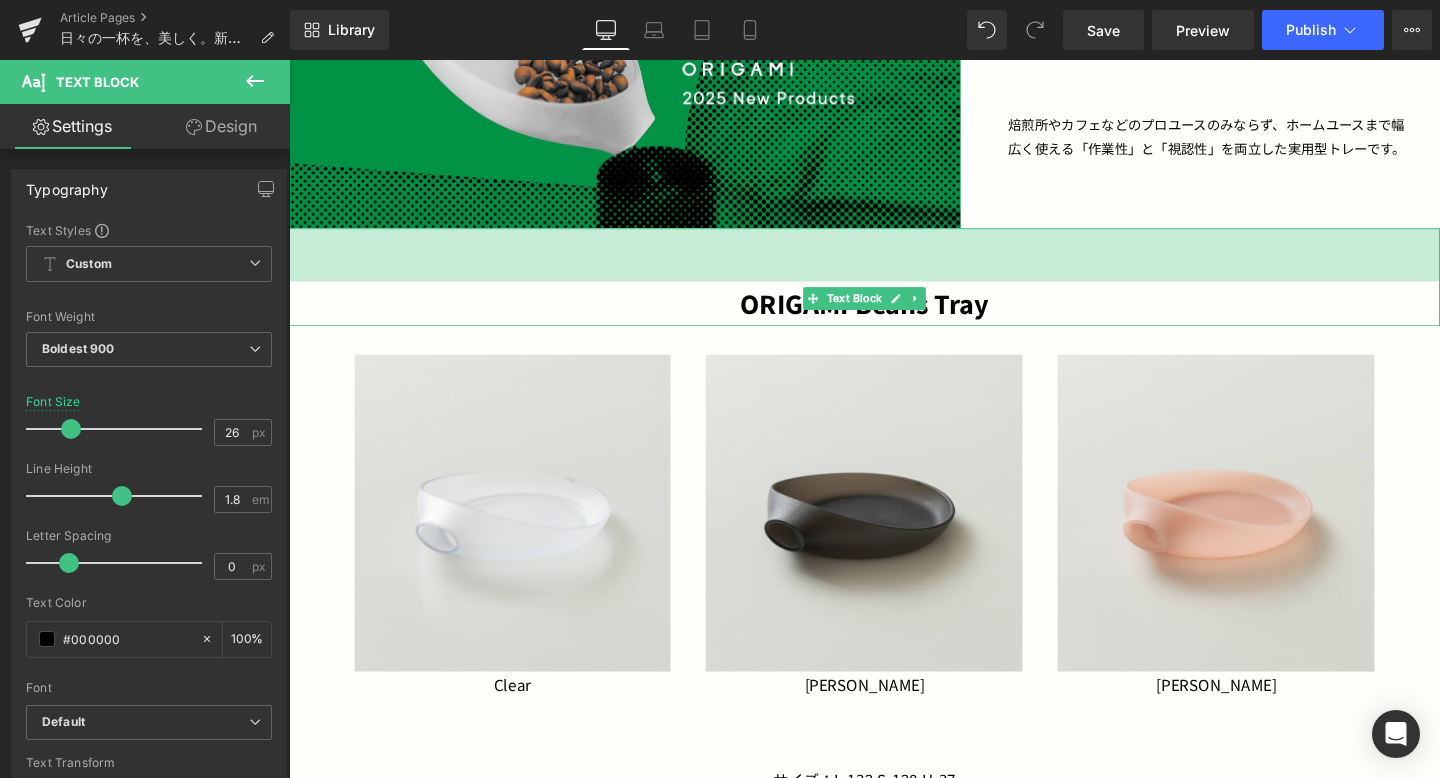 click on "Hero Banner         コーヒー豆と、丁寧に向き合うためのコーヒー器具が登場します。 焙煎士やバリスタが日々向き合うコーヒー豆。 その質を見極め、 最良の状態で抽出へとつなげていく工程の中で、 欠かせない道具が「Beans Tray（ビーンズトレー）」です。 ORIGAMIから新たに登場するビーンズトレーは、コーヒーバッグからトレーにコーヒー豆を広げ、 豆の状態をチェックしたあと、ハンドグラインダーにストレスなく移せるよう設計しています。 Text Block         見極め、映える。 3色のカラー展開 Heading         Image         Image         Image         Row   50px       ・豆の状態を見やすい広く浅い設計 ・軽く扱いやすい樹脂素材 ・ORIGAMIらしい有機的フォルム Text Block" at bounding box center [894, -185] 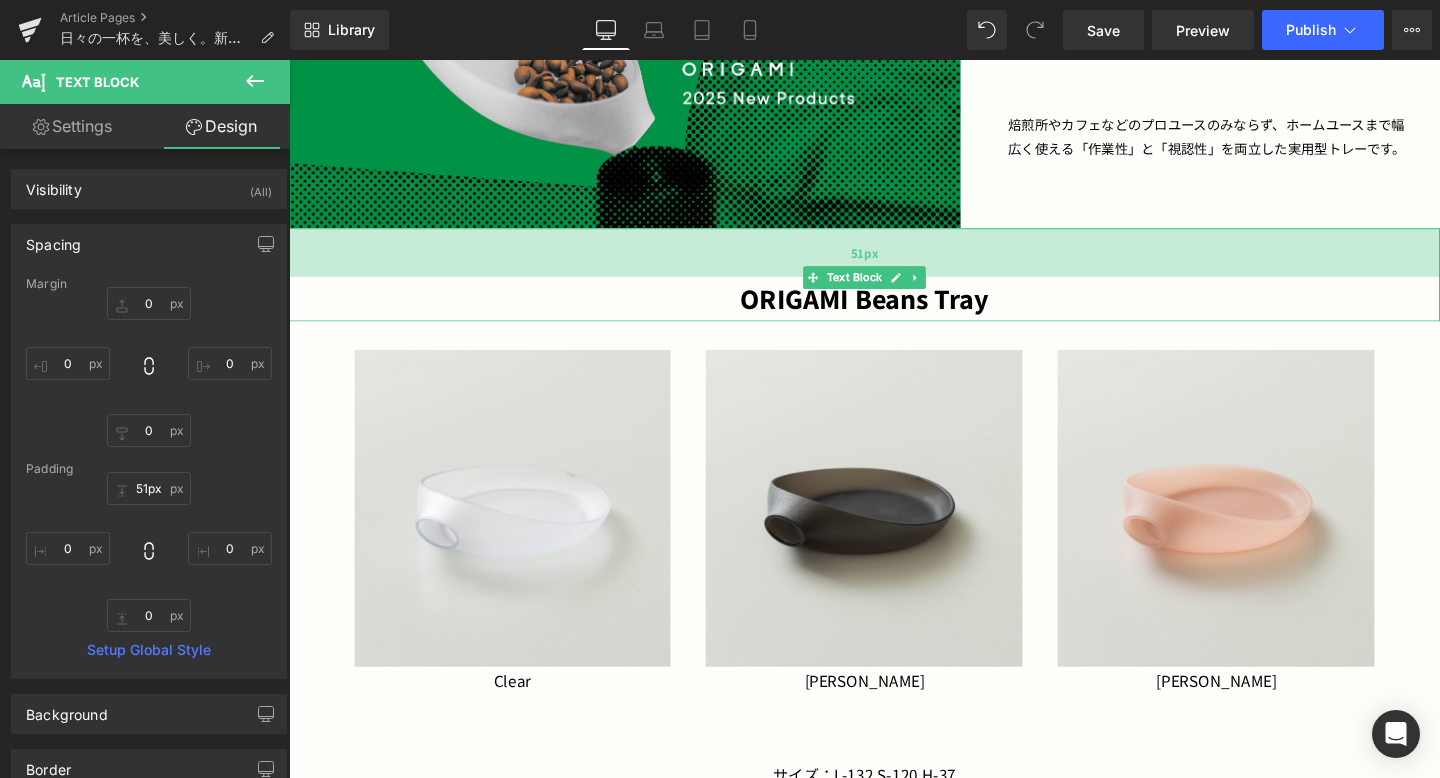 type on "50px" 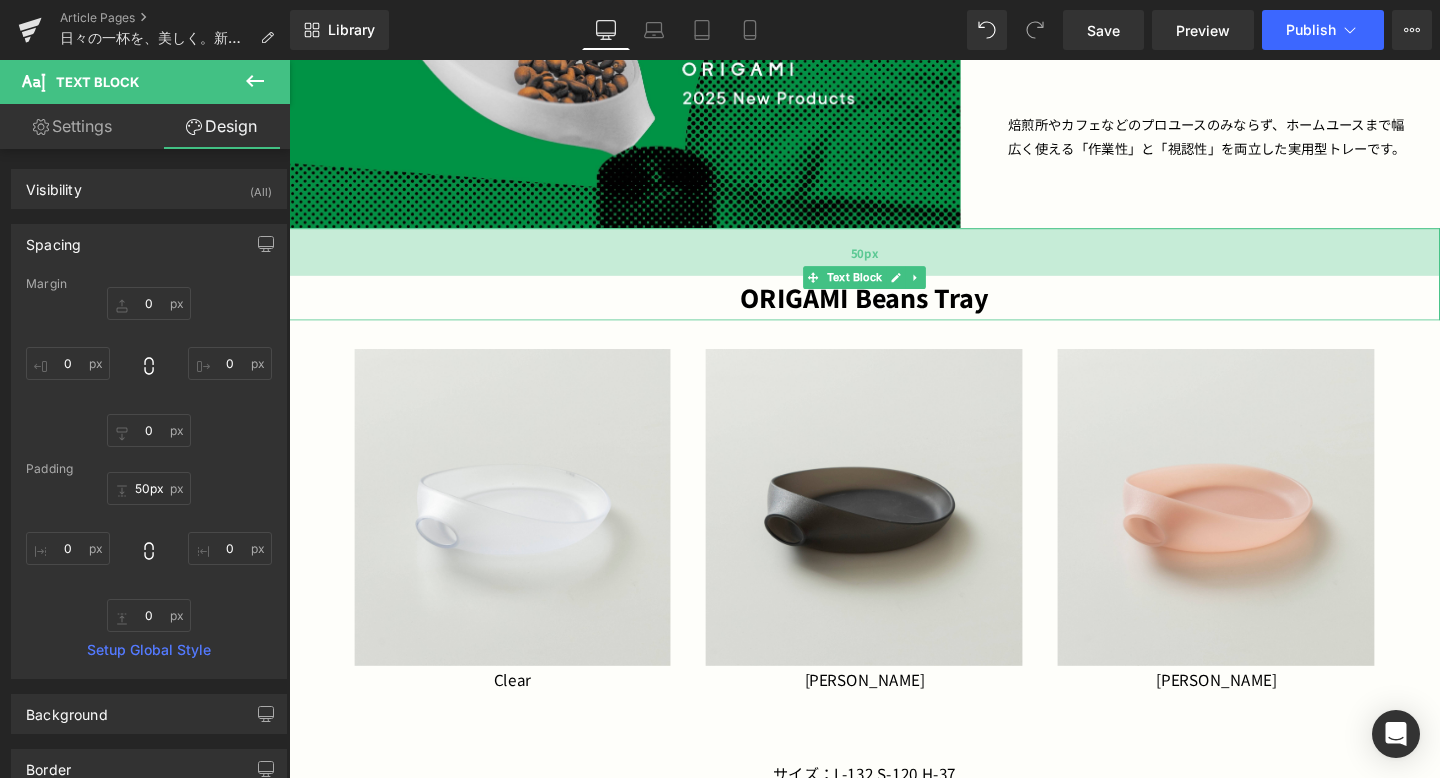 click on "50px" at bounding box center [894, 262] 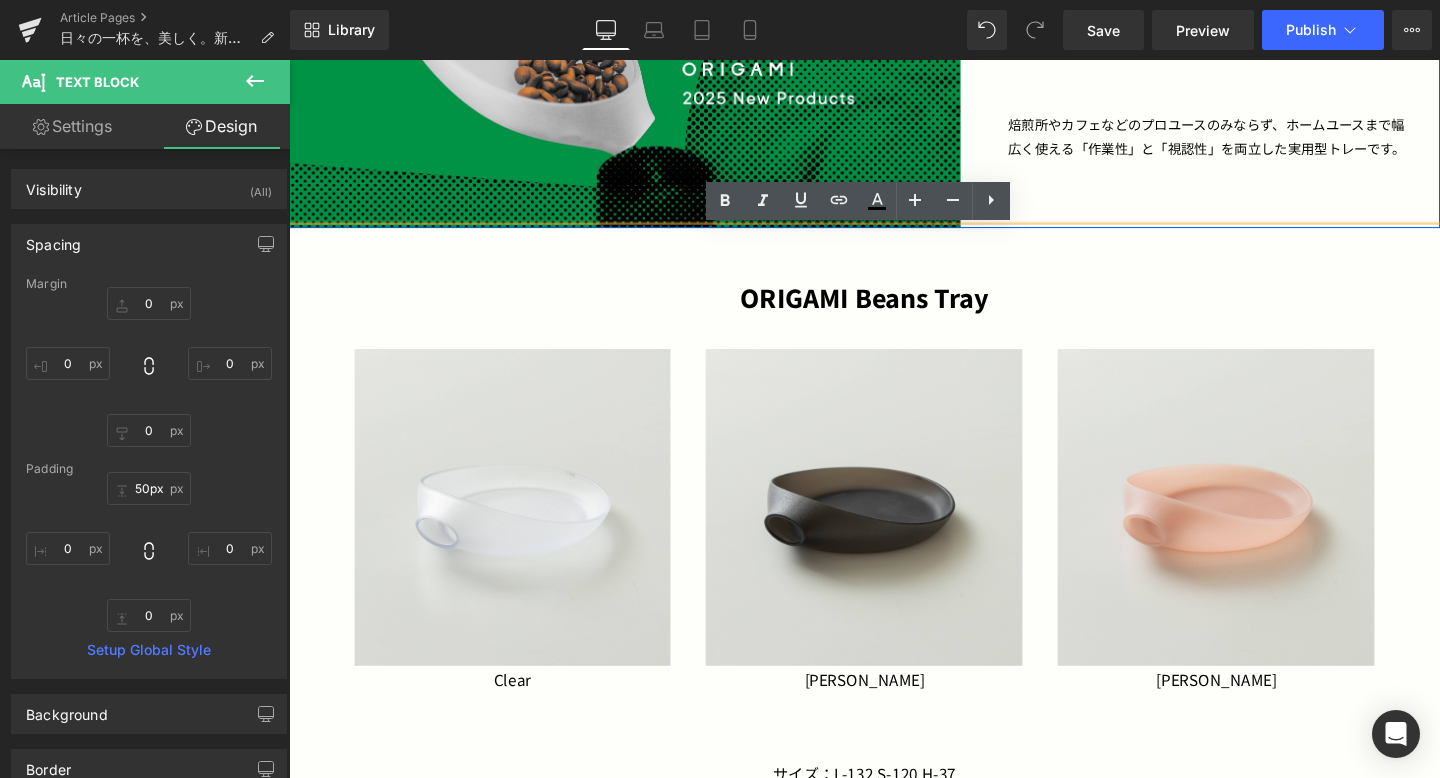 click on "Image         あらゆる使用シーンに対応 Heading         ・欠点豆のハンドピック ・焙煎前後のサンプルチェック ・カッピング前の準備やサービング ・抽出前の豆量確認や仕分け 焙煎所やカフェなどのプロユースのみならず、ホームユースまで幅広く使える 「作業性」と「視認性」を両立した実用型トレーです。 Text Block         Row   60px" at bounding box center (894, 8) 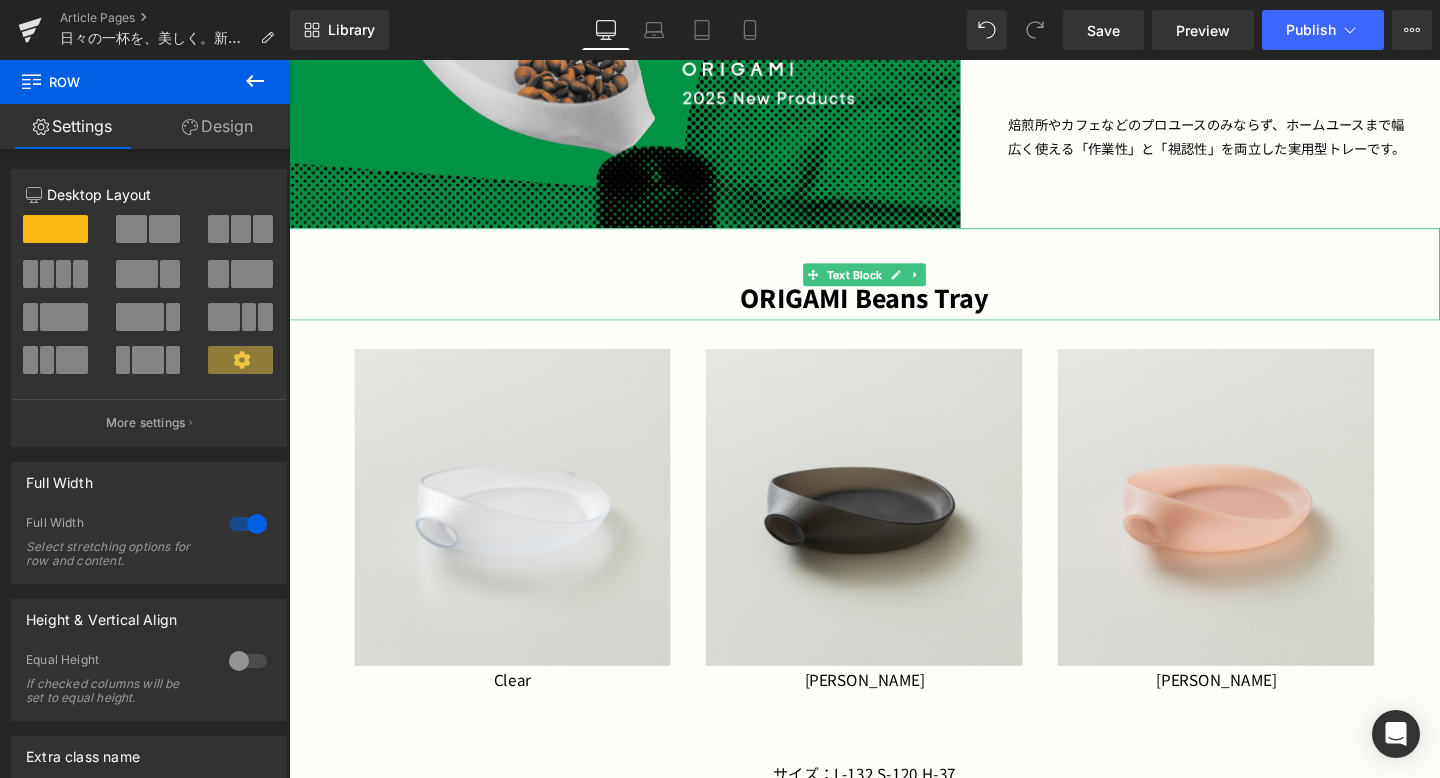 drag, startPoint x: 1098, startPoint y: 233, endPoint x: 1101, endPoint y: 330, distance: 97.04638 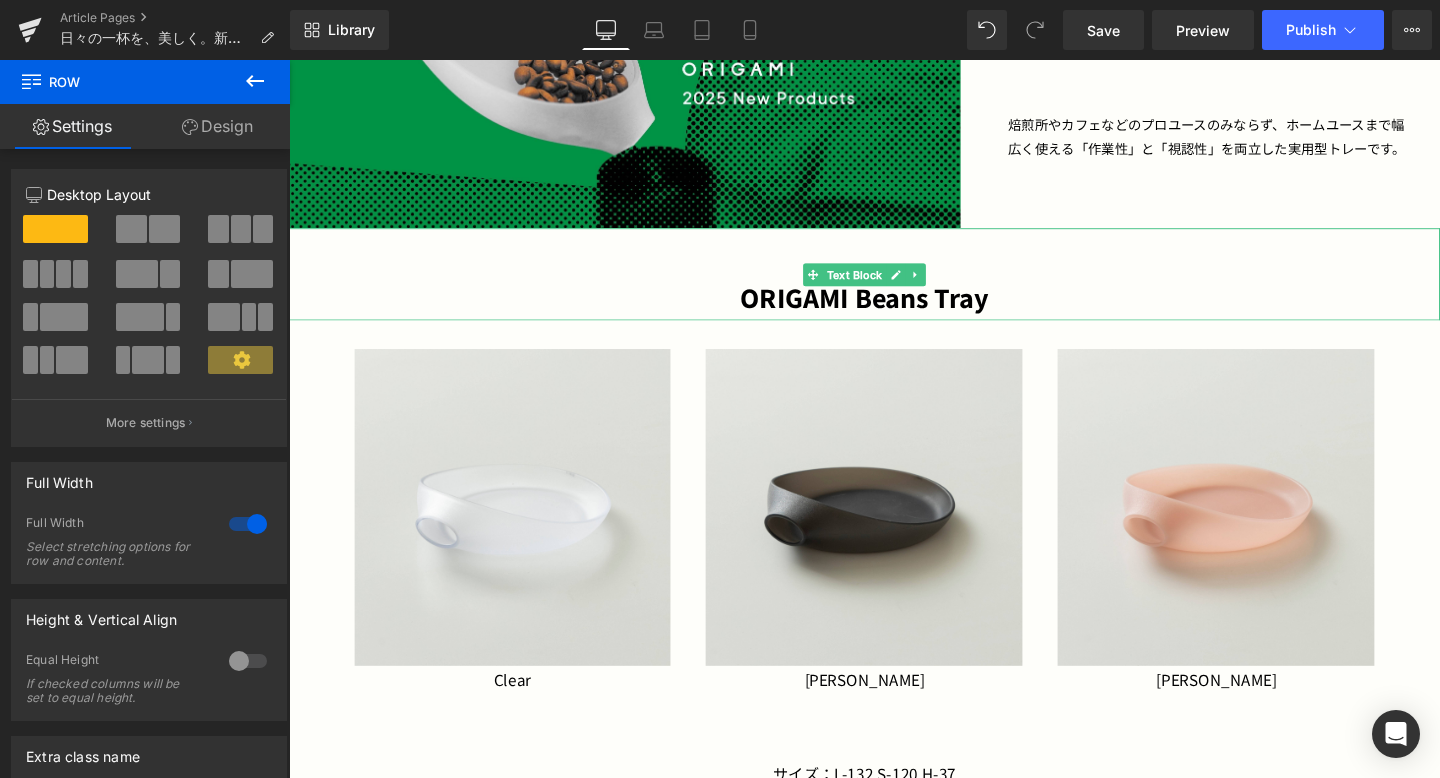click on "Hero Banner         コーヒー豆と、丁寧に向き合うためのコーヒー器具が登場します。 焙煎士やバリスタが日々向き合うコーヒー豆。 その質を見極め、 最良の状態で抽出へとつなげていく工程の中で、 欠かせない道具が「Beans Tray（ビーンズトレー）」です。 ORIGAMIから新たに登場するビーンズトレーは、コーヒーバッグからトレーにコーヒー豆を広げ、 豆の状態をチェックしたあと、ハンドグラインダーにストレスなく移せるよう設計しています。 Text Block         見極め、映える。 3色のカラー展開 Heading         Image         Image         Image         Row   50px       ・豆の状態を見やすい広く浅い設計 ・軽く扱いやすい樹脂素材 ・ORIGAMIらしい有機的フォルム Text Block" at bounding box center [894, -188] 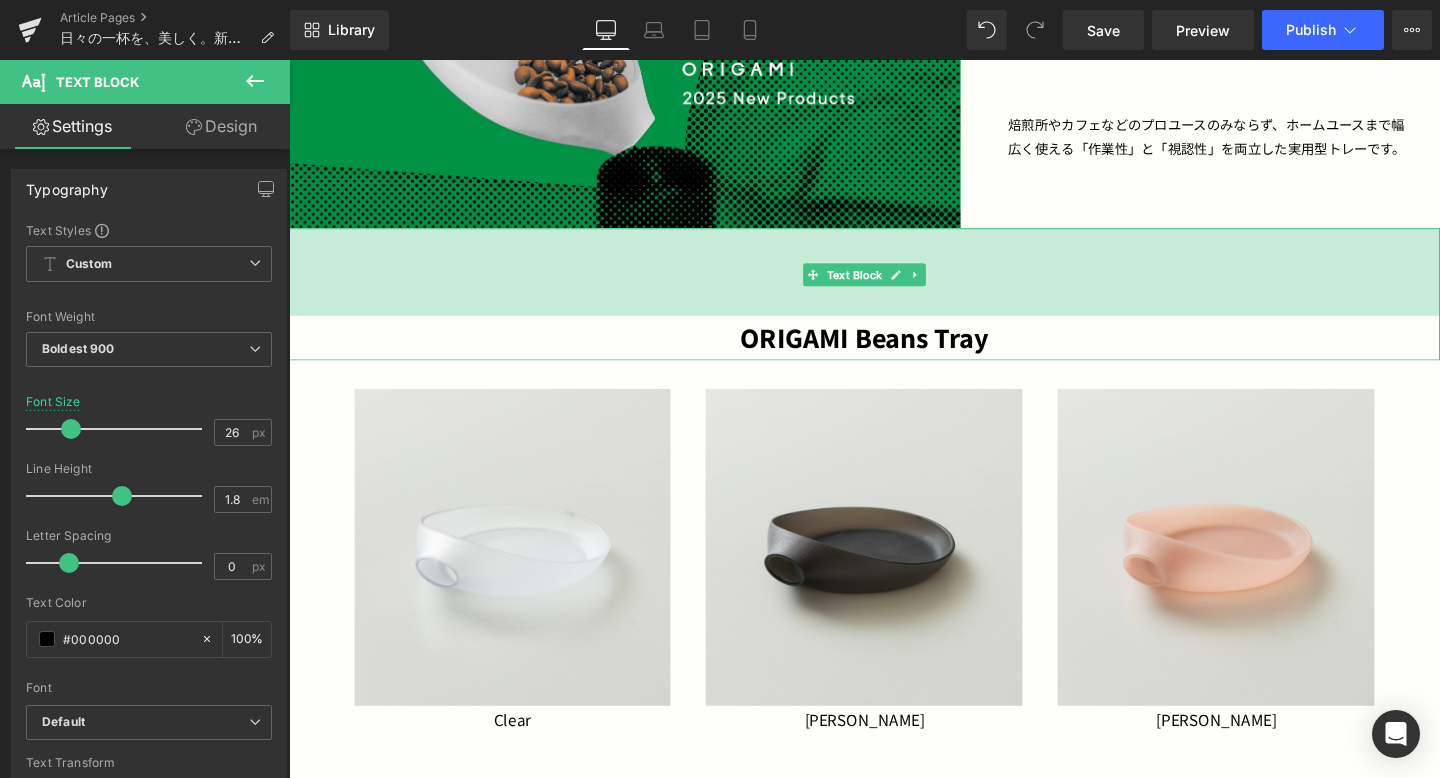 drag, startPoint x: 1028, startPoint y: 237, endPoint x: 1036, endPoint y: 275, distance: 38.832977 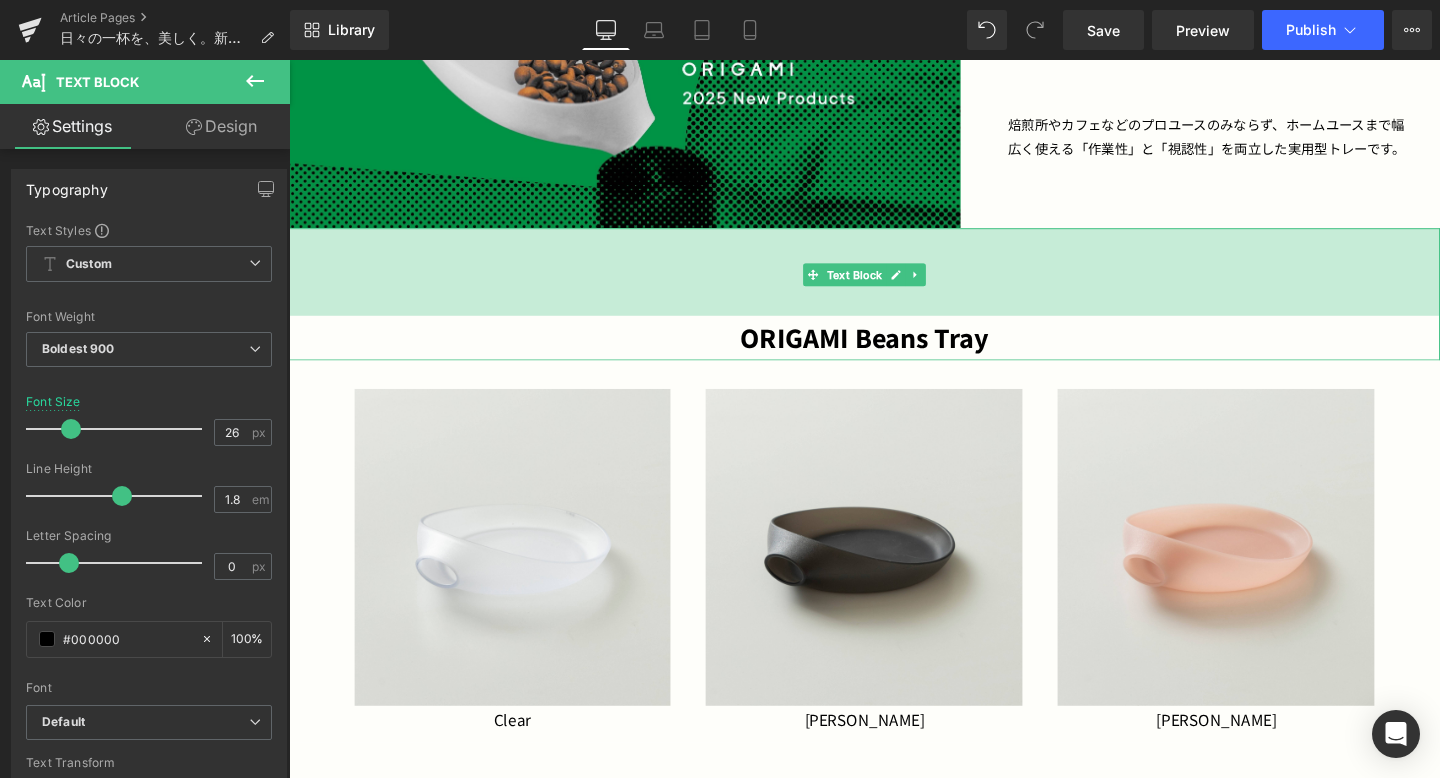 click on "92px" at bounding box center (894, 283) 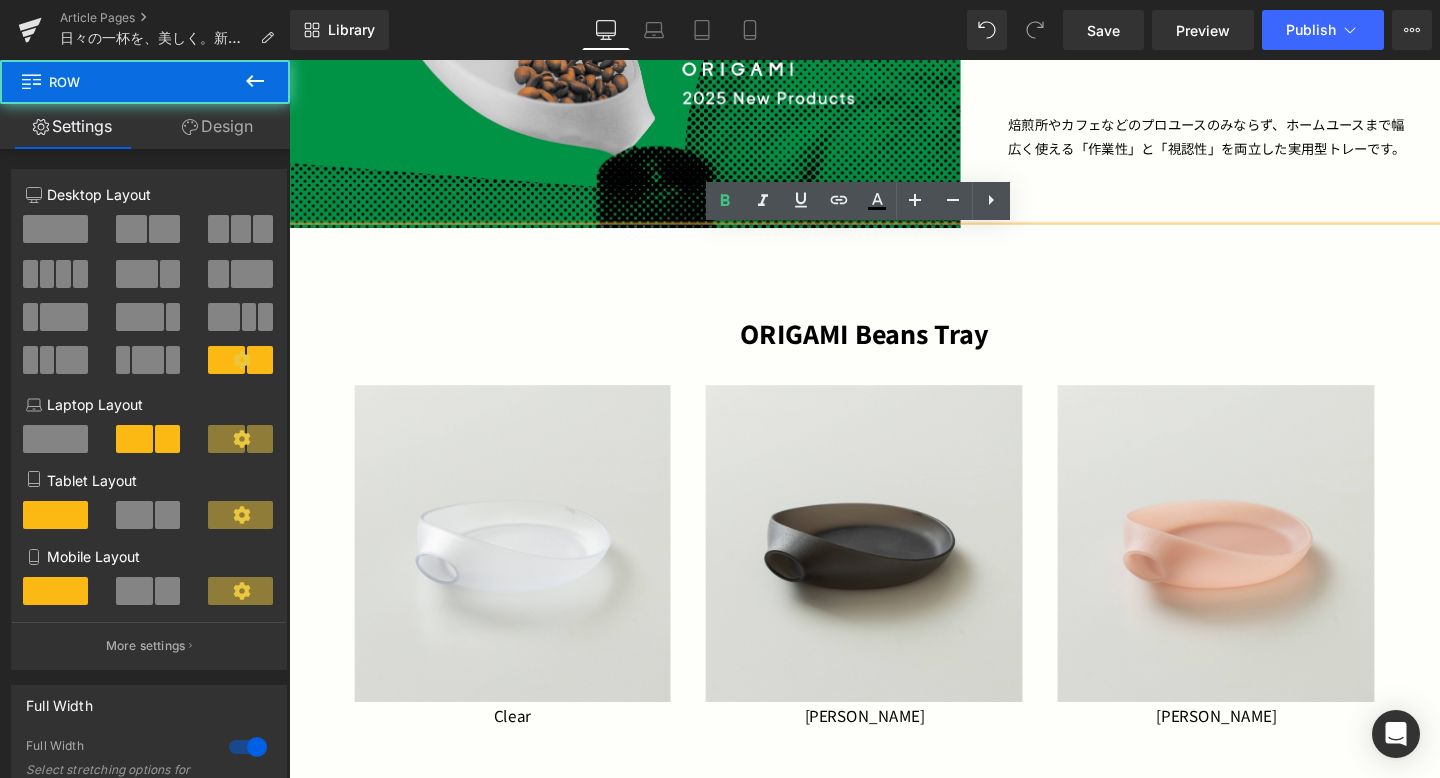 drag, startPoint x: 1100, startPoint y: 231, endPoint x: 1101, endPoint y: 255, distance: 24.020824 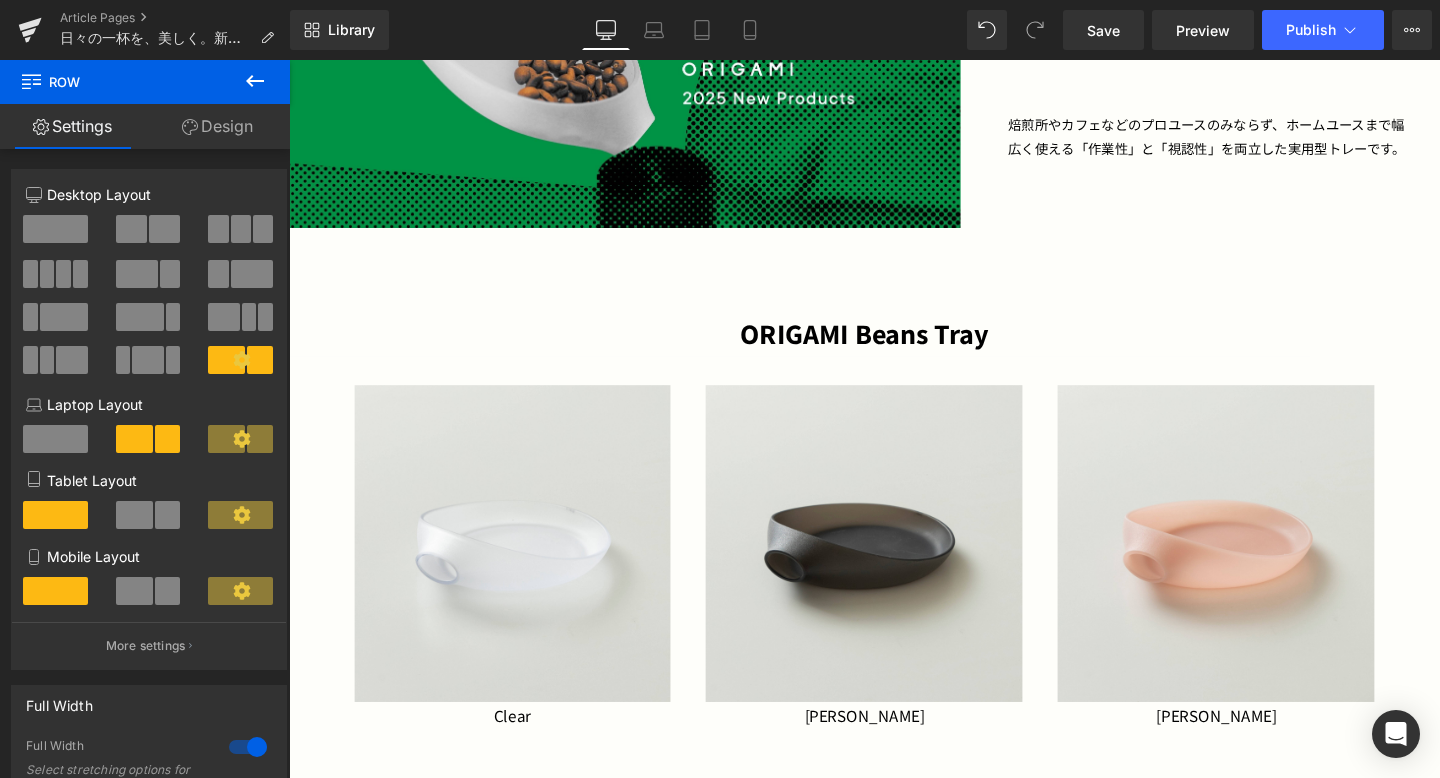 click on "ORIGAMI Beans Tray Text Block   88px" at bounding box center [894, 304] 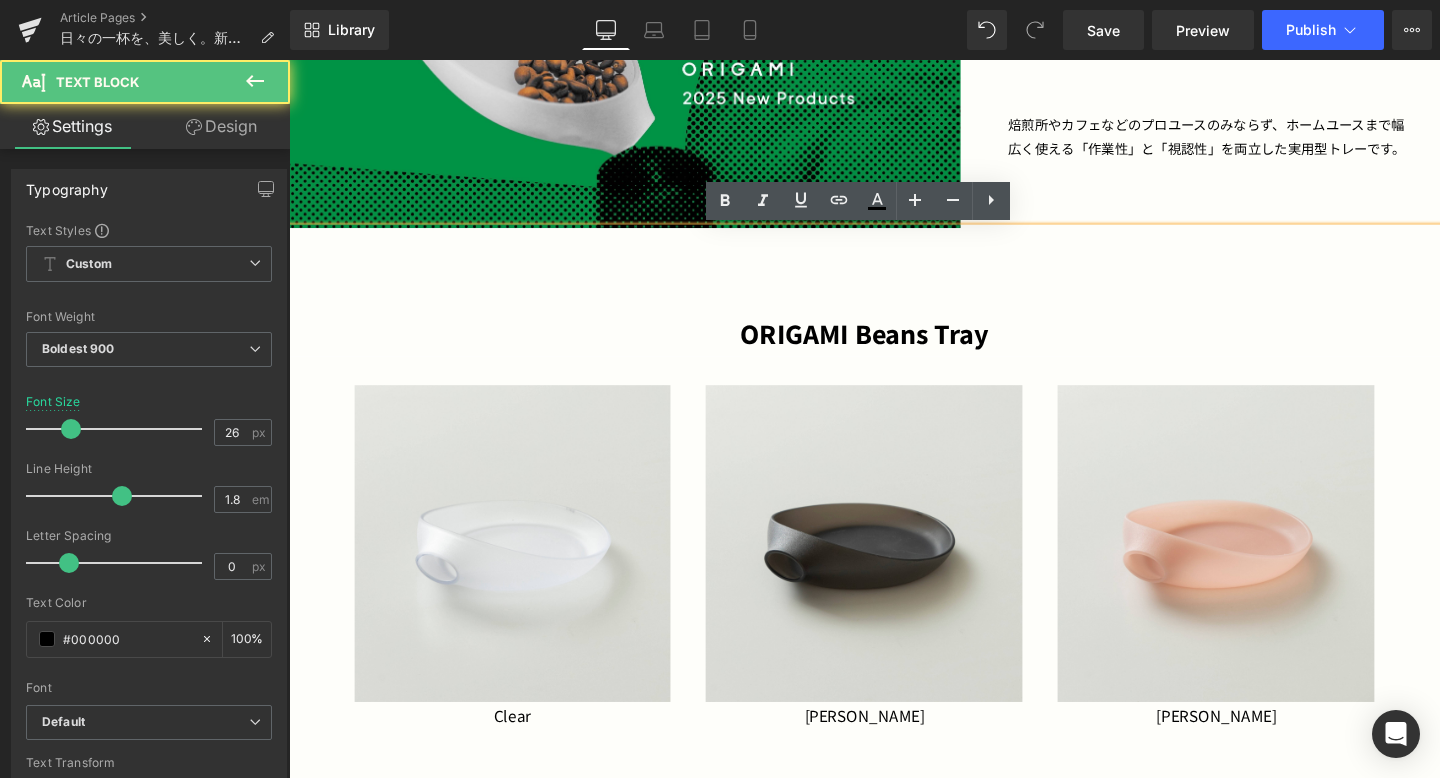 click on "ORIGAMI Beans Tray Text Block   88px" at bounding box center (894, 304) 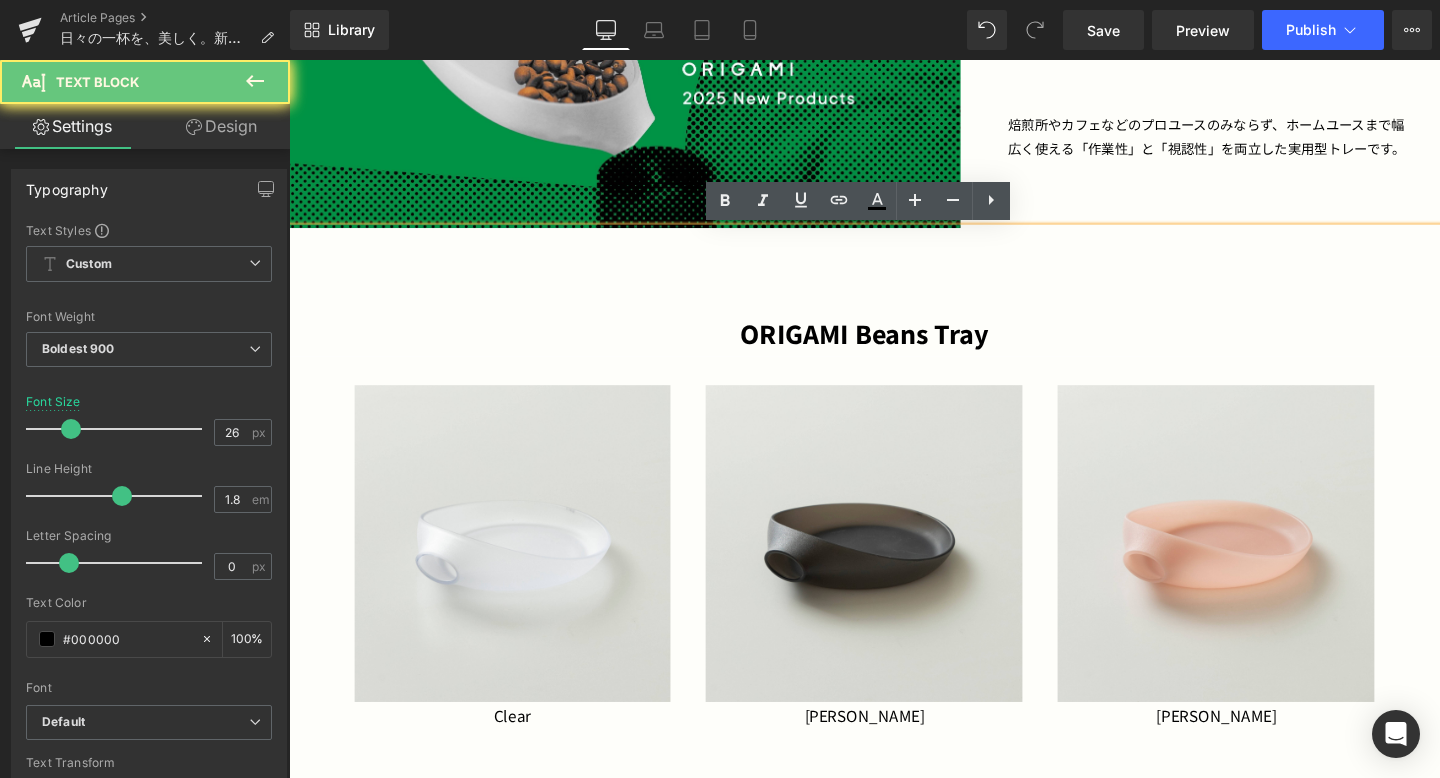 click on "ORIGAMI Beans Tray" at bounding box center [894, 304] 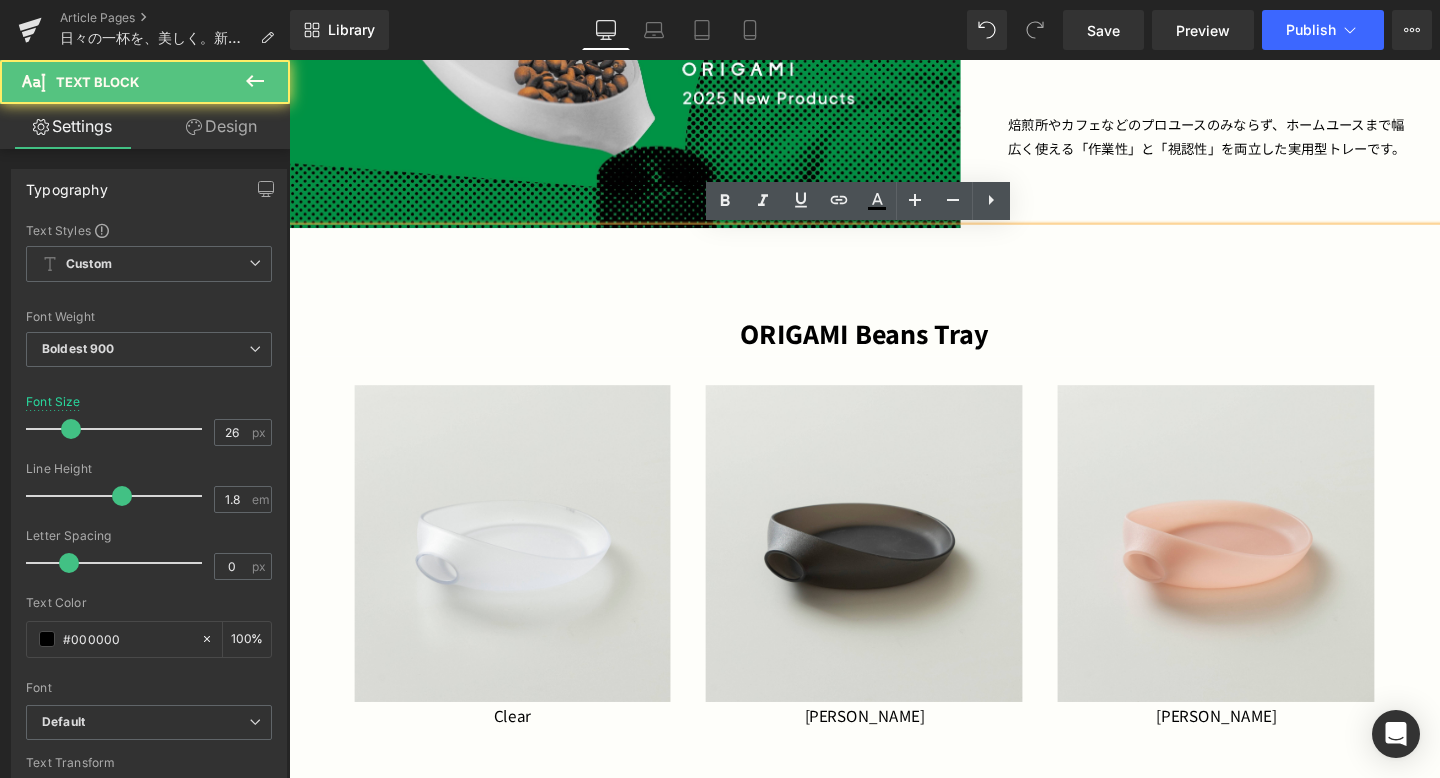 click on "ORIGAMI Beans Tray" at bounding box center (894, 304) 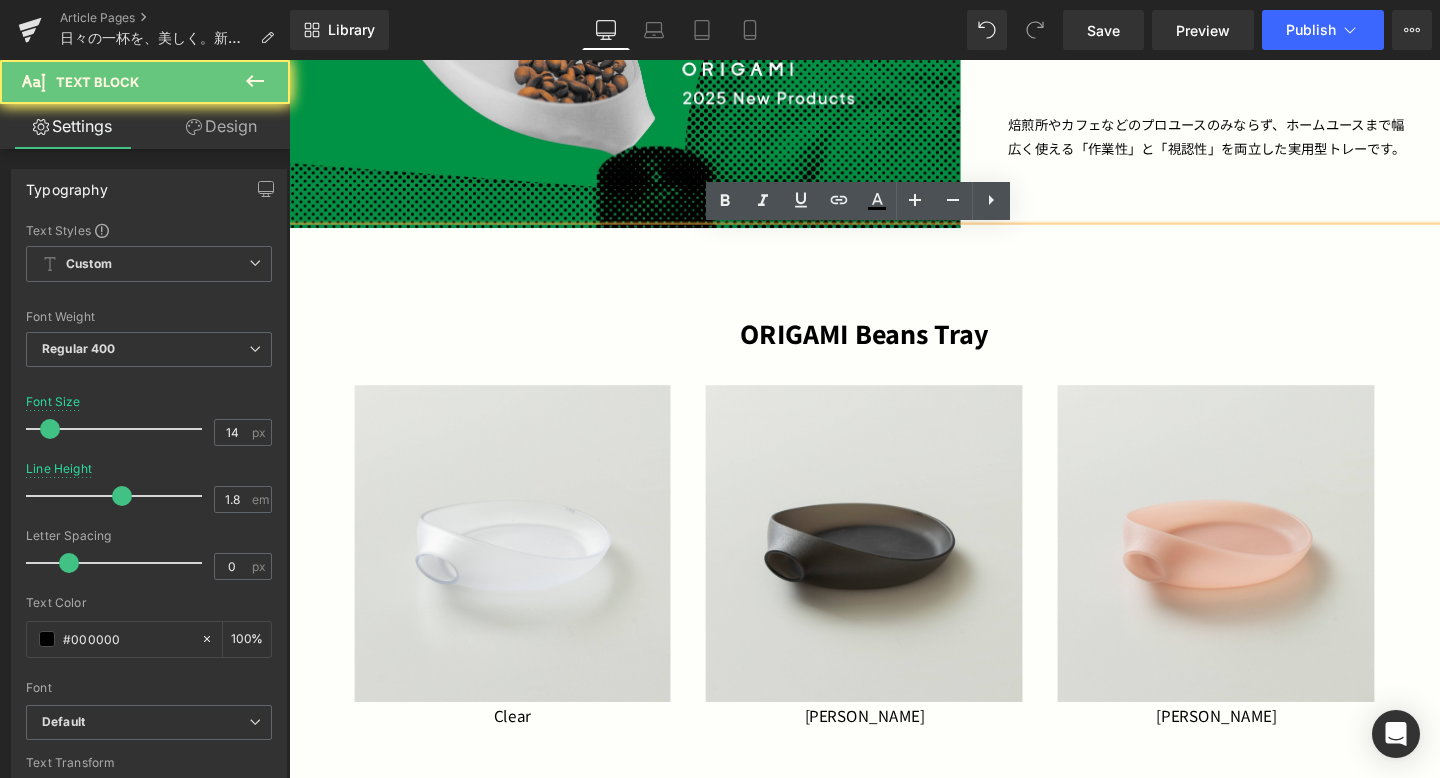 click on "・欠点豆のハンドピック ・焙煎前後のサンプルチェック ・カッピング前の準備やサービング ・抽出前の豆量確認や仕分け 焙煎所やカフェなどのプロユースのみならず、ホームユースまで幅広く使える 「作業性」と「視認性」を両立した実用型トレーです。 Text Block" at bounding box center [1247, 41] 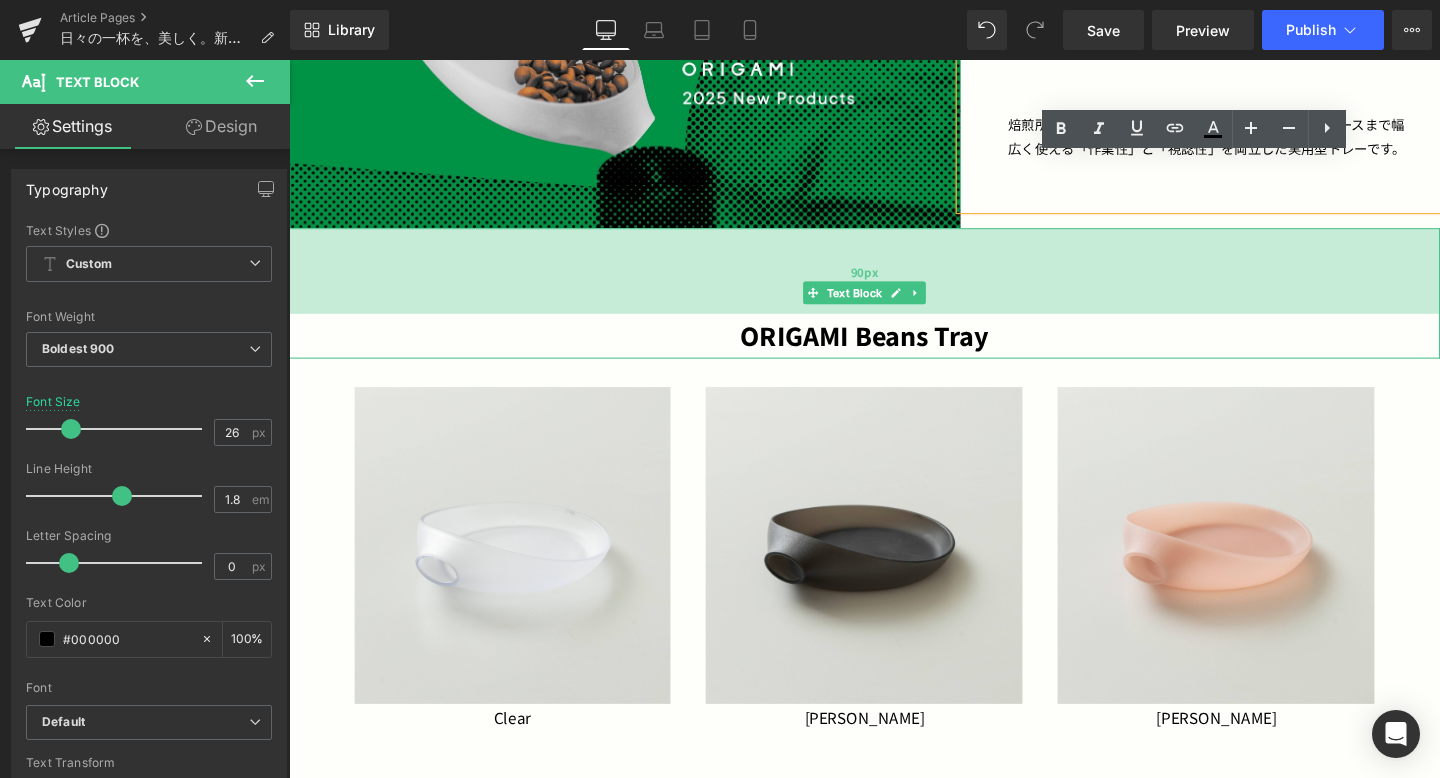 click on "90px" at bounding box center [894, 282] 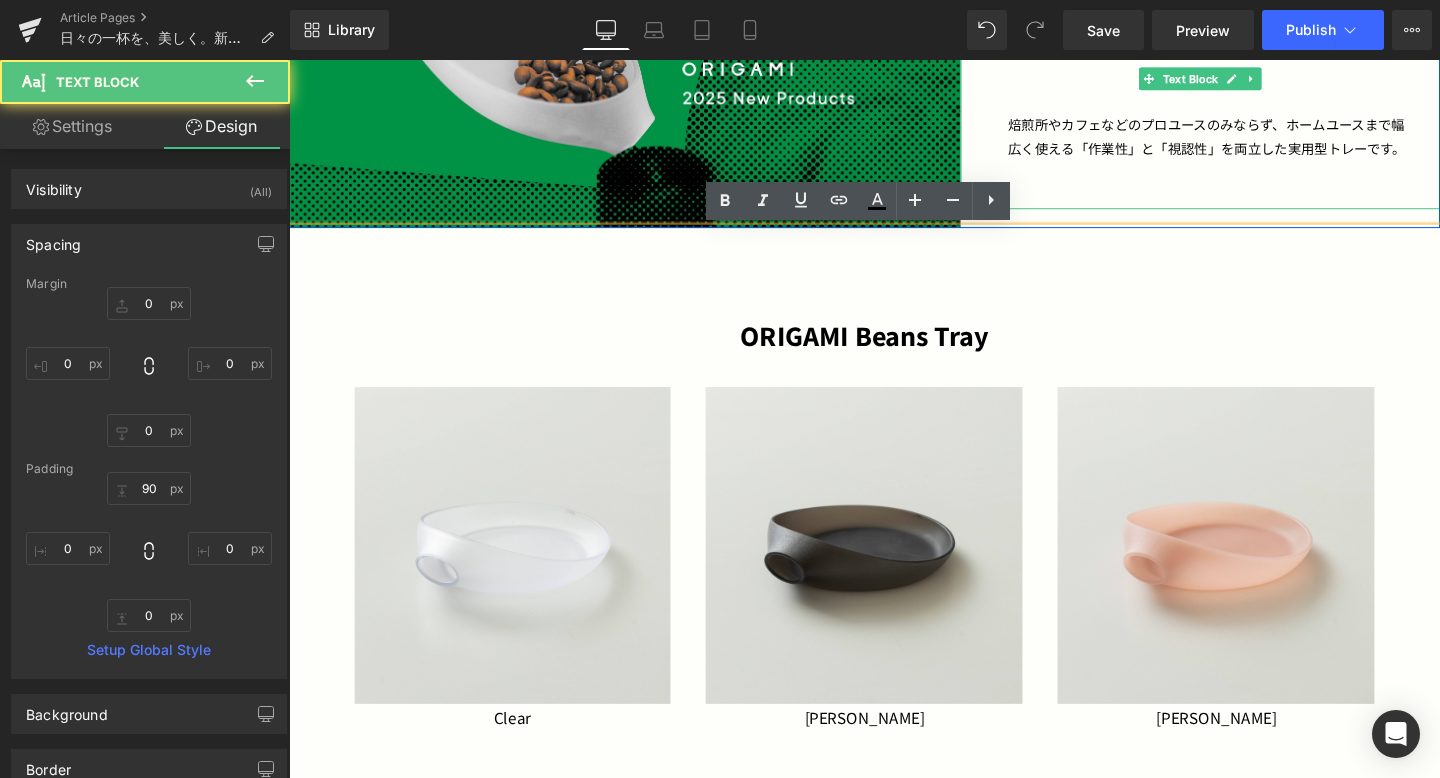 click at bounding box center [1257, 203] 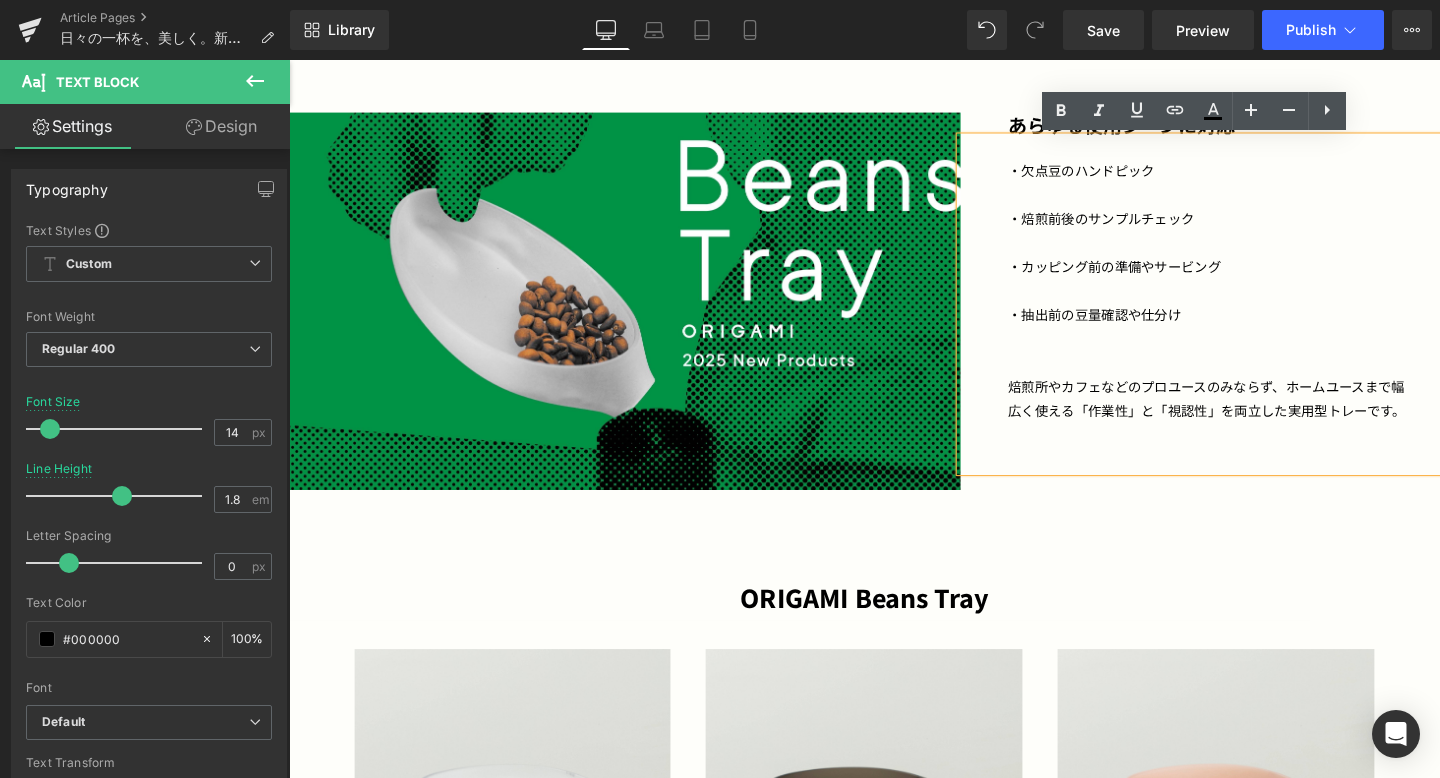 scroll, scrollTop: 2309, scrollLeft: 0, axis: vertical 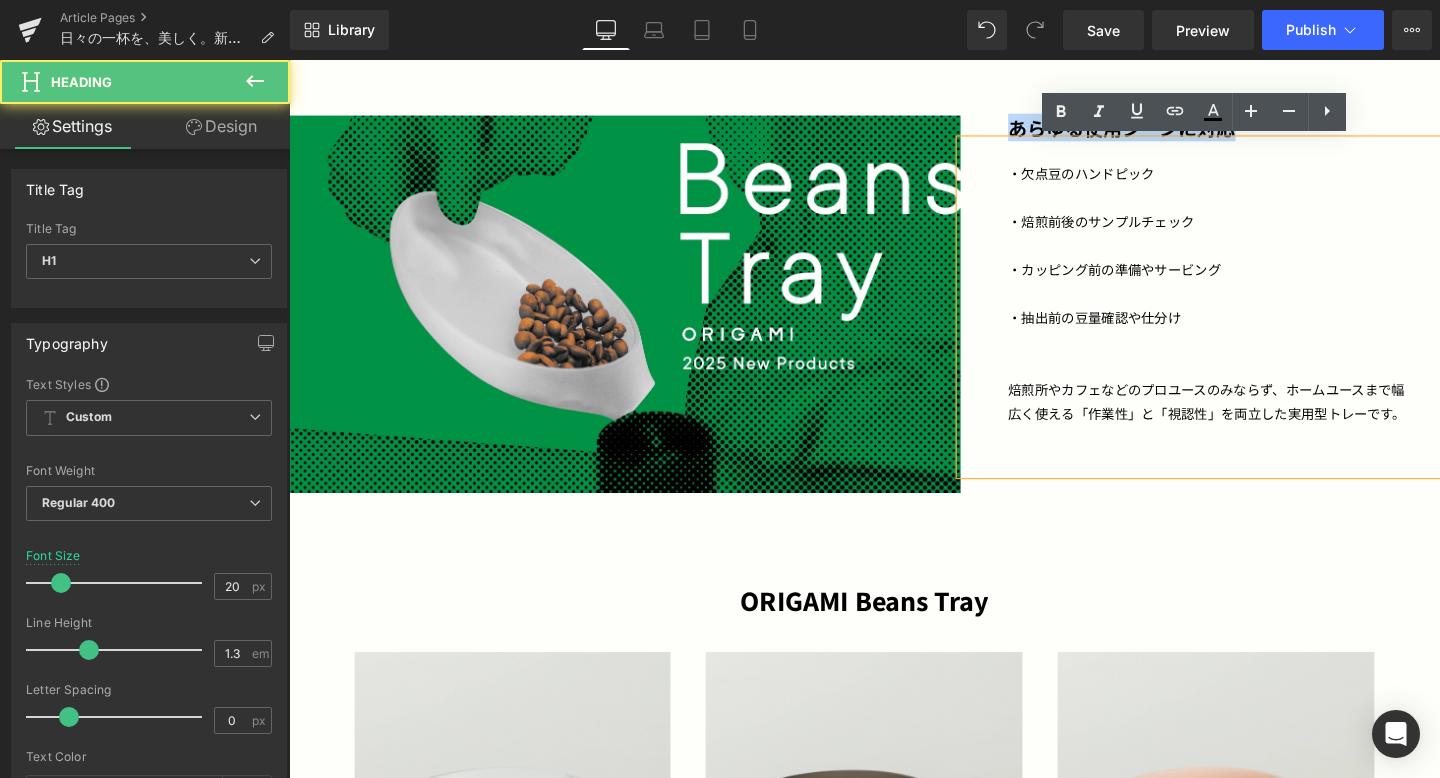 drag, startPoint x: 1023, startPoint y: 133, endPoint x: 1024, endPoint y: 154, distance: 21.023796 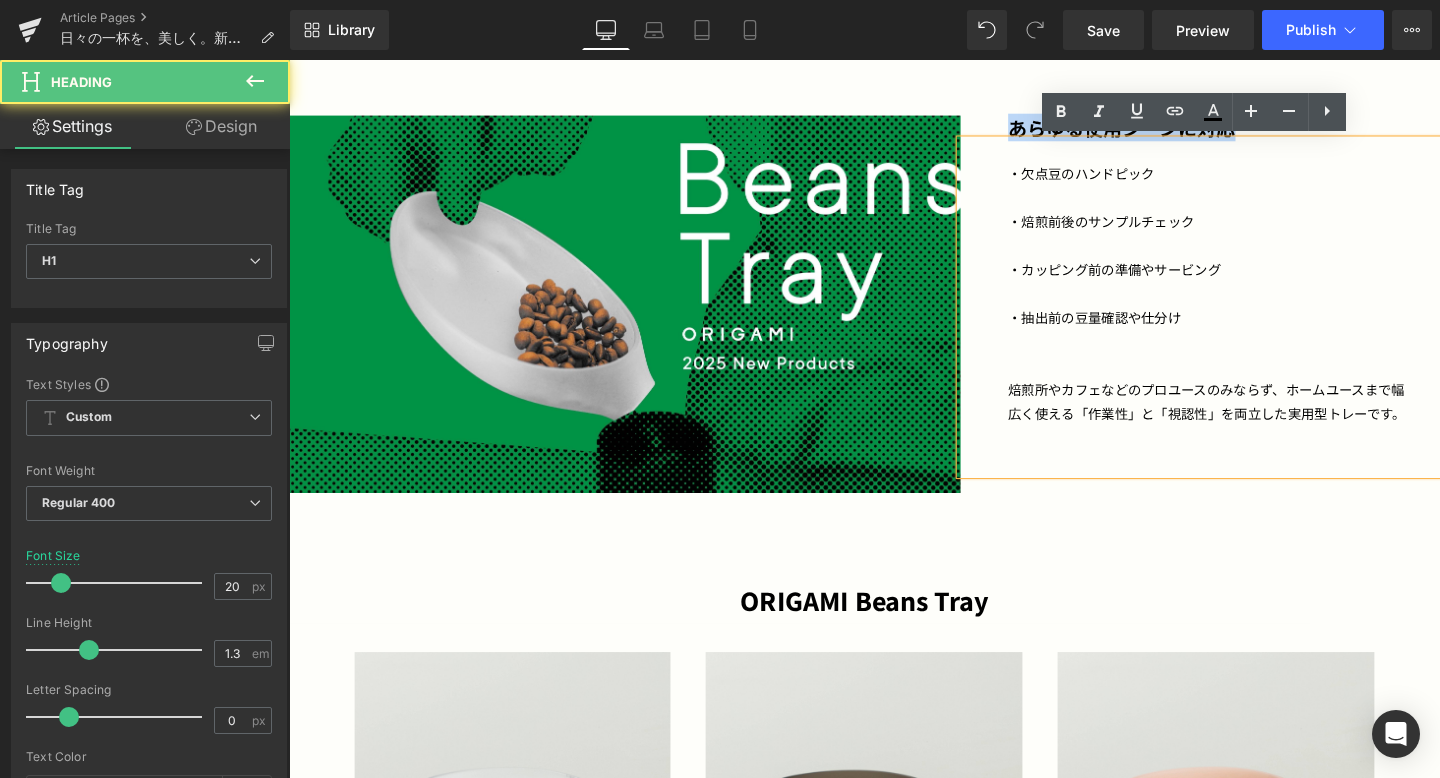 click on "あらゆる使用シーンに対応 Heading         ・欠点豆のハンドピック ・焙煎前後のサンプルチェック ・カッピング前の準備やサービング ・抽出前の豆量確認や仕分け 焙煎所やカフェなどのプロユースのみならず、ホームユースまで幅広く使える 「作業性」と「視認性」を両立した実用型トレーです。 Text Block" at bounding box center (1247, 306) 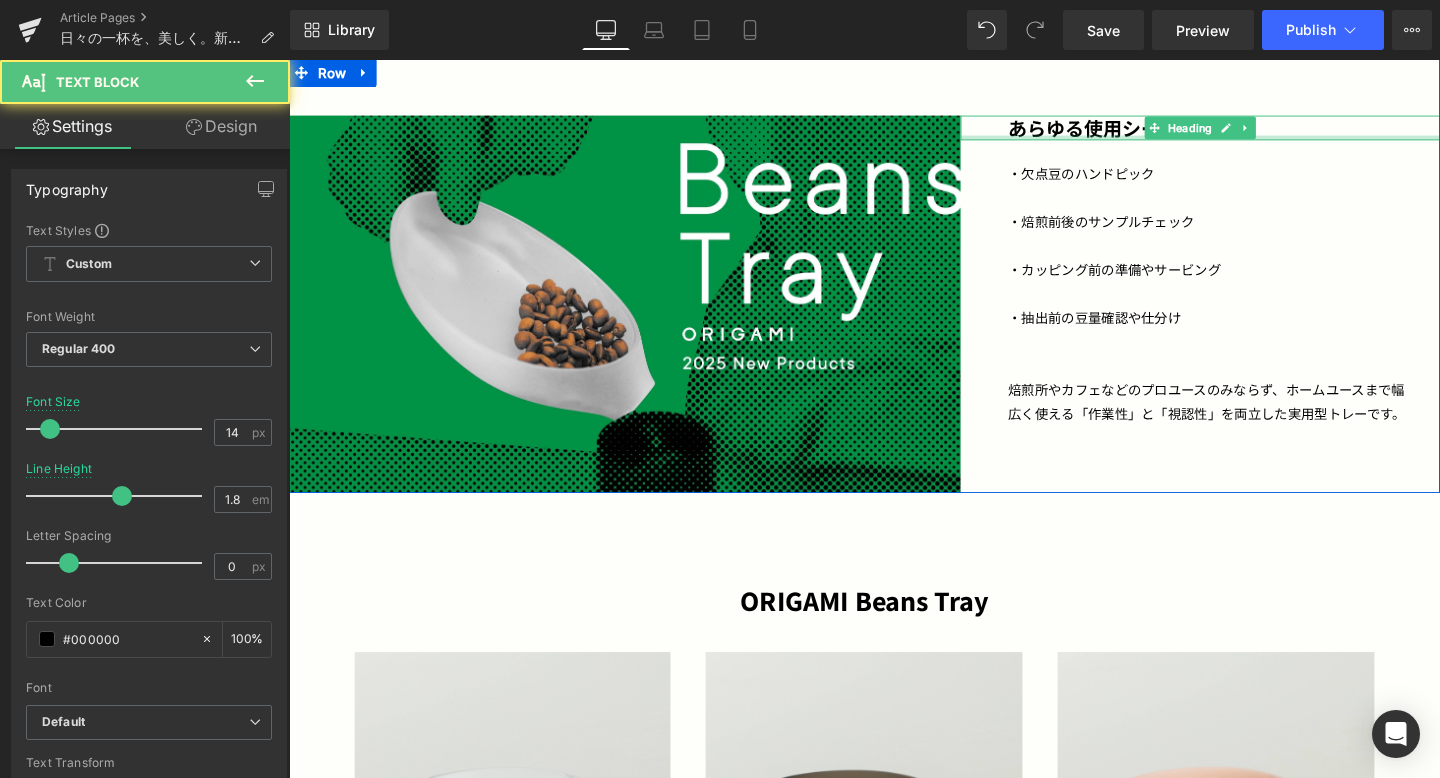 click on "・欠点豆のハンドピック ・焙煎前後のサンプルチェック ・カッピング前の準備やサービング ・抽出前の豆量確認や仕分け 焙煎所やカフェなどのプロユースのみならず、ホームユースまで幅広く使える 「作業性」と「視認性」を両立した実用型トレーです。 Text Block" at bounding box center (1247, 319) 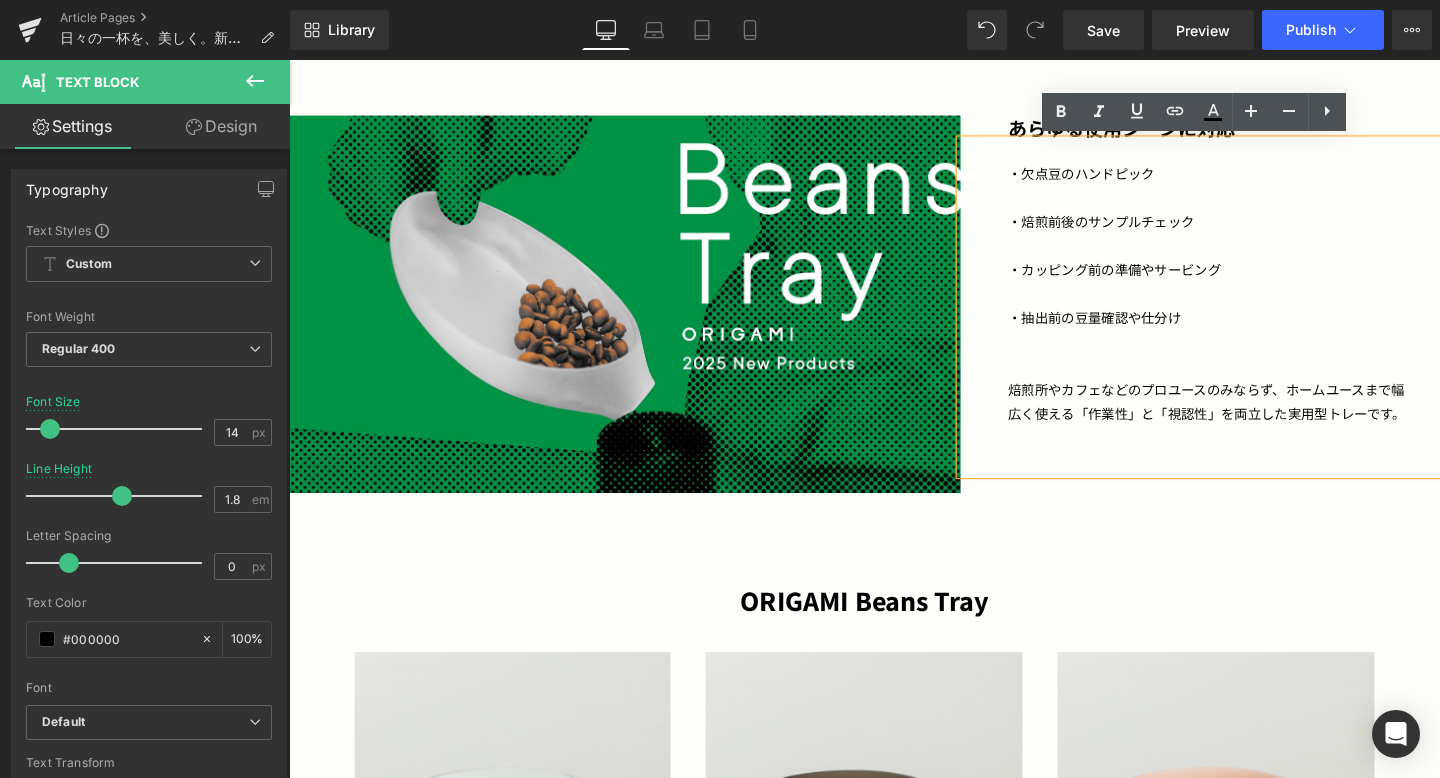 click on "・欠点豆のハンドピック ・焙煎前後のサンプルチェック ・カッピング前の準備やサービング ・抽出前の豆量確認や仕分け 焙煎所やカフェなどのプロユースのみならず、ホームユースまで幅広く使える 「作業性」と「視認性」を両立した実用型トレーです。 Text Block" at bounding box center (1247, 319) 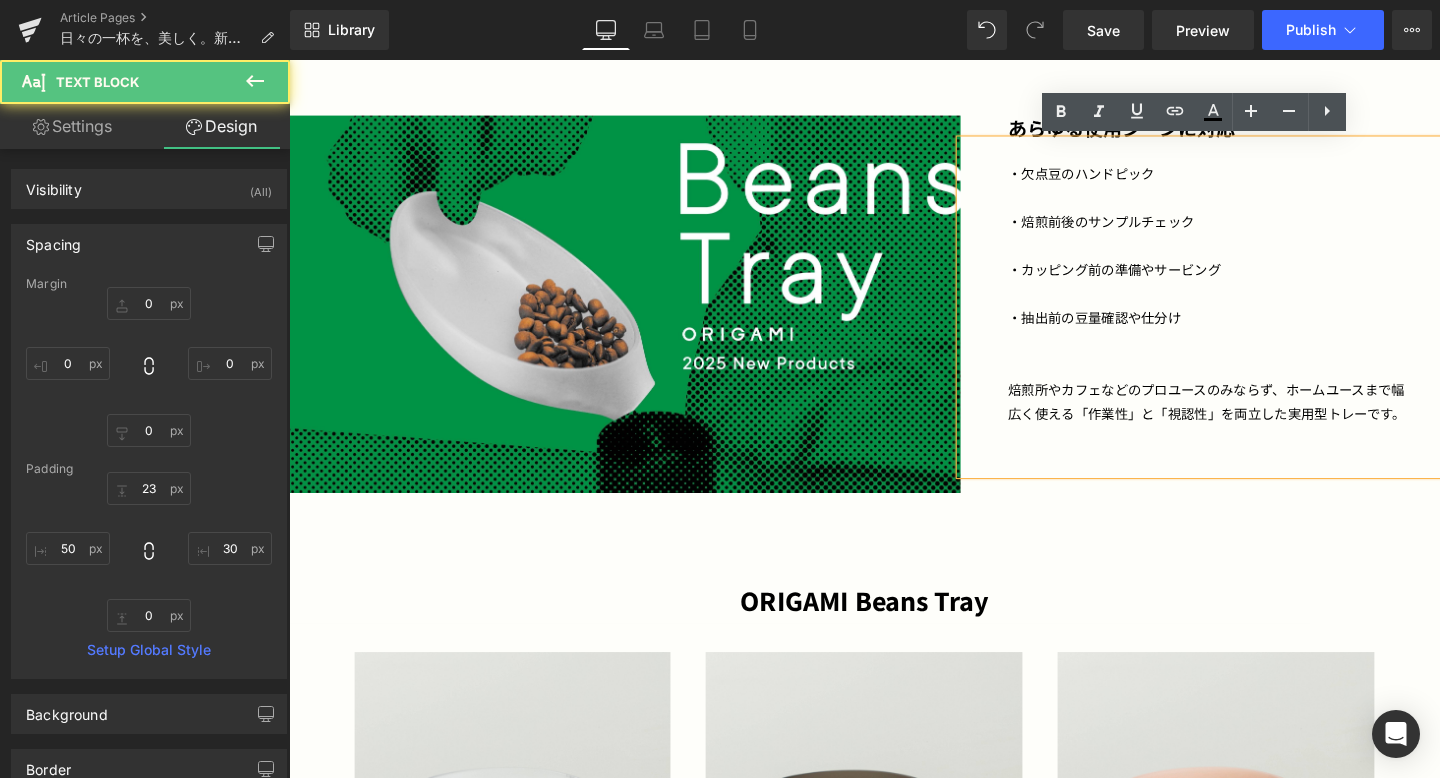 click on "・欠点豆のハンドピック ・焙煎前後のサンプルチェック ・カッピング前の準備やサービング ・抽出前の豆量確認や仕分け 焙煎所やカフェなどのプロユースのみならず、ホームユースまで幅広く使える 「作業性」と「視認性」を両立した実用型トレーです。" at bounding box center (1247, 319) 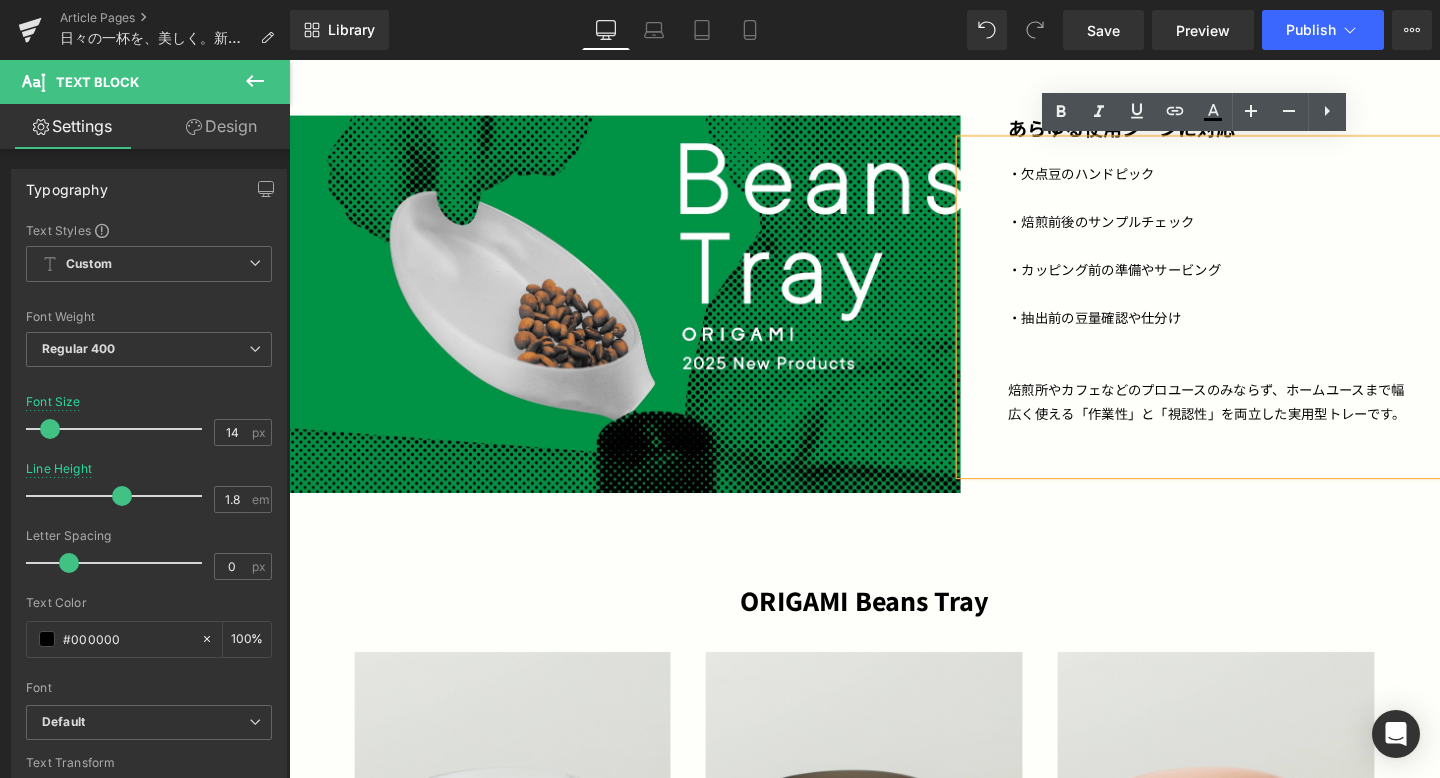 click at bounding box center (289, 60) 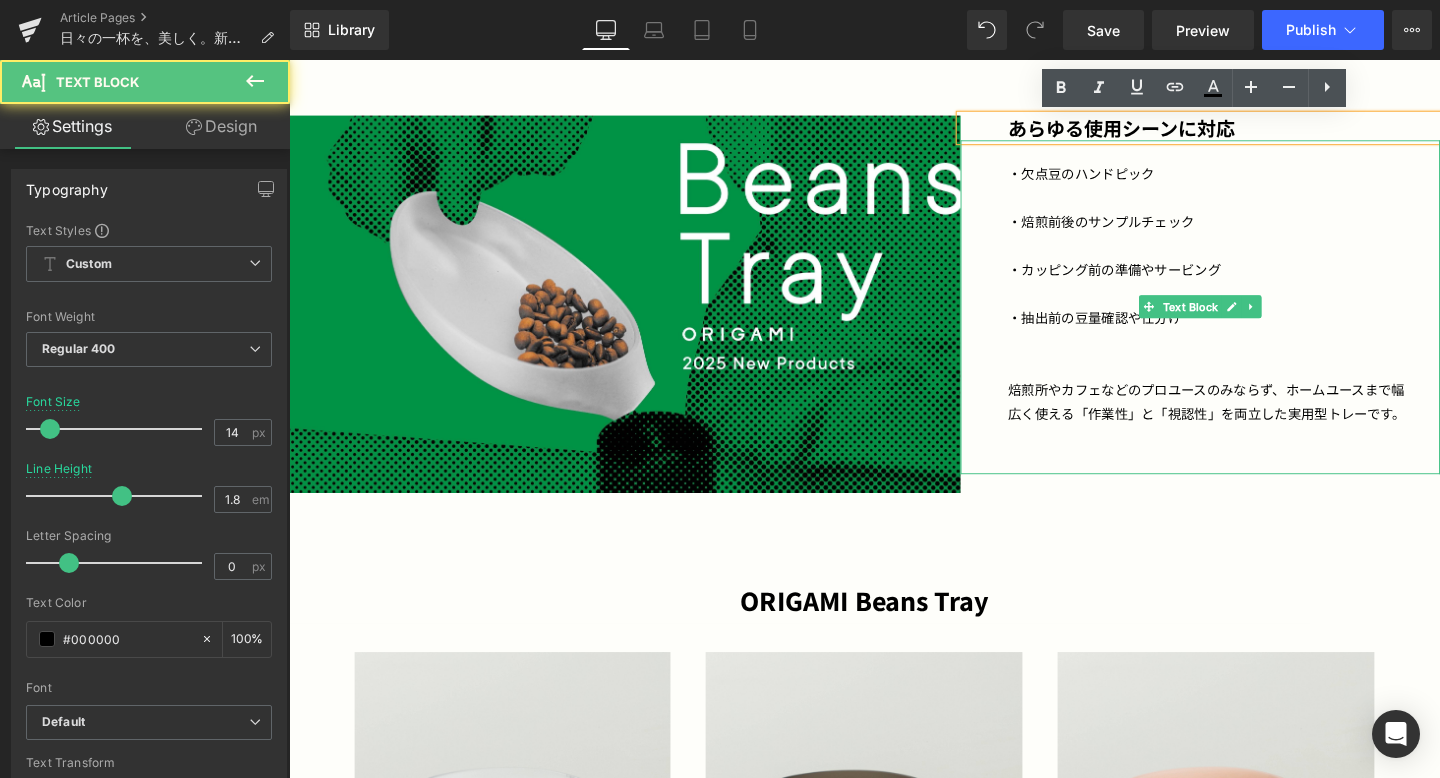 click on "・欠点豆のハンドピック" at bounding box center [1257, 179] 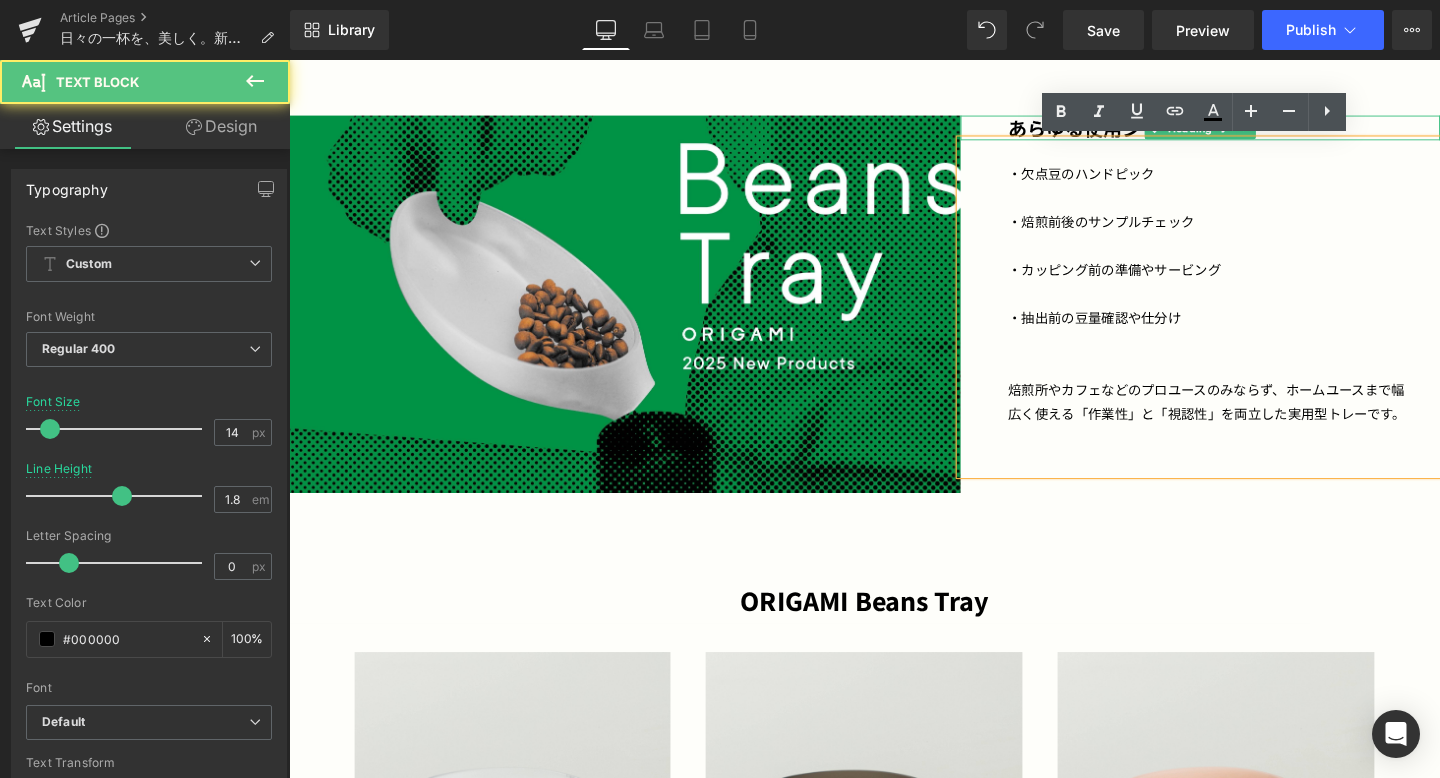 click on "・欠点豆のハンドピック ・焙煎前後のサンプルチェック ・カッピング前の準備やサービング ・抽出前の豆量確認や仕分け 焙煎所やカフェなどのプロユースのみならず、ホームユースまで幅広く使える 「作業性」と「視認性」を両立した実用型トレーです。" at bounding box center (1247, 319) 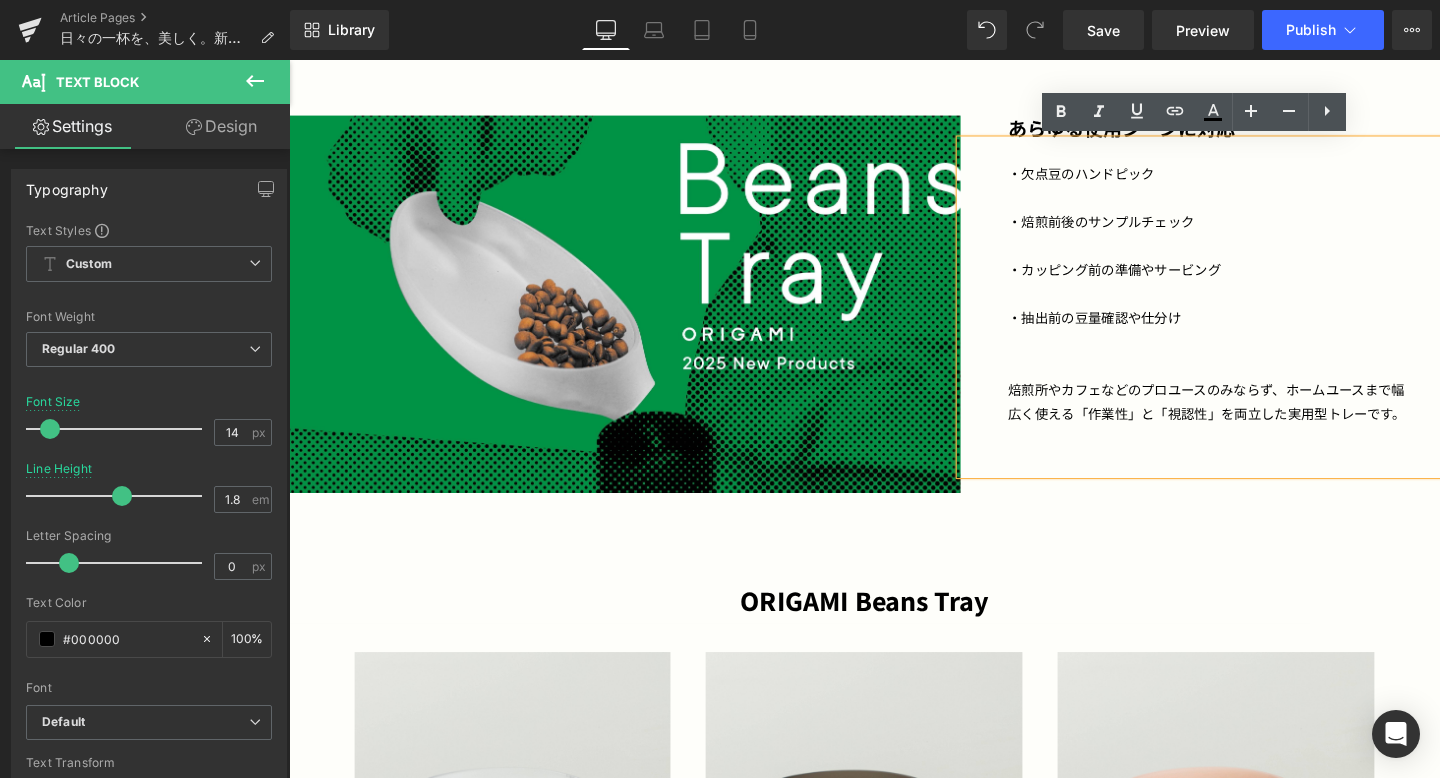click on "・欠点豆のハンドピック ・焙煎前後のサンプルチェック ・カッピング前の準備やサービング ・抽出前の豆量確認や仕分け 焙煎所やカフェなどのプロユースのみならず、ホームユースまで幅広く使える 「作業性」と「視認性」を両立した実用型トレーです。" at bounding box center [1247, 319] 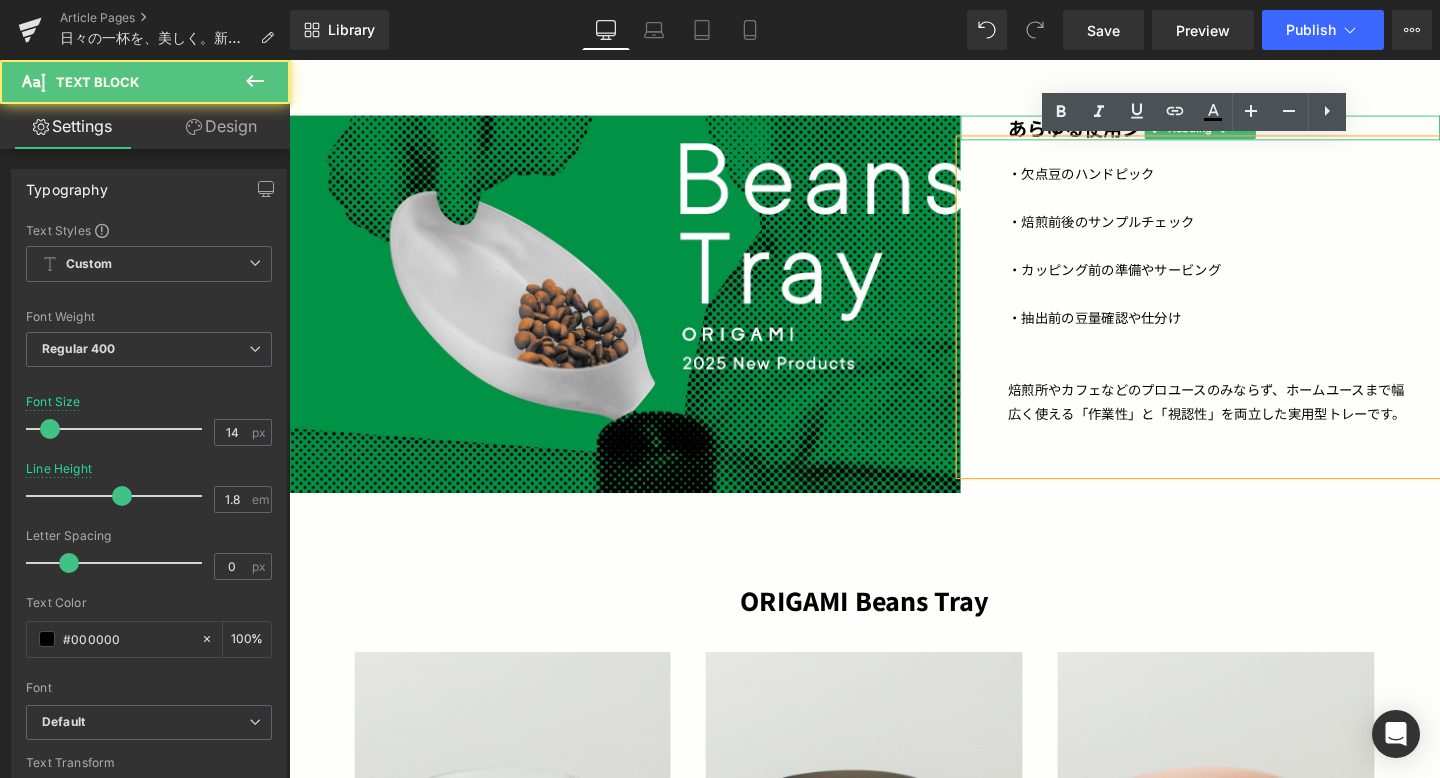 click on "あらゆる使用シーンに対応" at bounding box center [1272, 131] 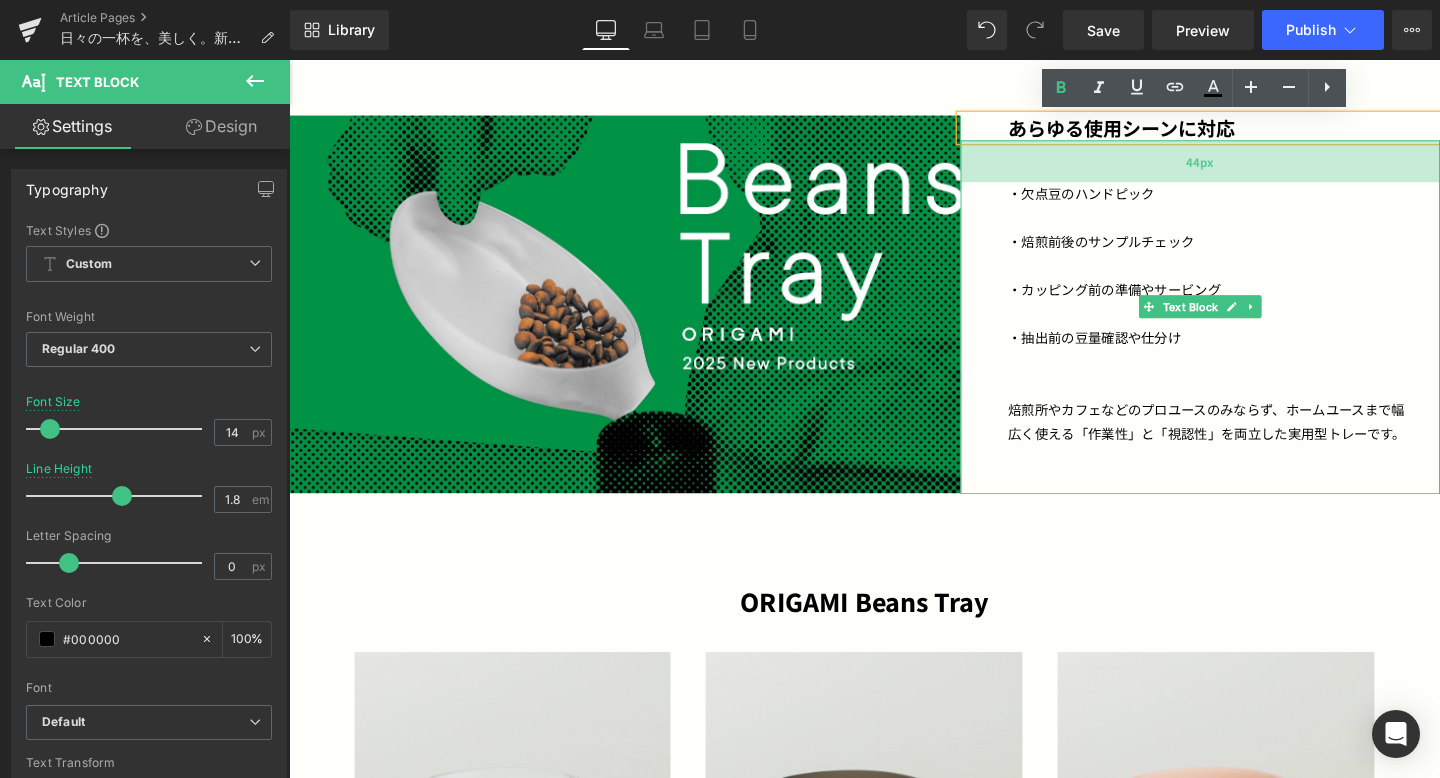 drag, startPoint x: 1459, startPoint y: 148, endPoint x: 1459, endPoint y: 169, distance: 21 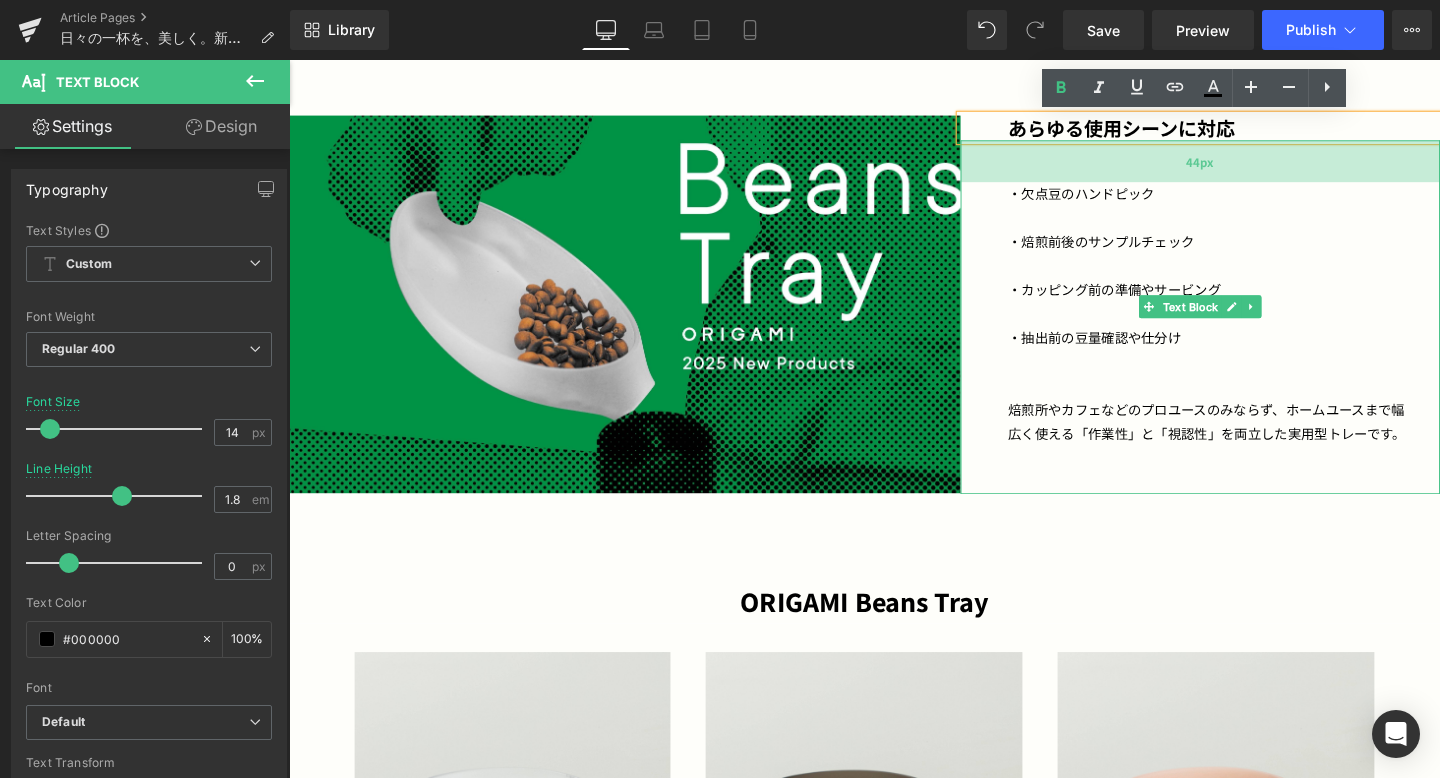 click on "44px" at bounding box center [1247, 166] 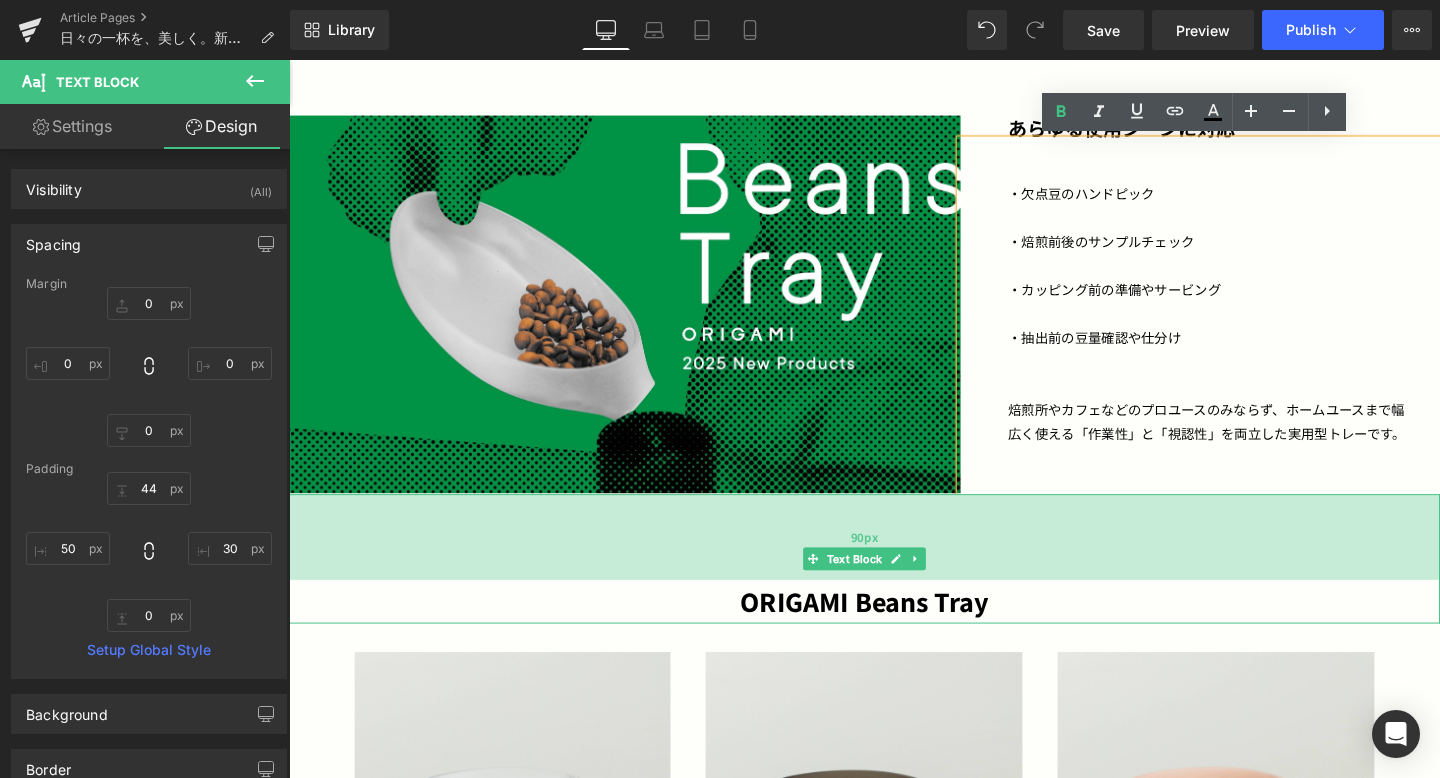 click on "90px" at bounding box center (894, 561) 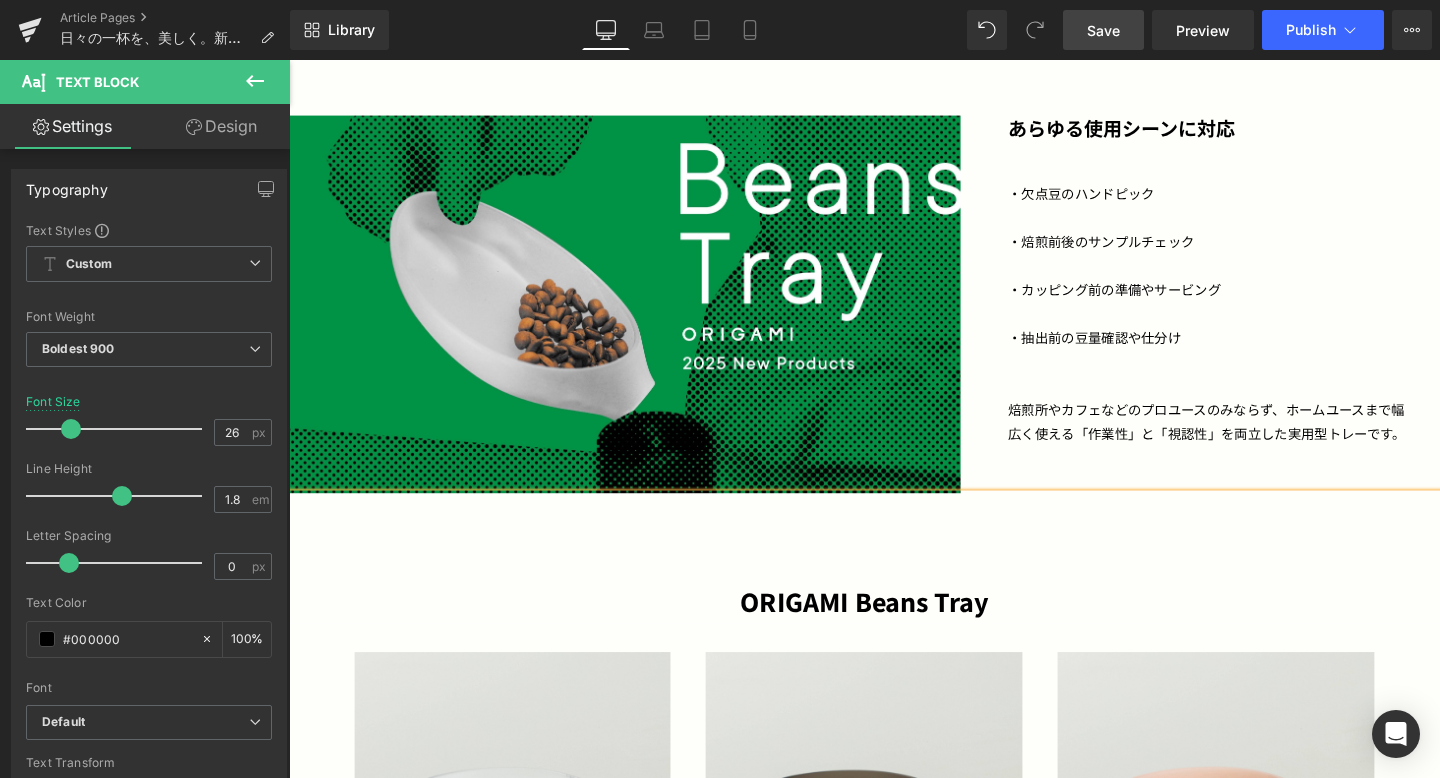 click on "Save" at bounding box center [1103, 30] 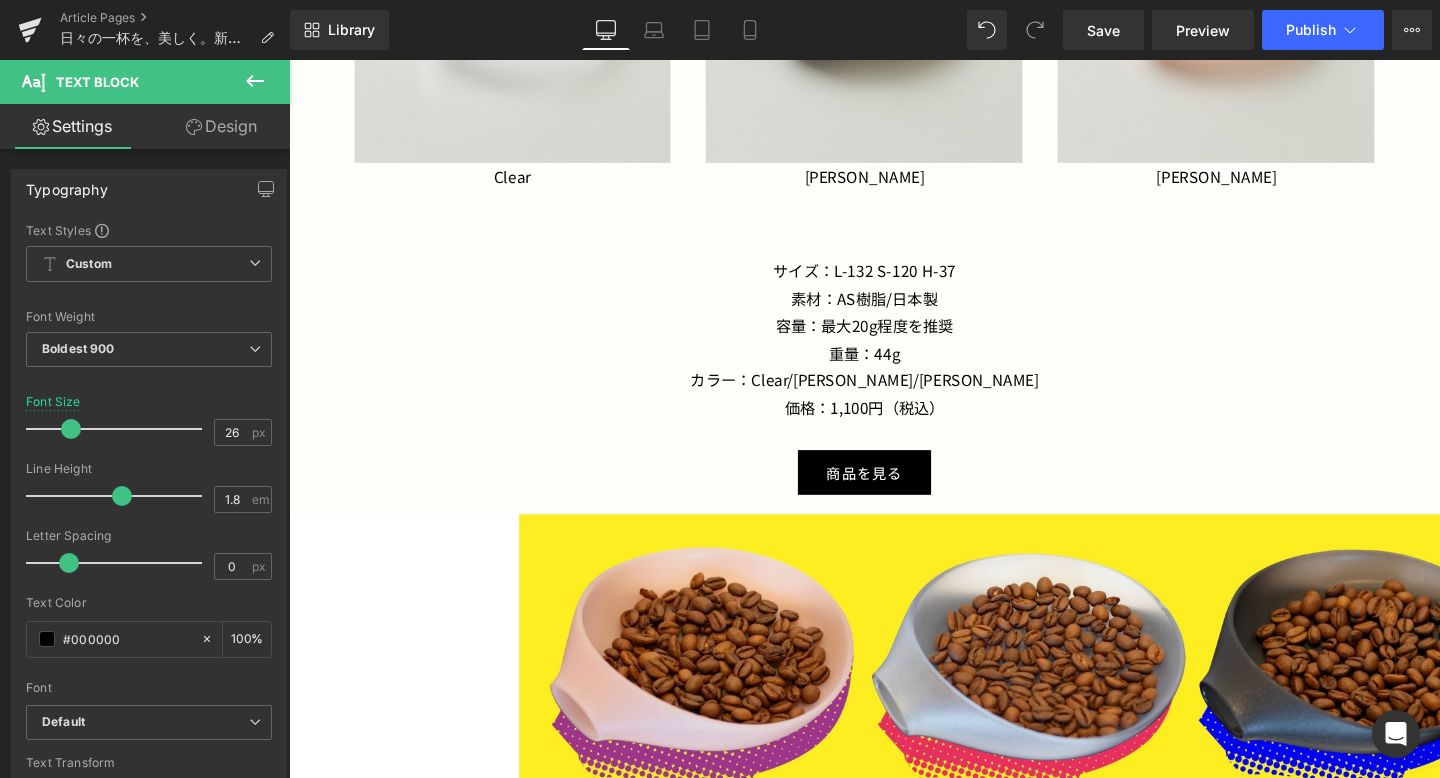 scroll, scrollTop: 3139, scrollLeft: 0, axis: vertical 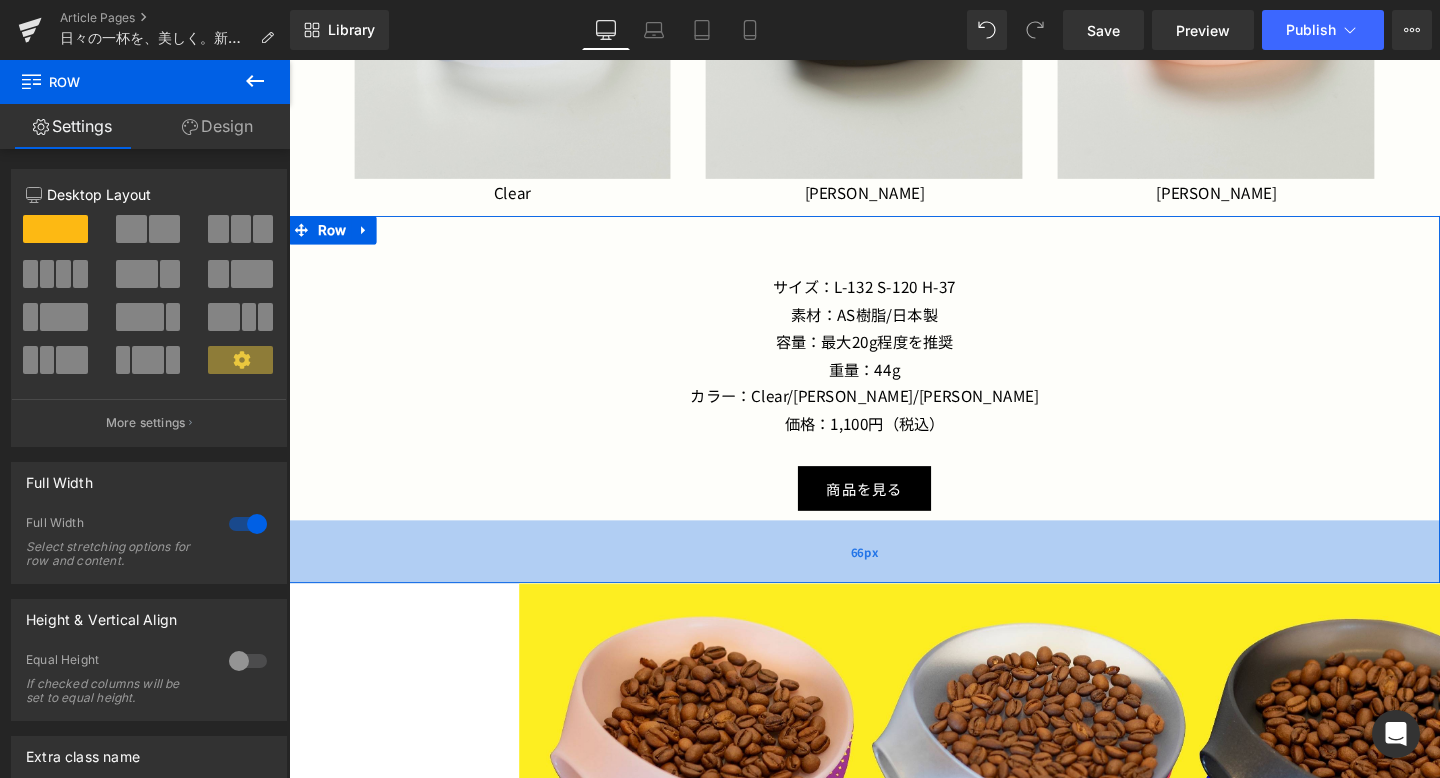 drag, startPoint x: 954, startPoint y: 545, endPoint x: 959, endPoint y: 600, distance: 55.226807 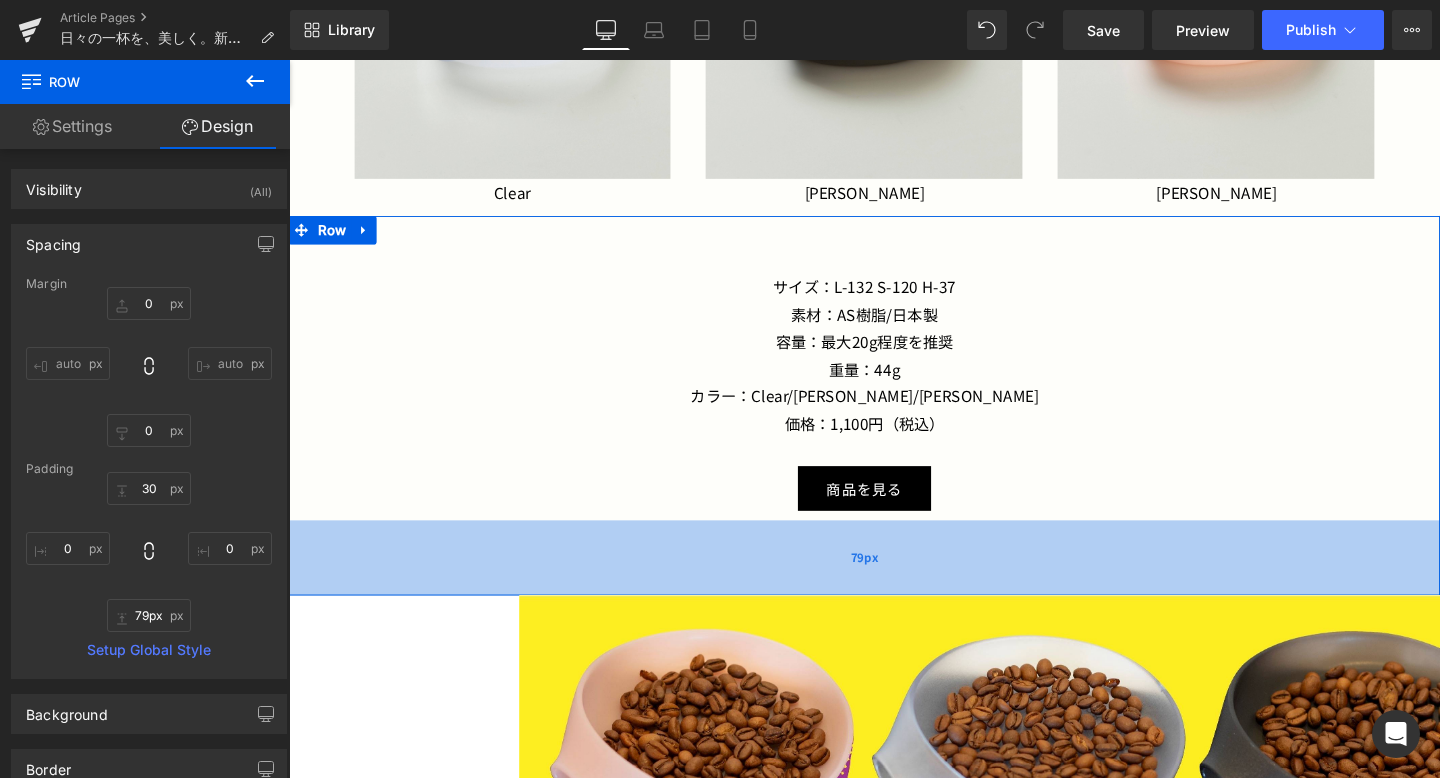 type on "80px" 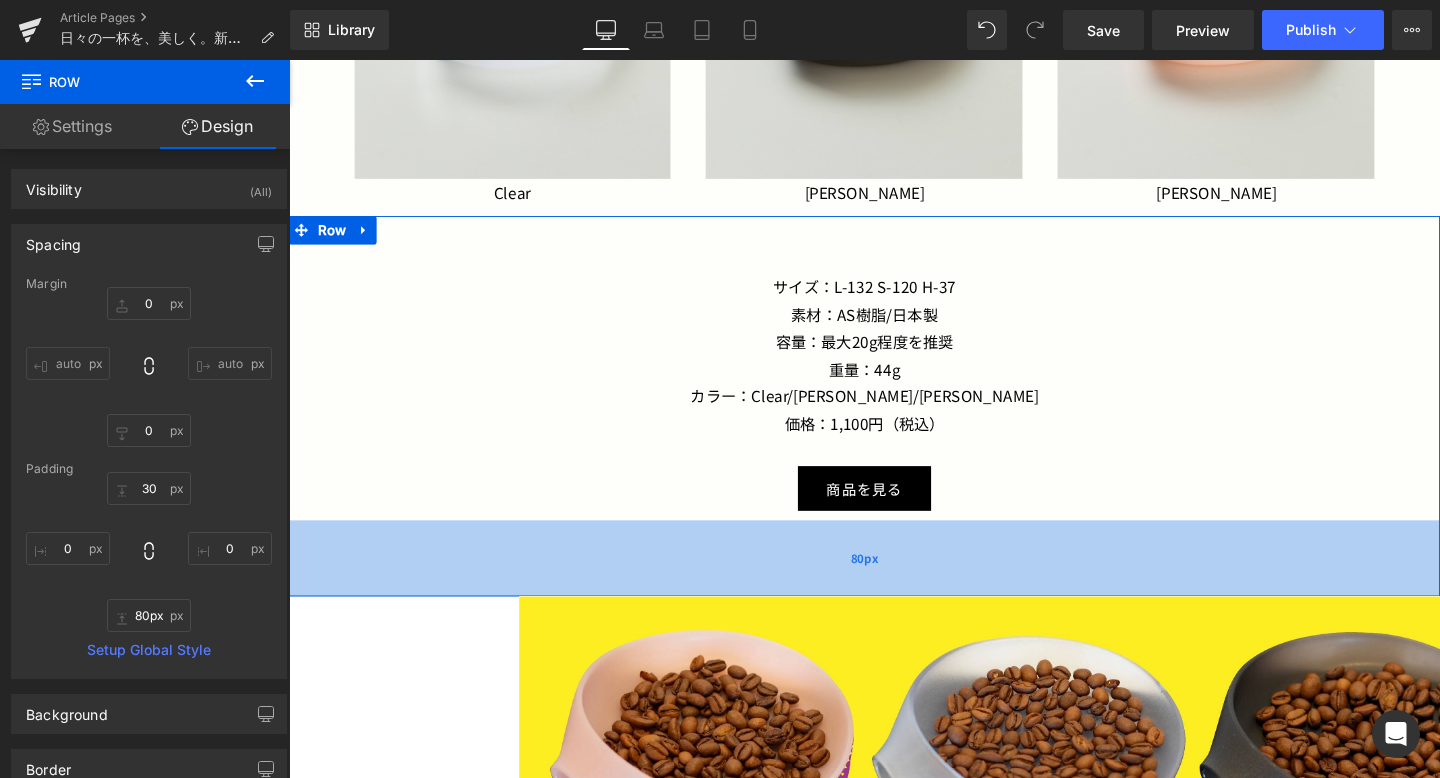 drag, startPoint x: 961, startPoint y: 596, endPoint x: 961, endPoint y: 609, distance: 13 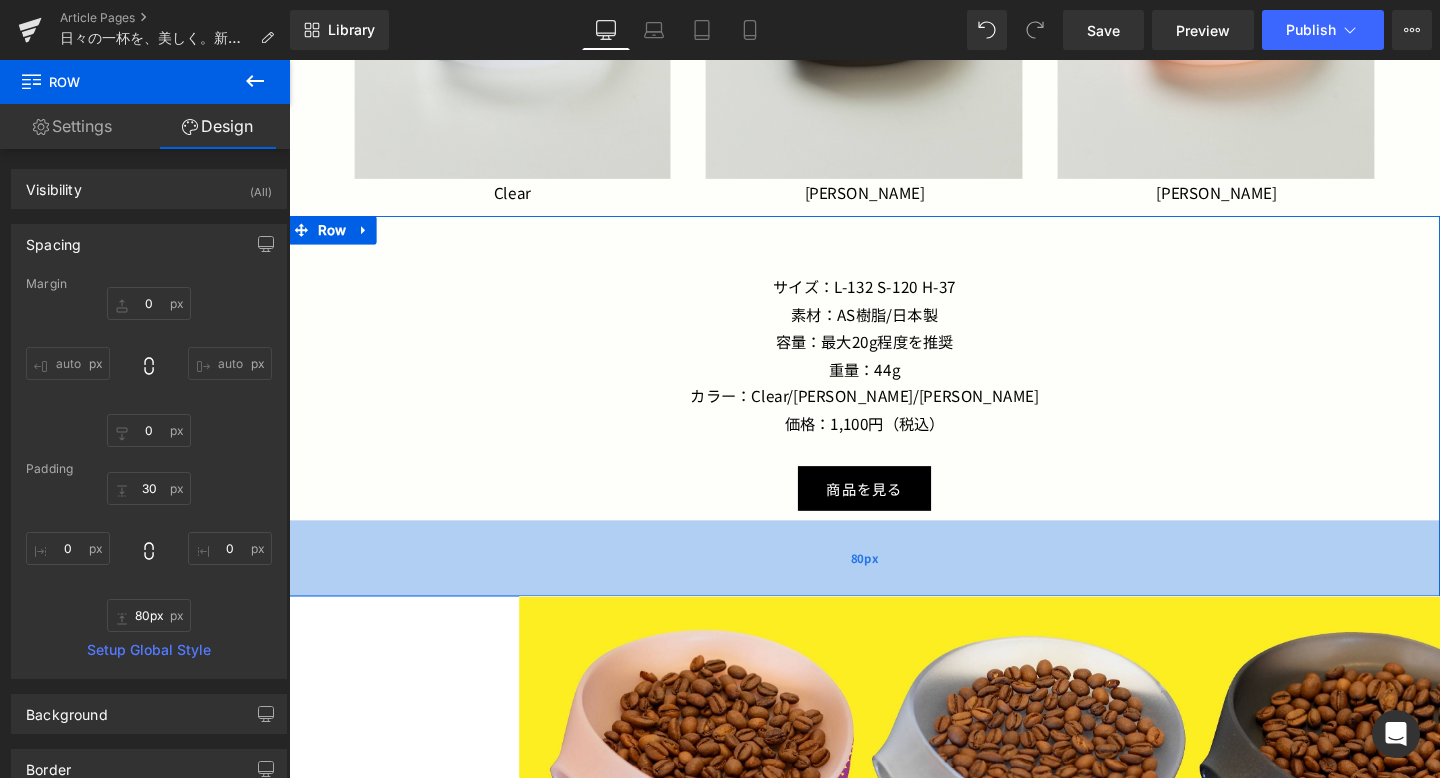 click on "80px" at bounding box center (894, 584) 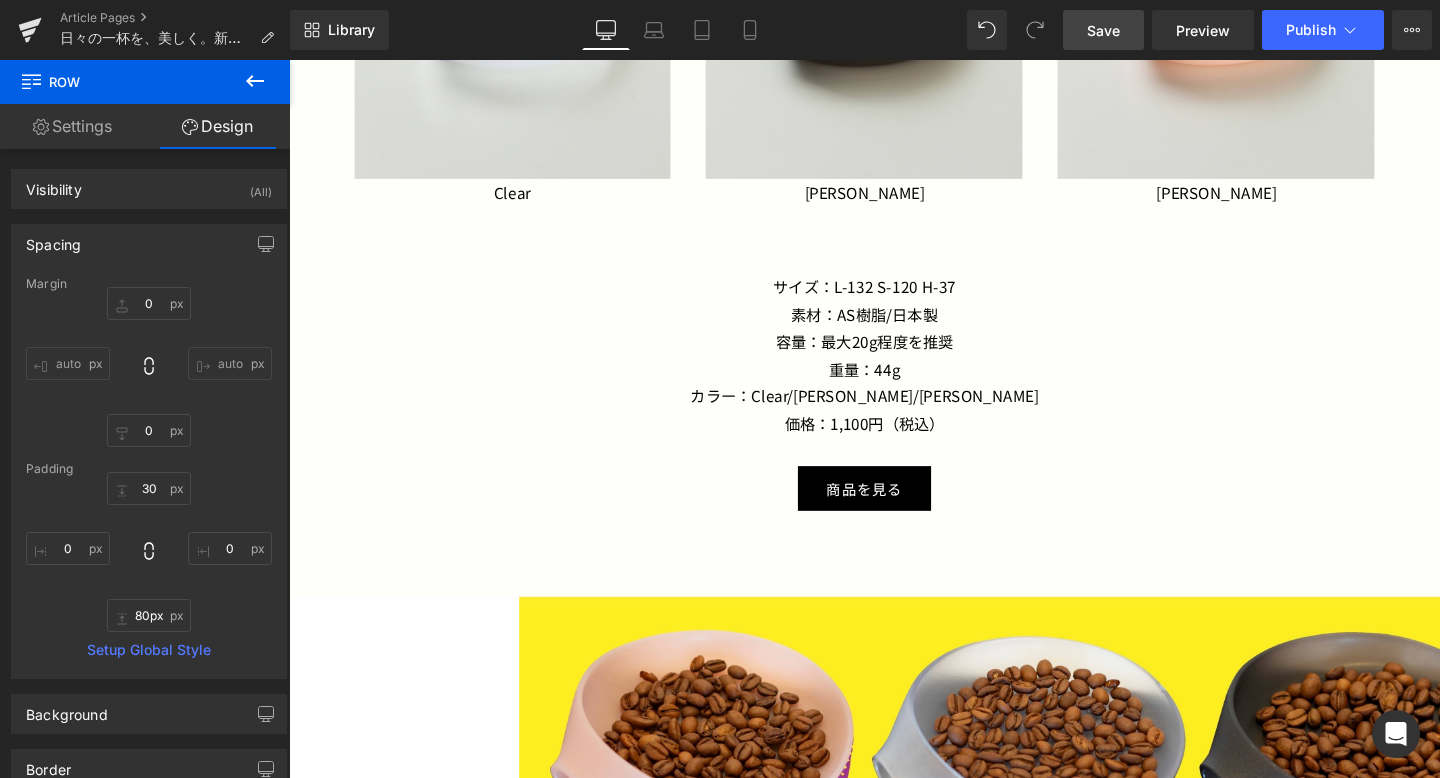 click on "Save" at bounding box center (1103, 30) 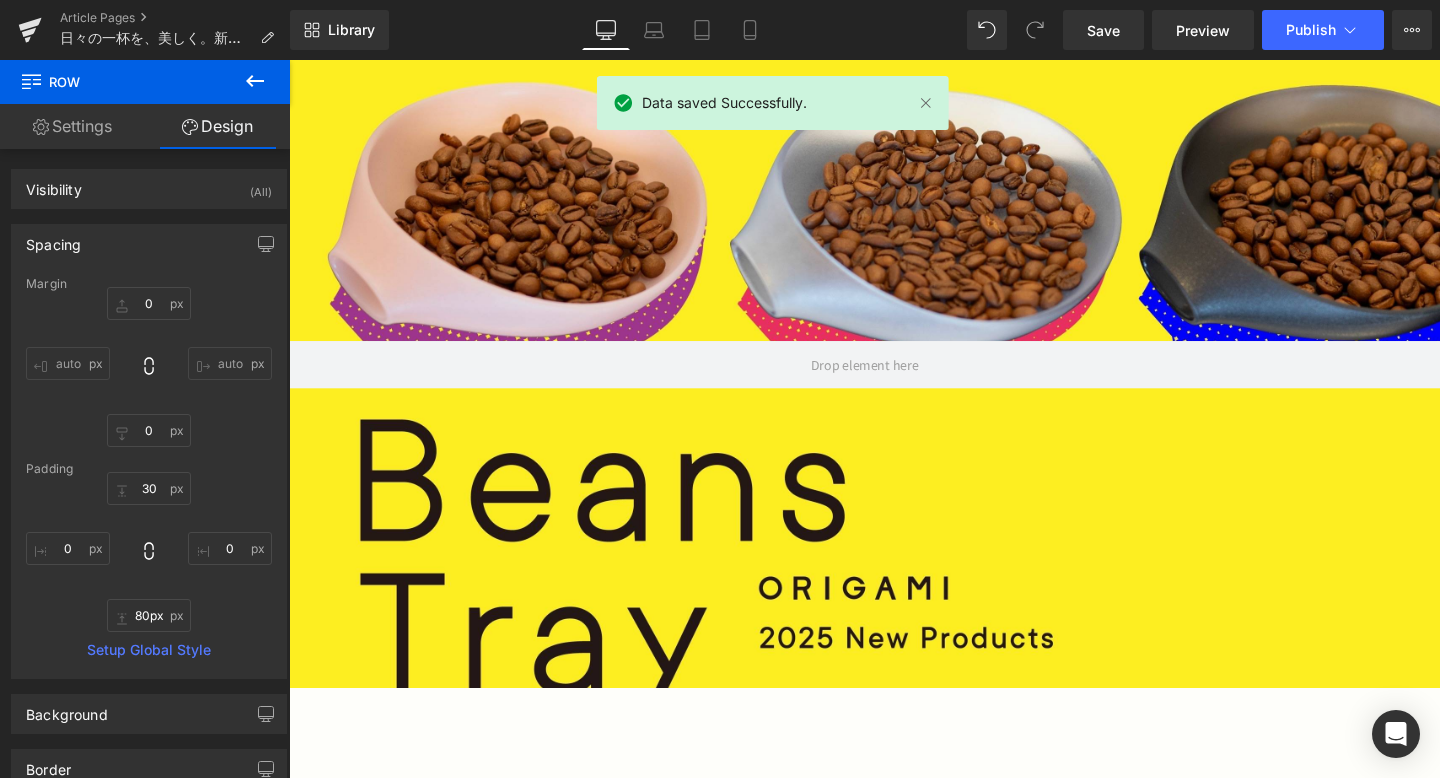 scroll, scrollTop: 263, scrollLeft: 0, axis: vertical 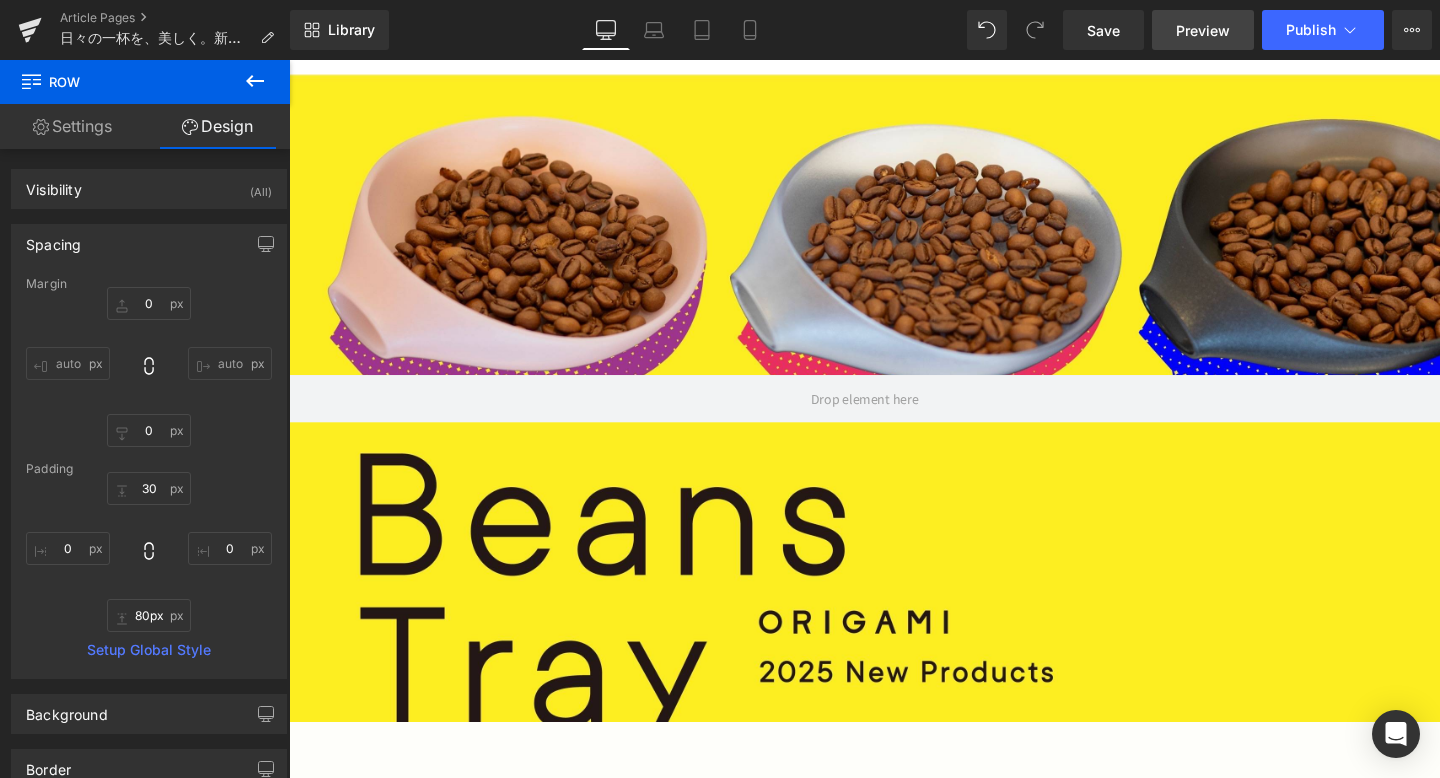 click on "Preview" at bounding box center (1203, 30) 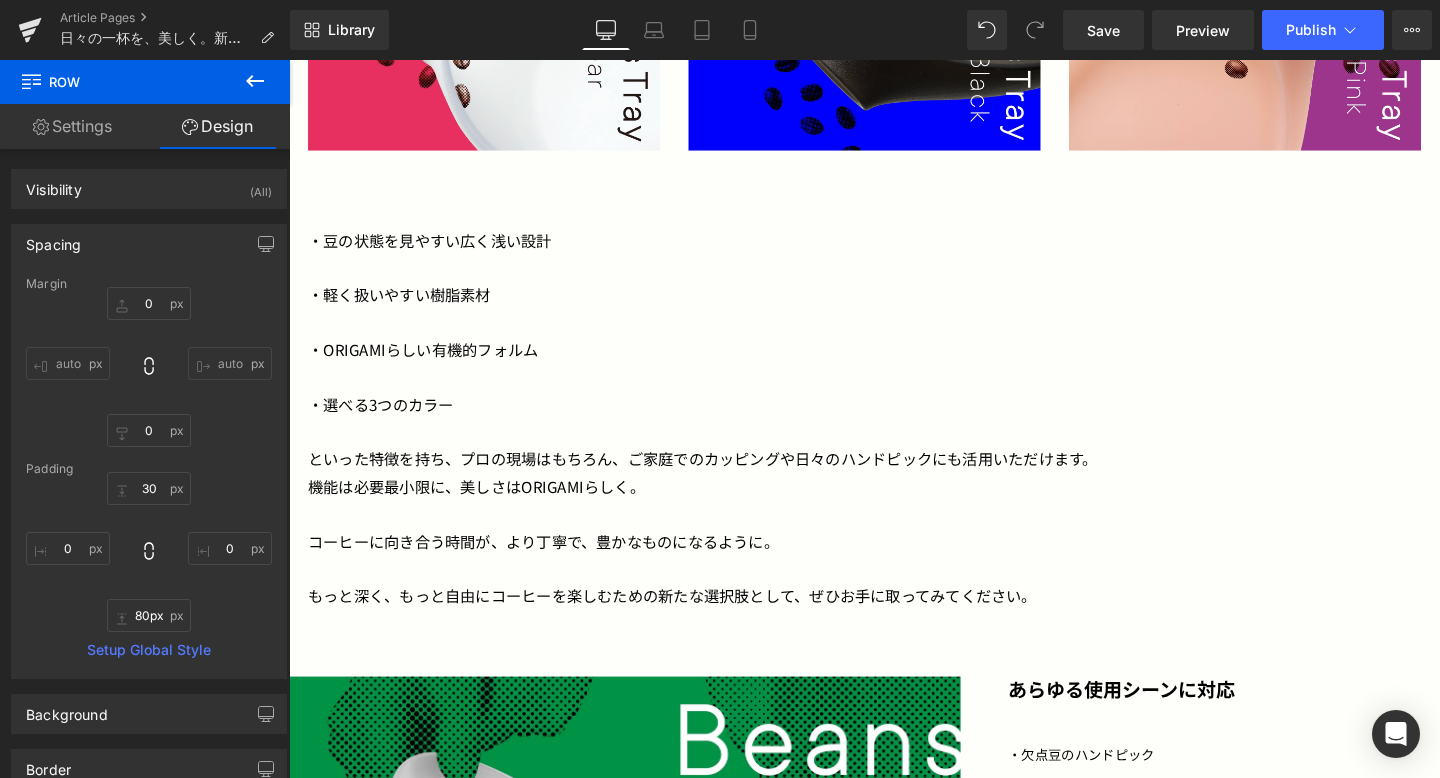 scroll, scrollTop: 1802, scrollLeft: 0, axis: vertical 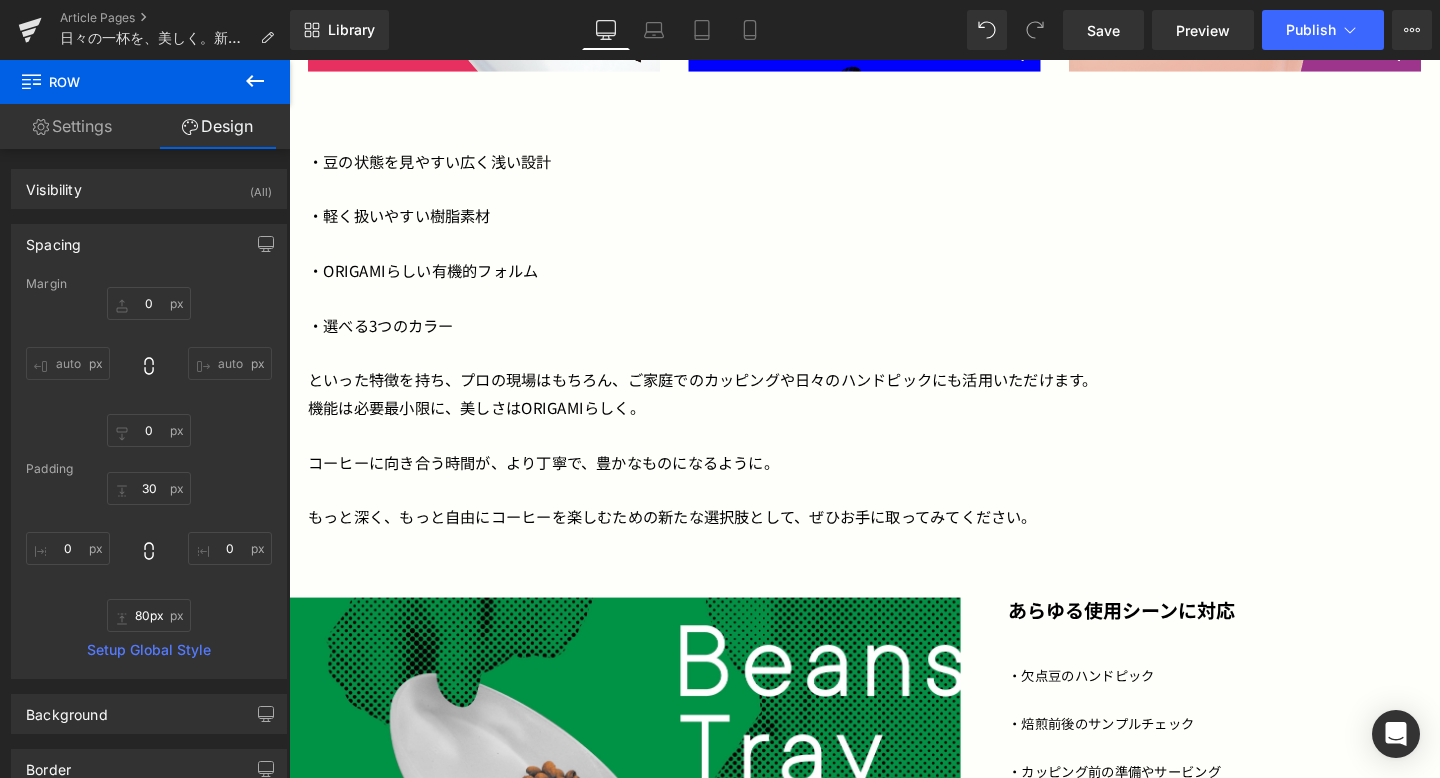 click at bounding box center (894, 310) 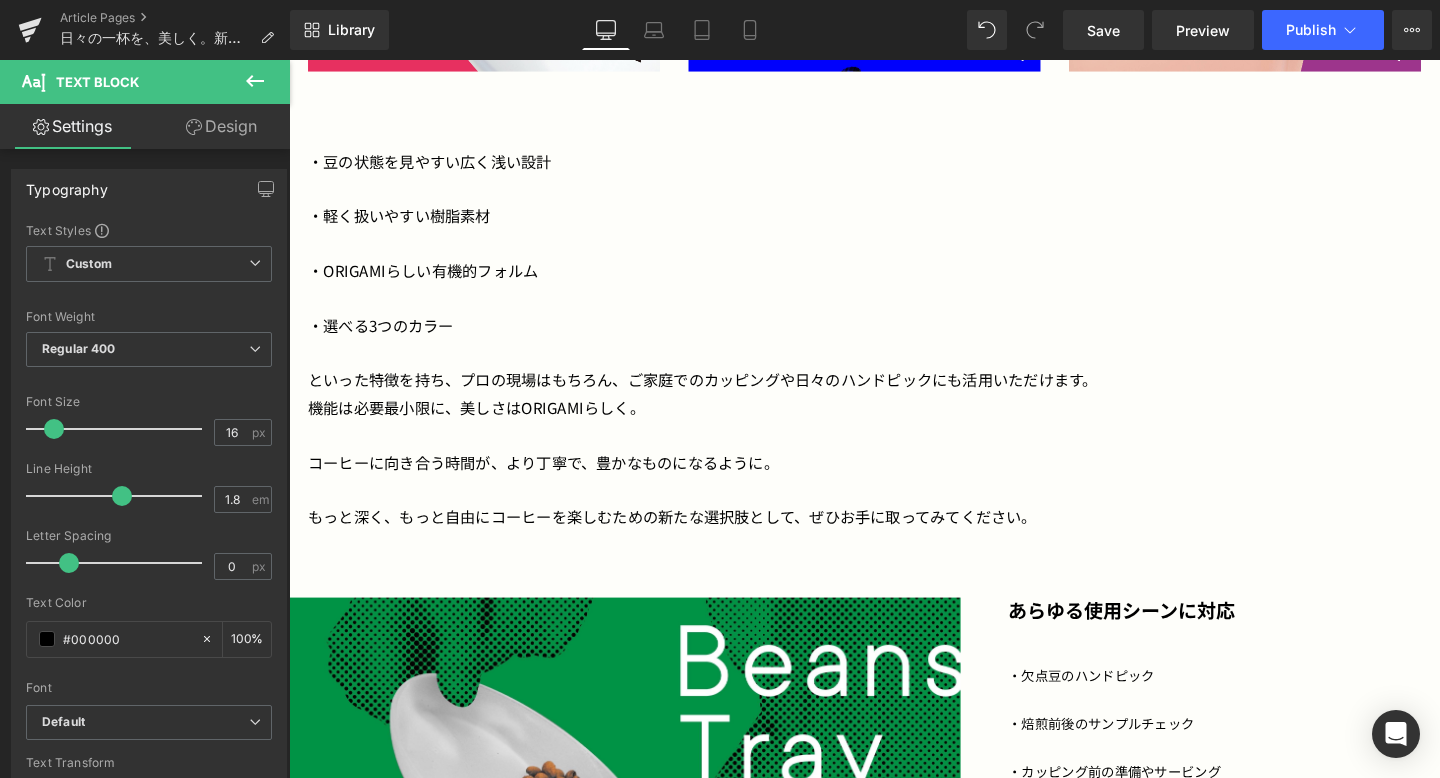 click 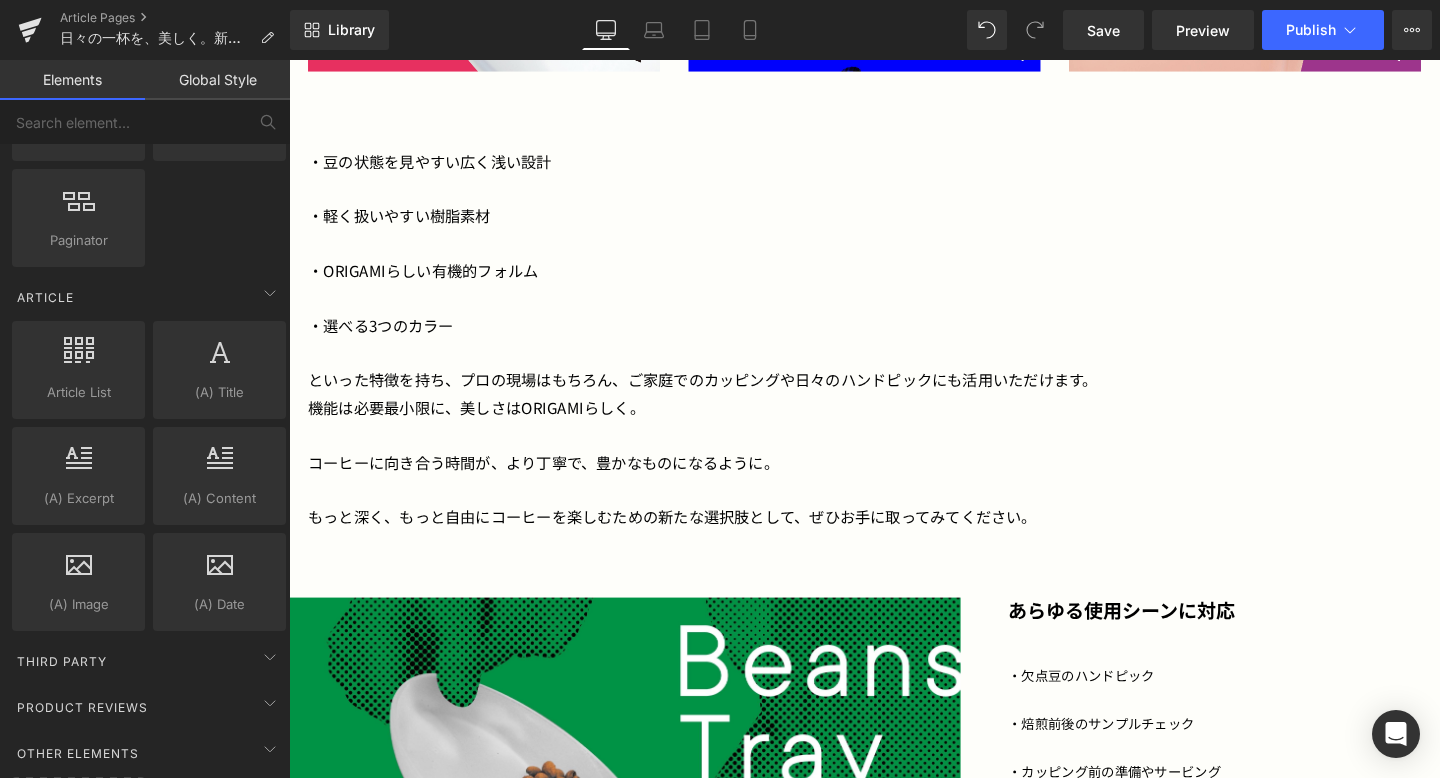 scroll, scrollTop: 3566, scrollLeft: 0, axis: vertical 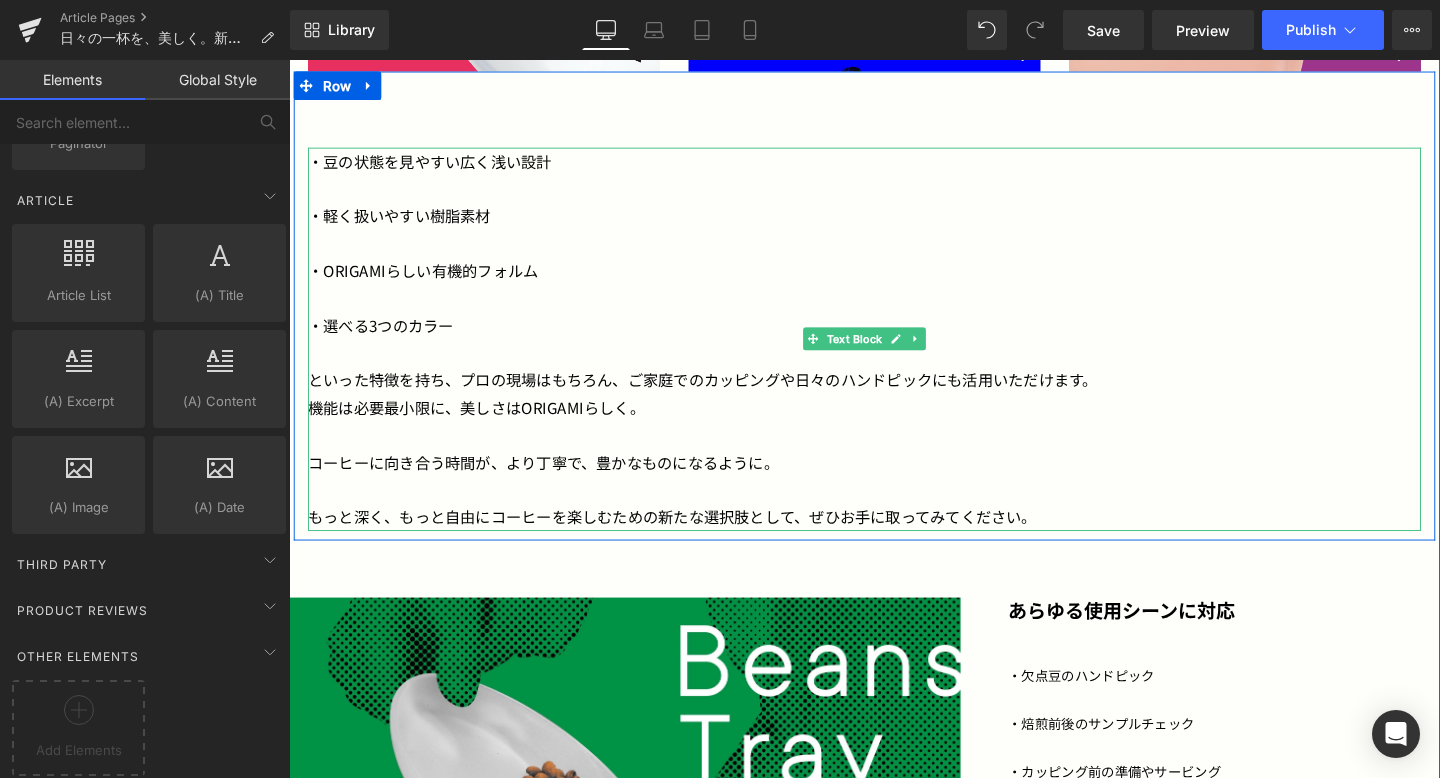 click on "コーヒーに向き合う時間が、より丁寧で、豊かなものになるように。" at bounding box center [894, 483] 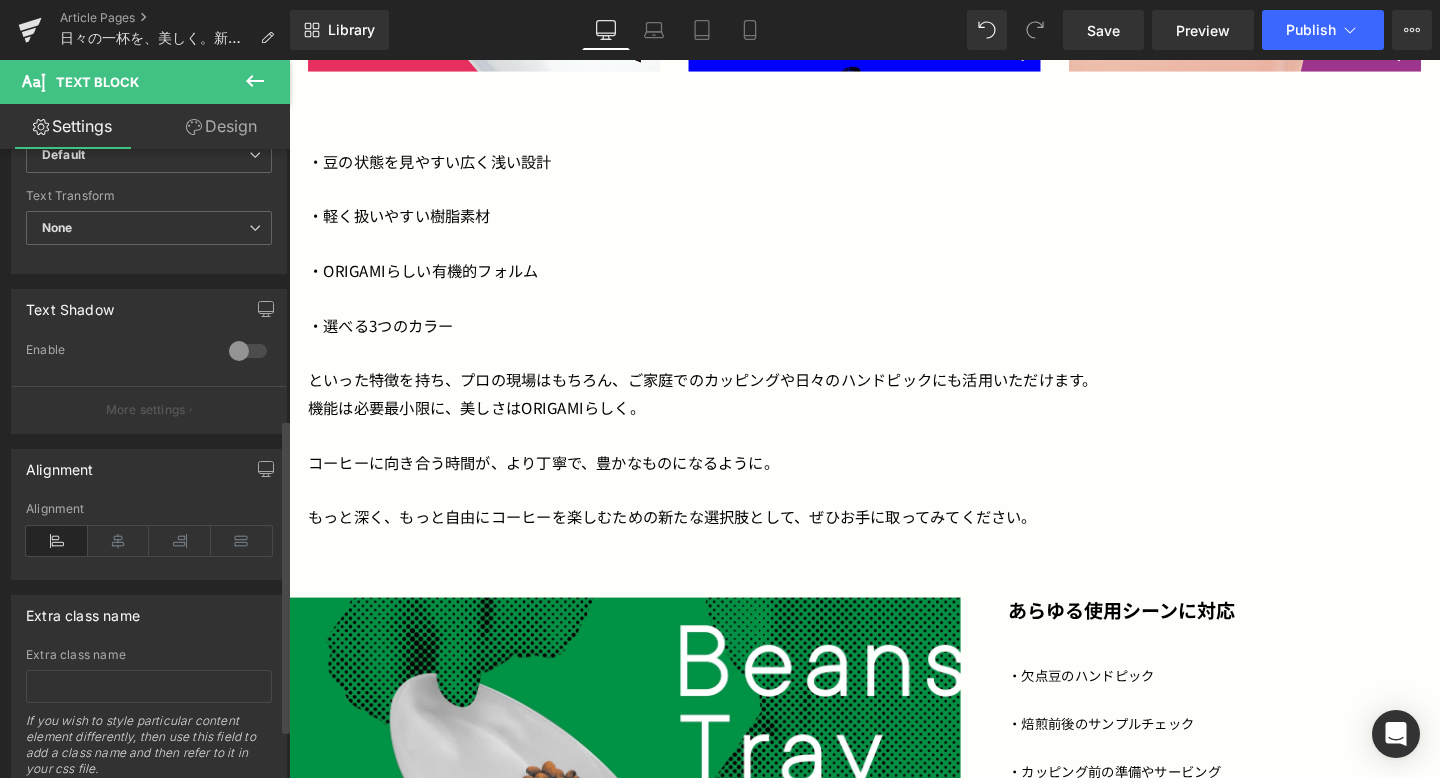 scroll, scrollTop: 534, scrollLeft: 0, axis: vertical 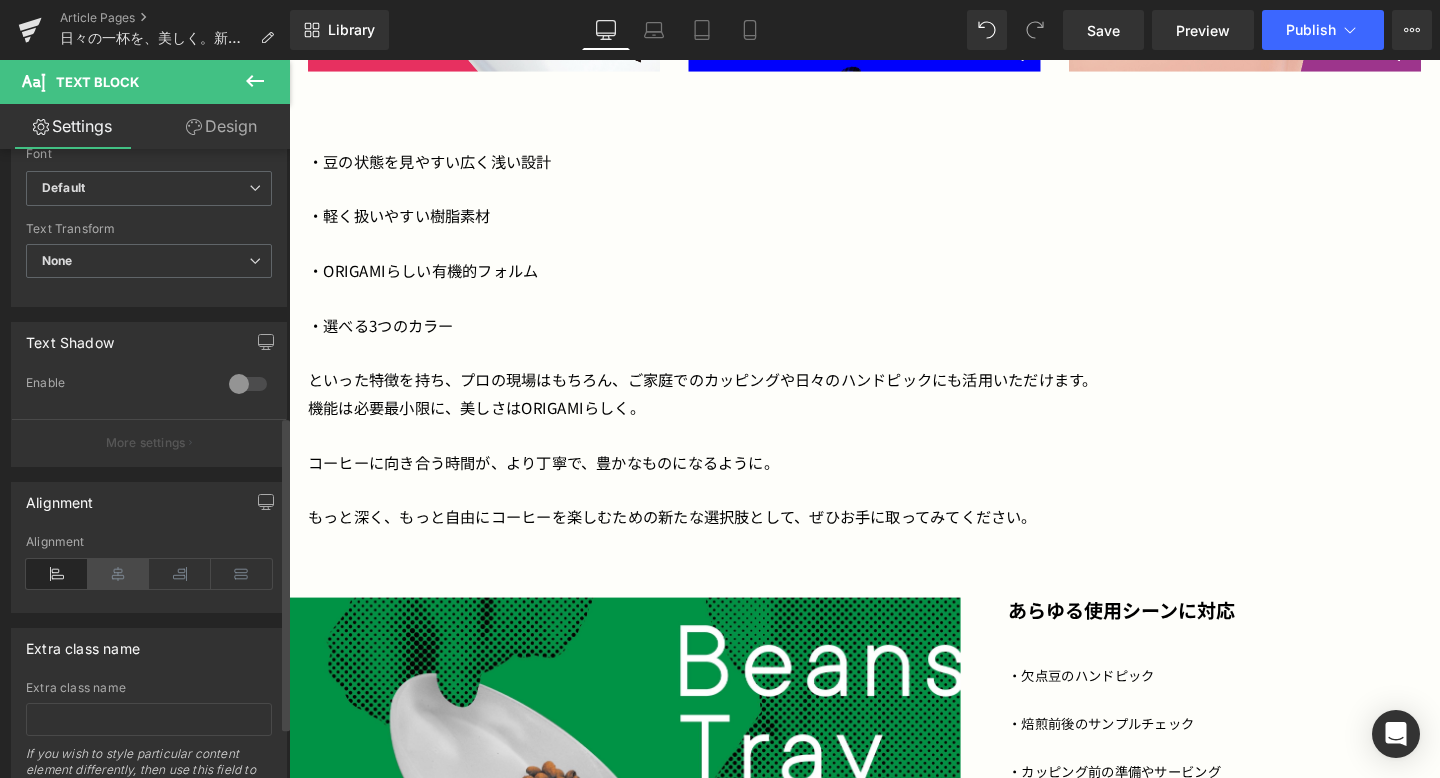 click at bounding box center (119, 574) 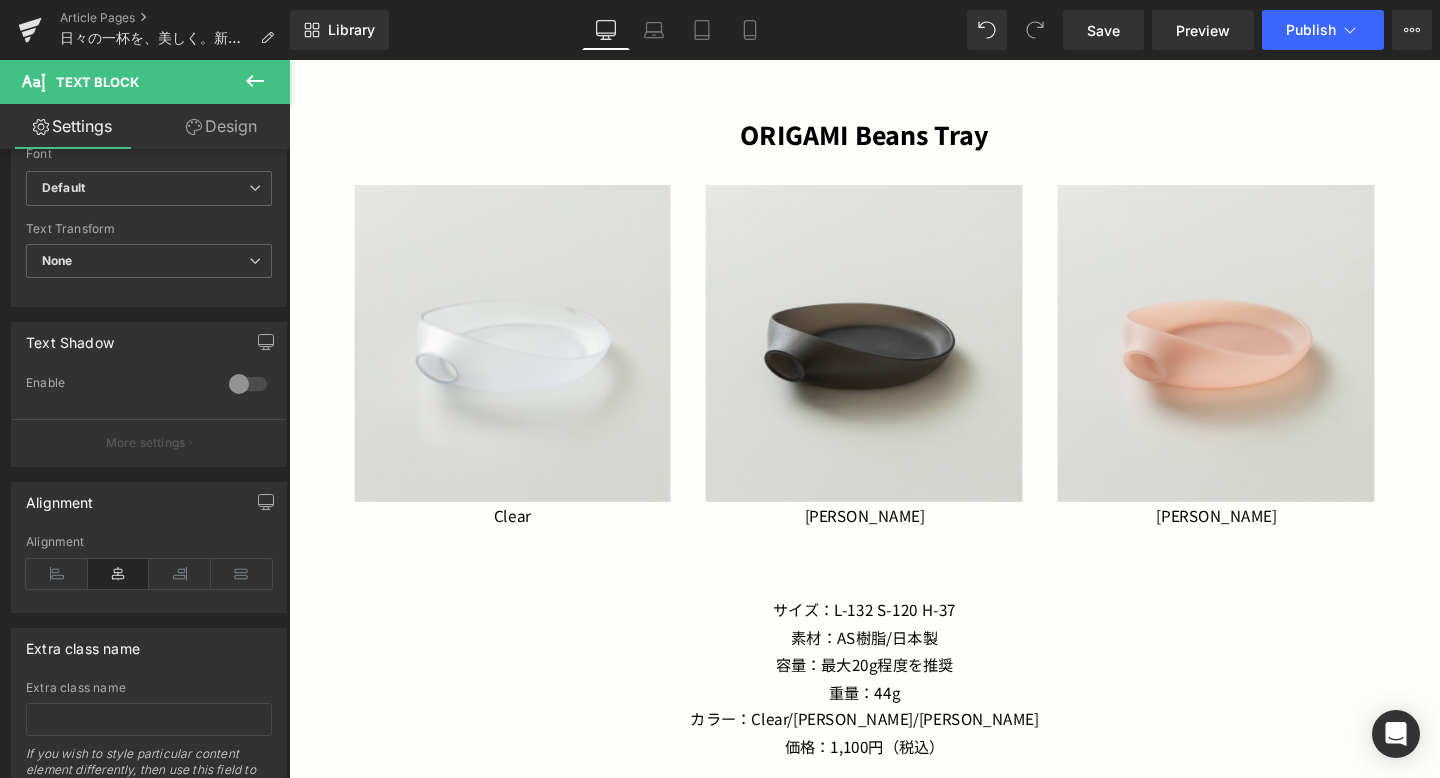 scroll, scrollTop: 3055, scrollLeft: 0, axis: vertical 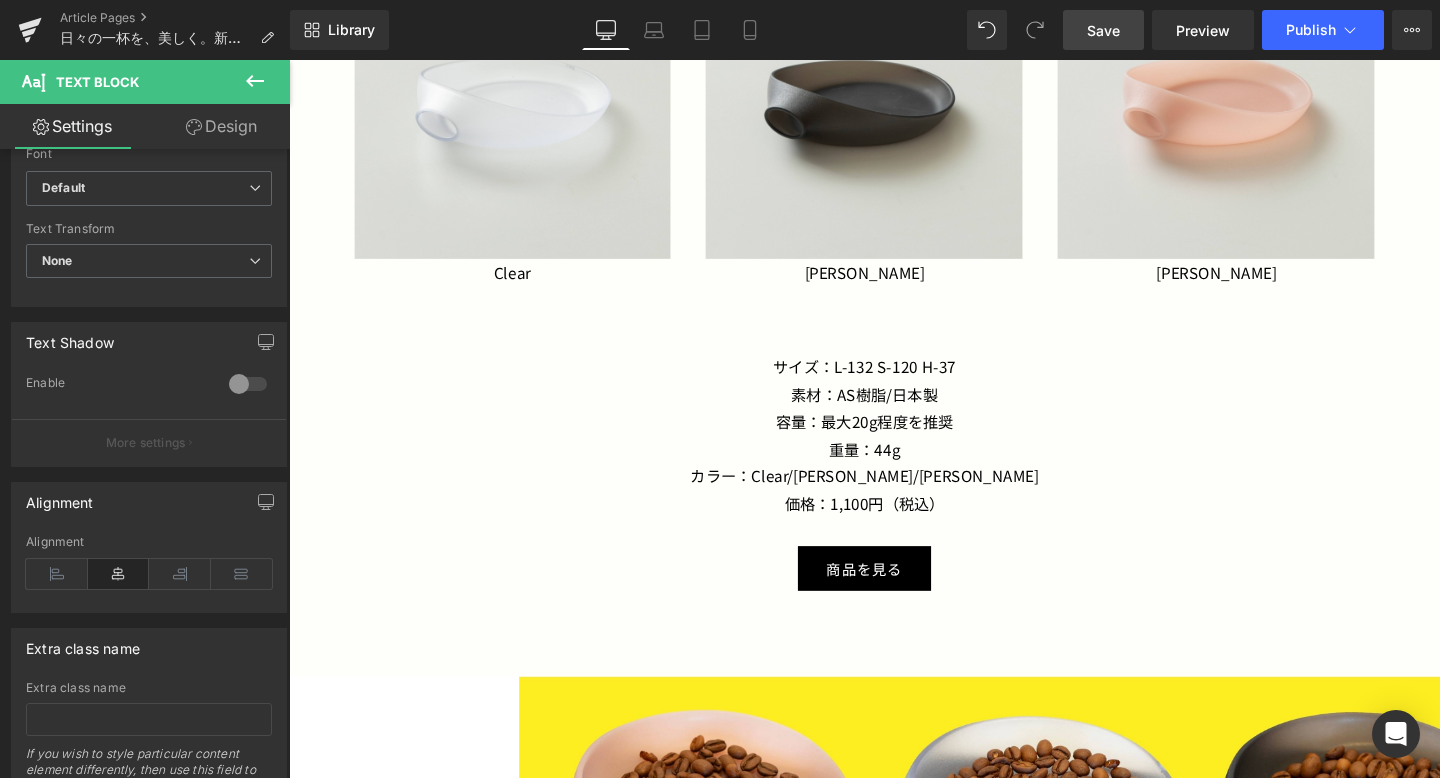click on "Save" at bounding box center (1103, 30) 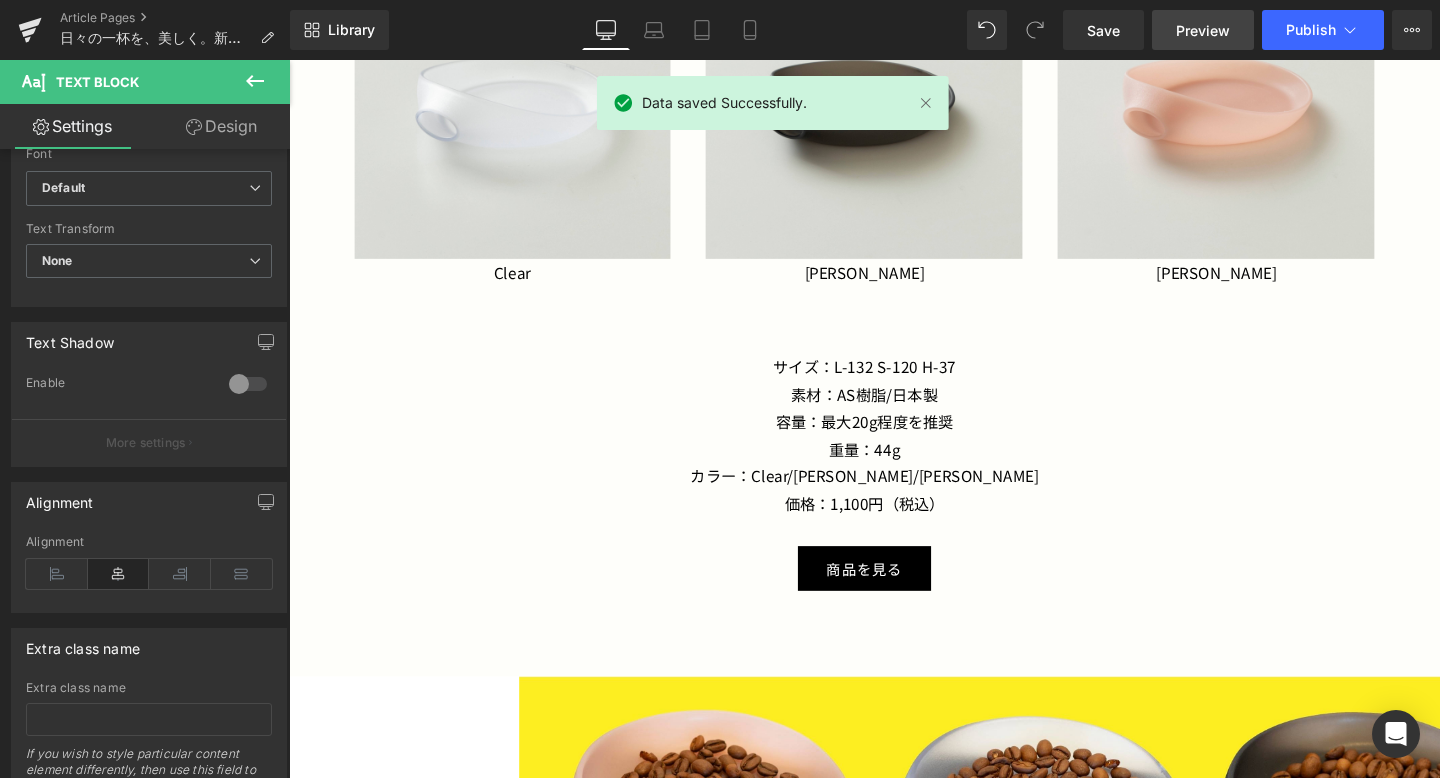 click on "Preview" at bounding box center [1203, 30] 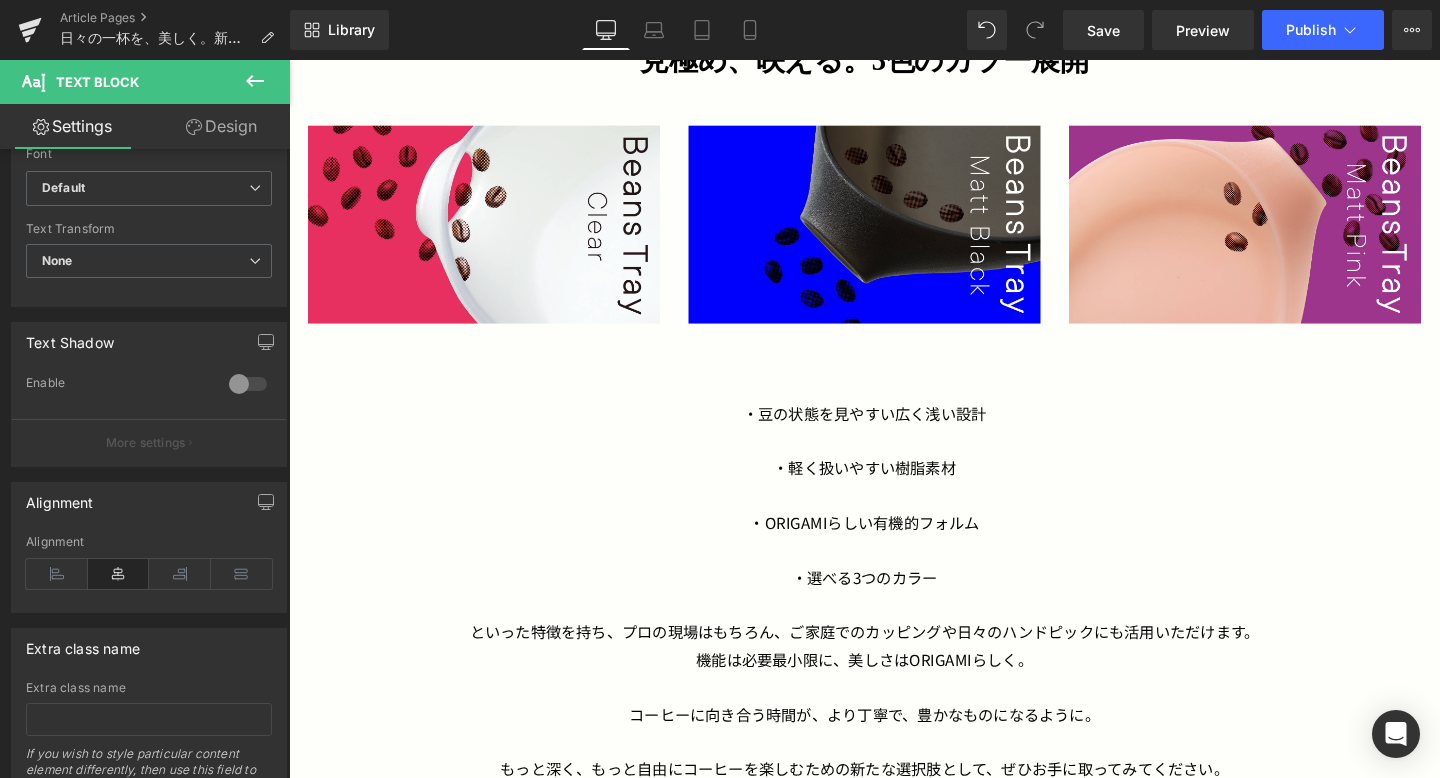 scroll, scrollTop: 1512, scrollLeft: 0, axis: vertical 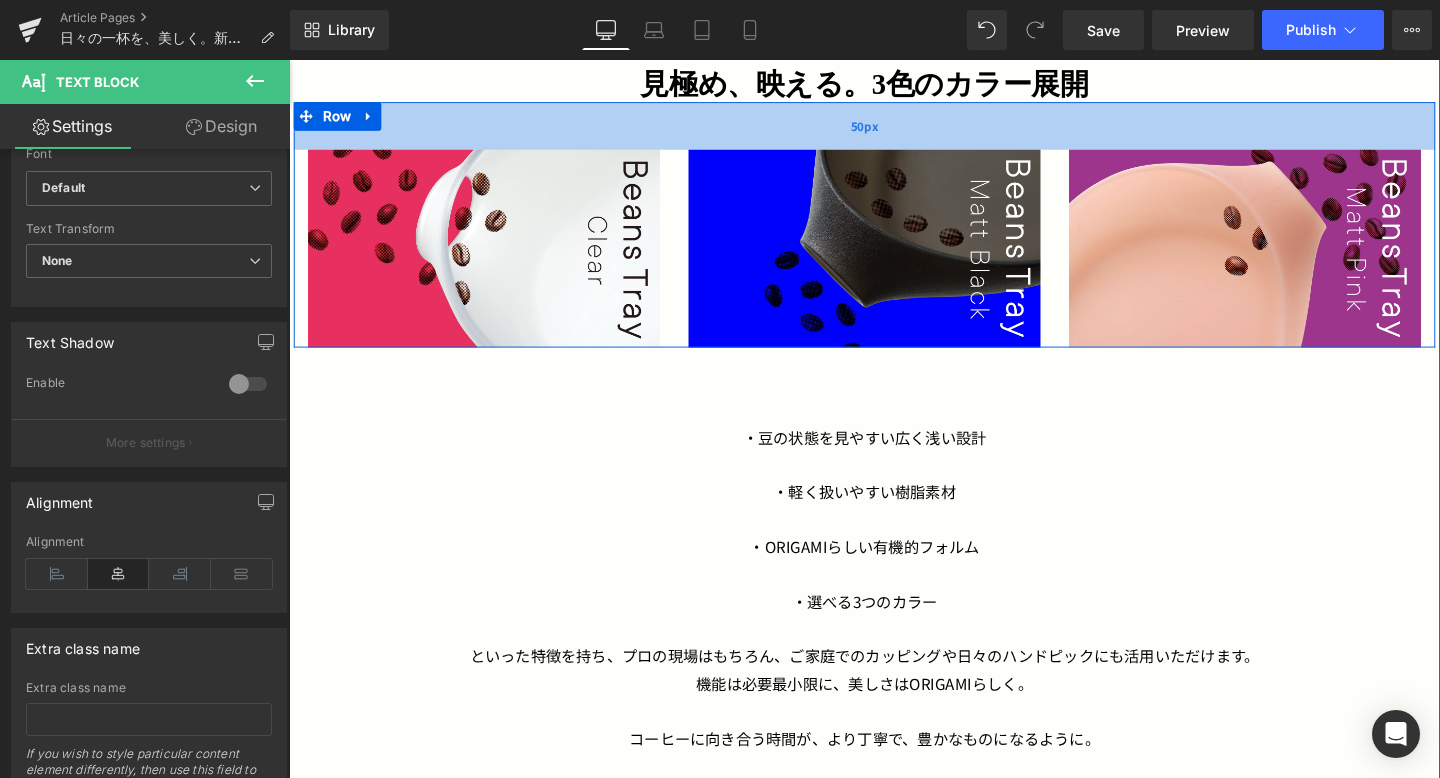 click on "50px" at bounding box center (894, 129) 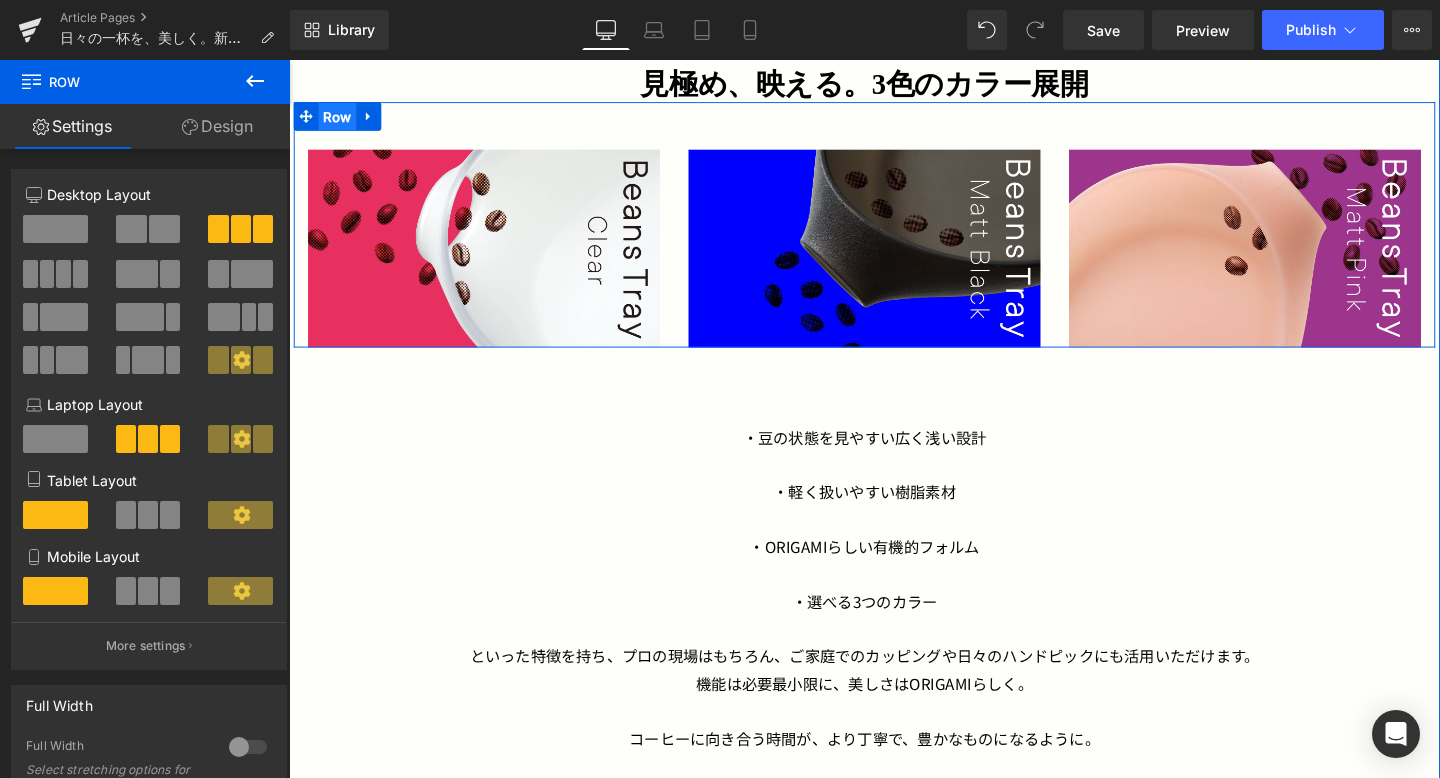 click on "Row" at bounding box center (340, 120) 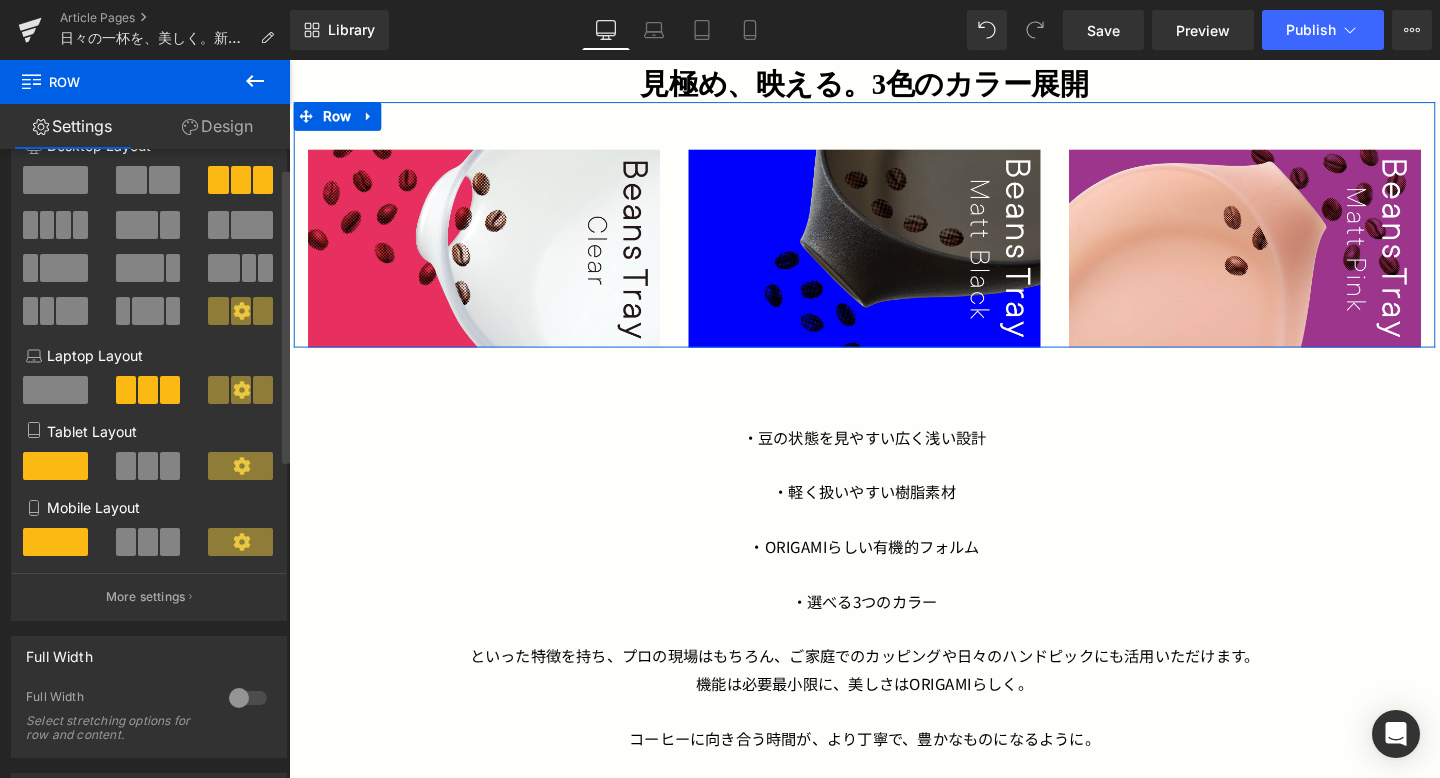 scroll, scrollTop: 40, scrollLeft: 0, axis: vertical 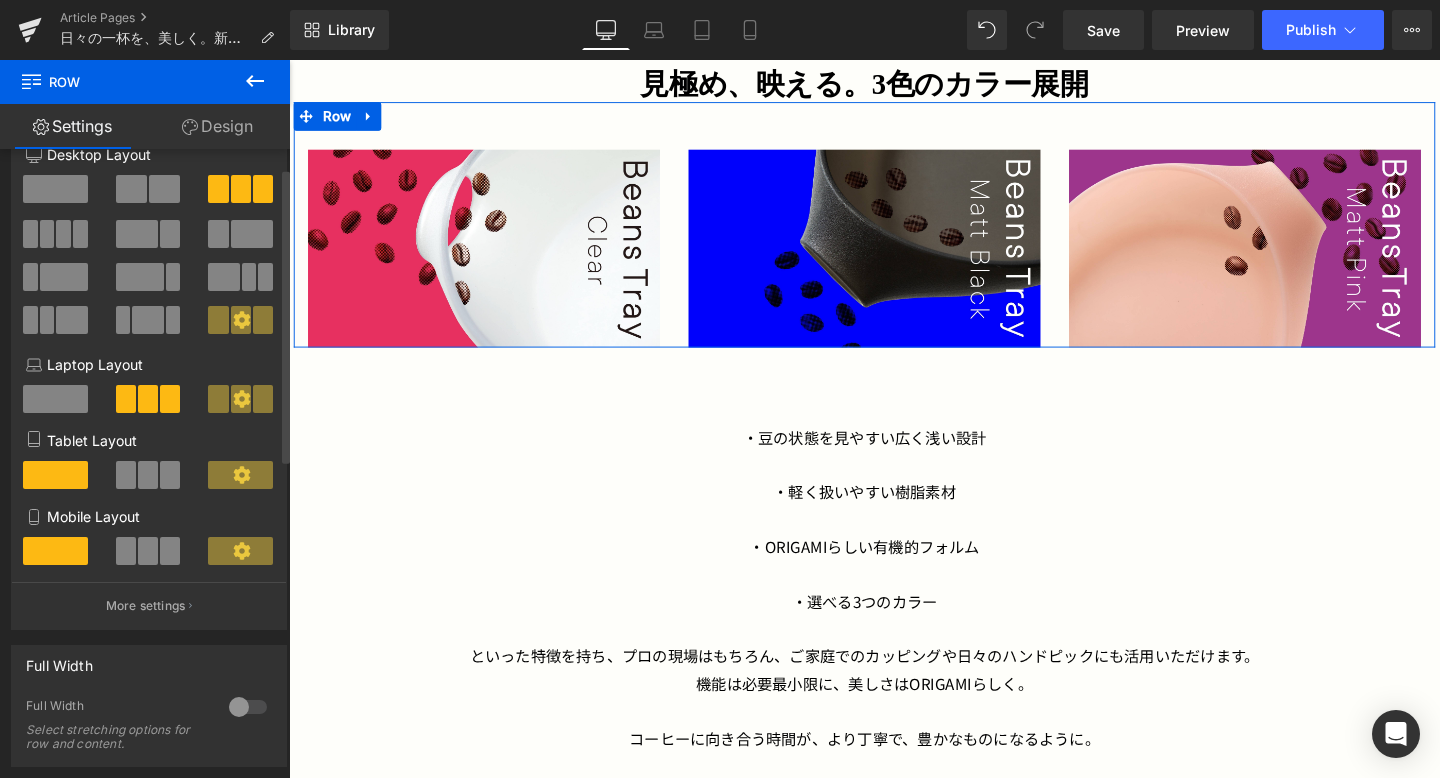 click 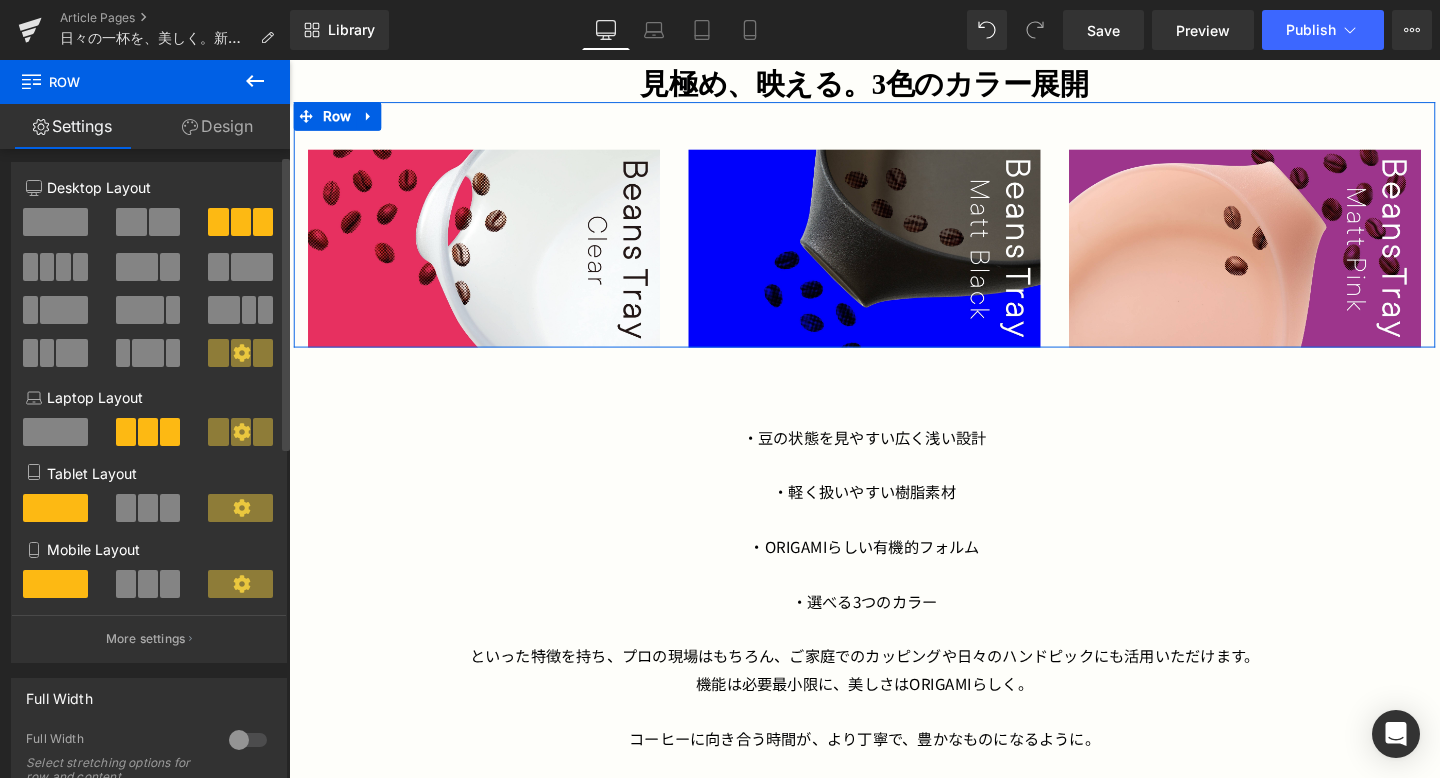 scroll, scrollTop: 0, scrollLeft: 0, axis: both 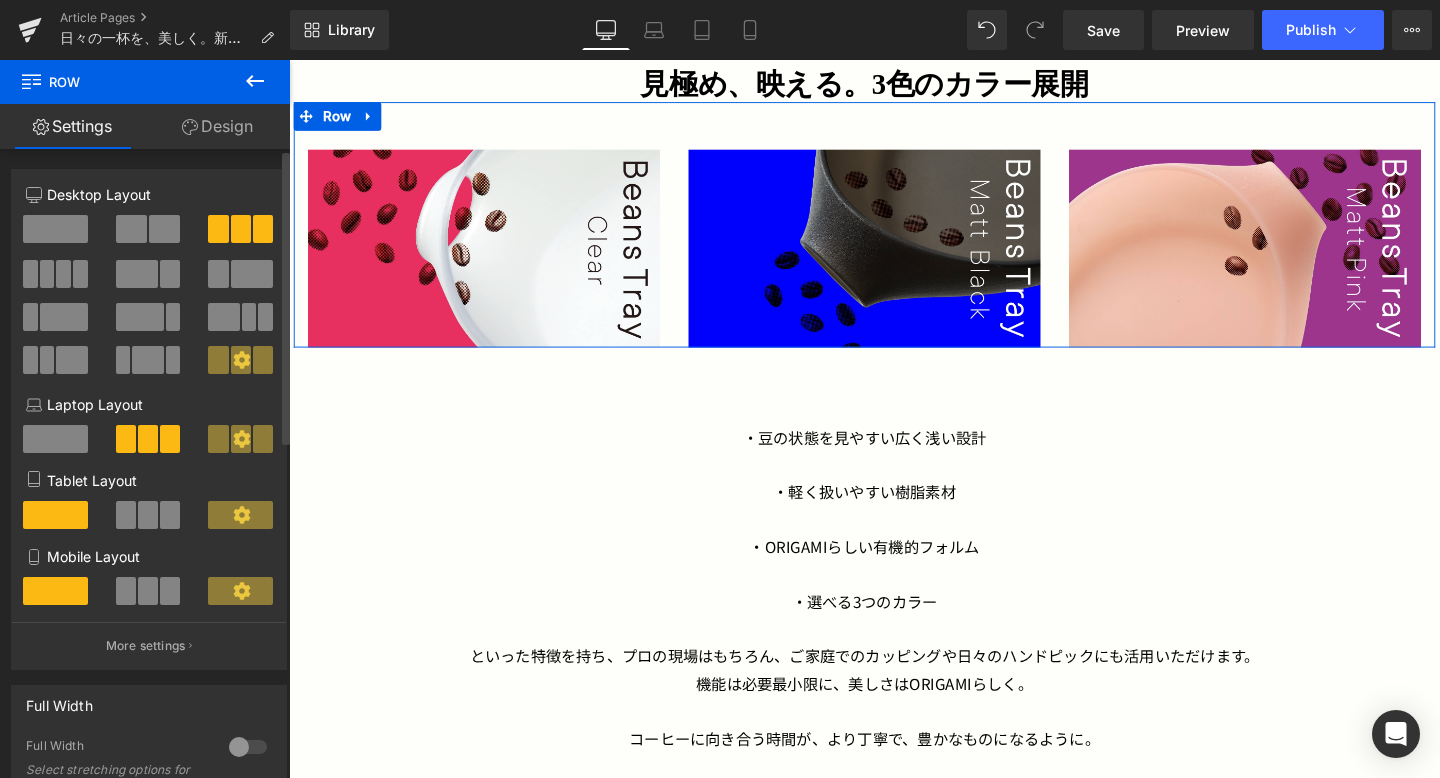 click at bounding box center [64, 317] 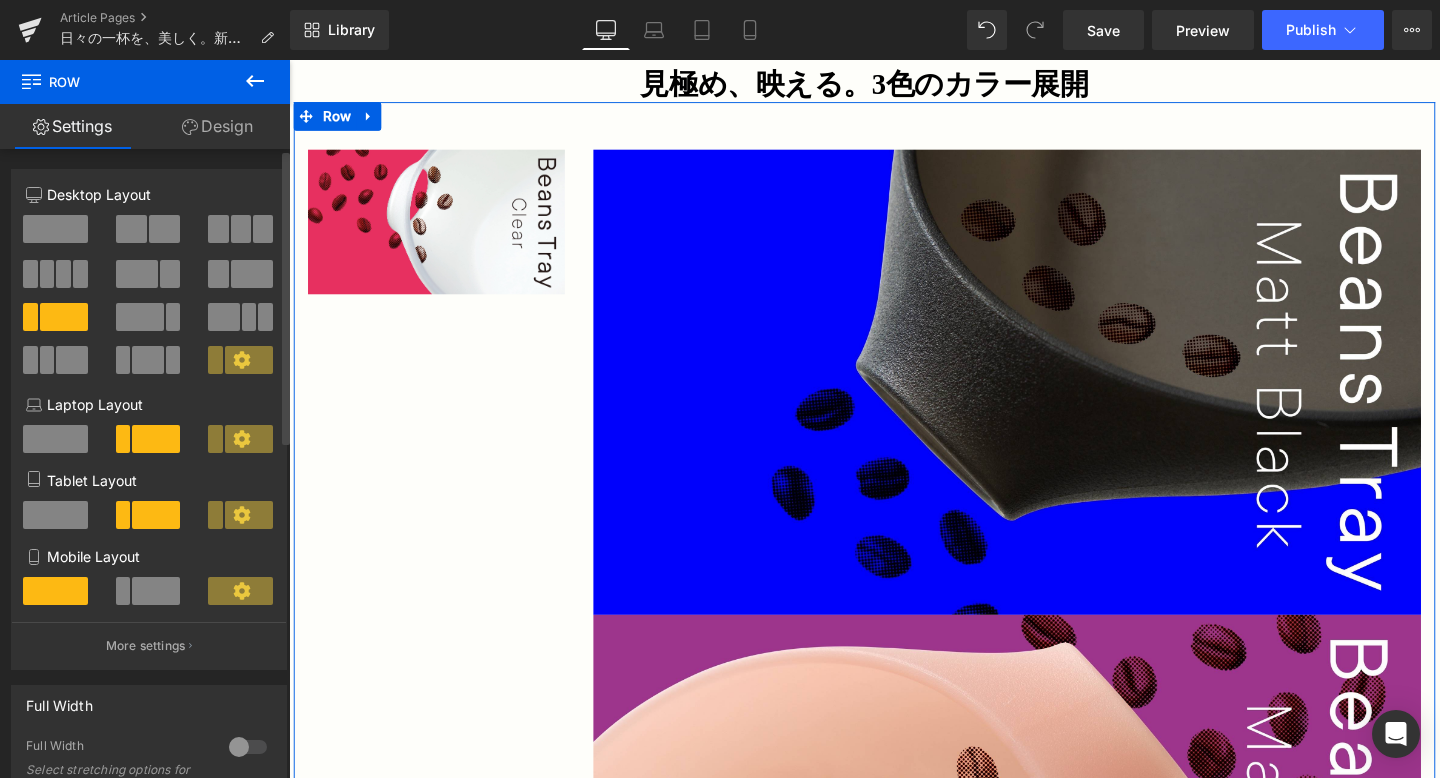click at bounding box center (241, 236) 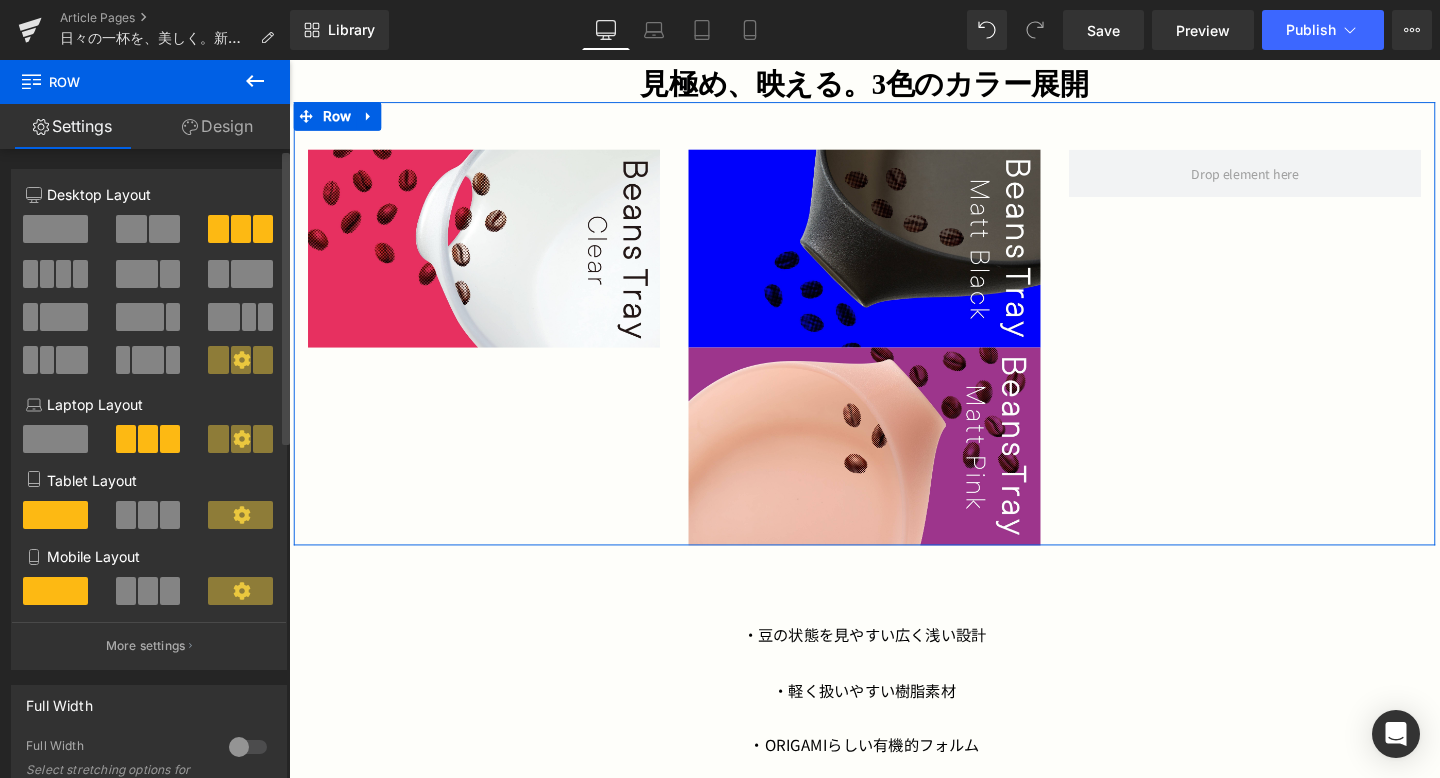 click at bounding box center (164, 229) 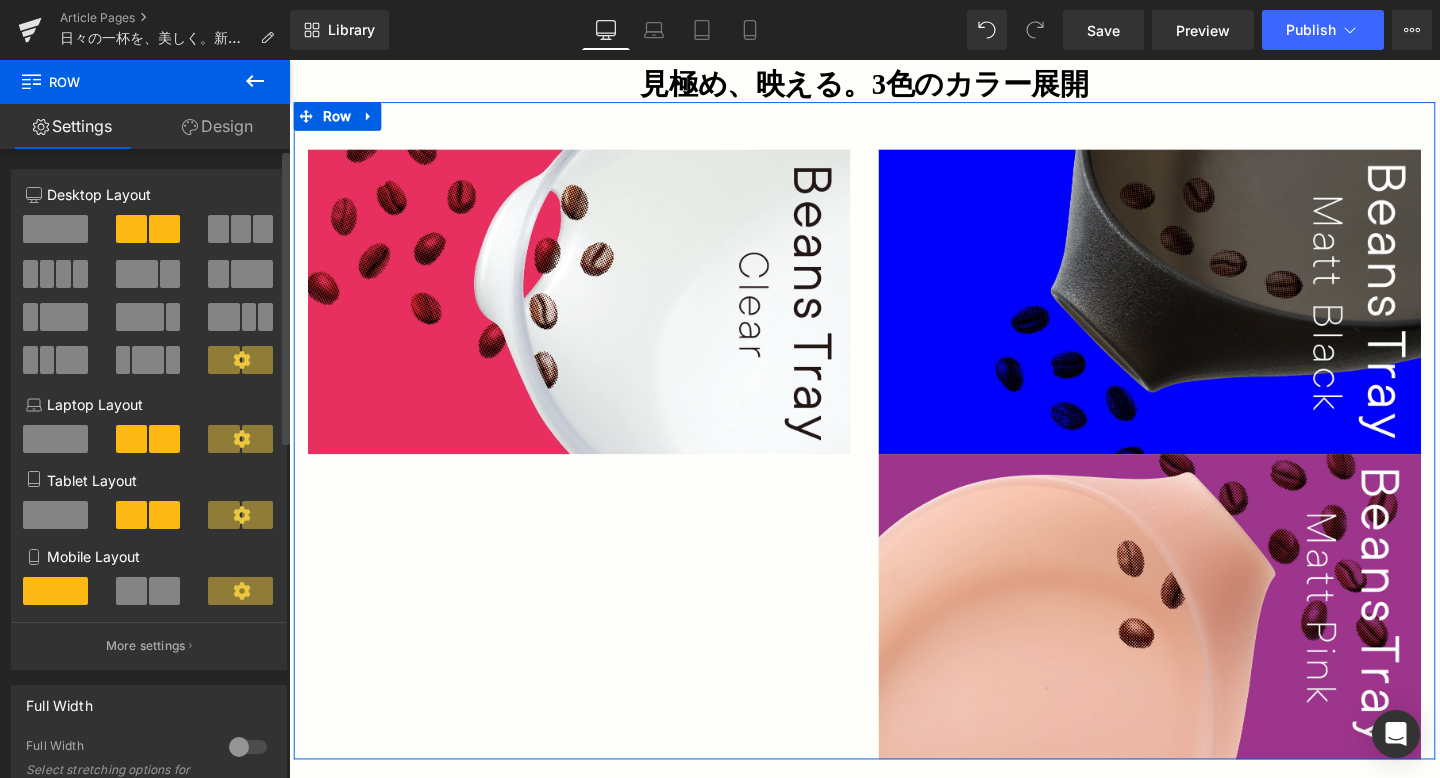 click at bounding box center (55, 229) 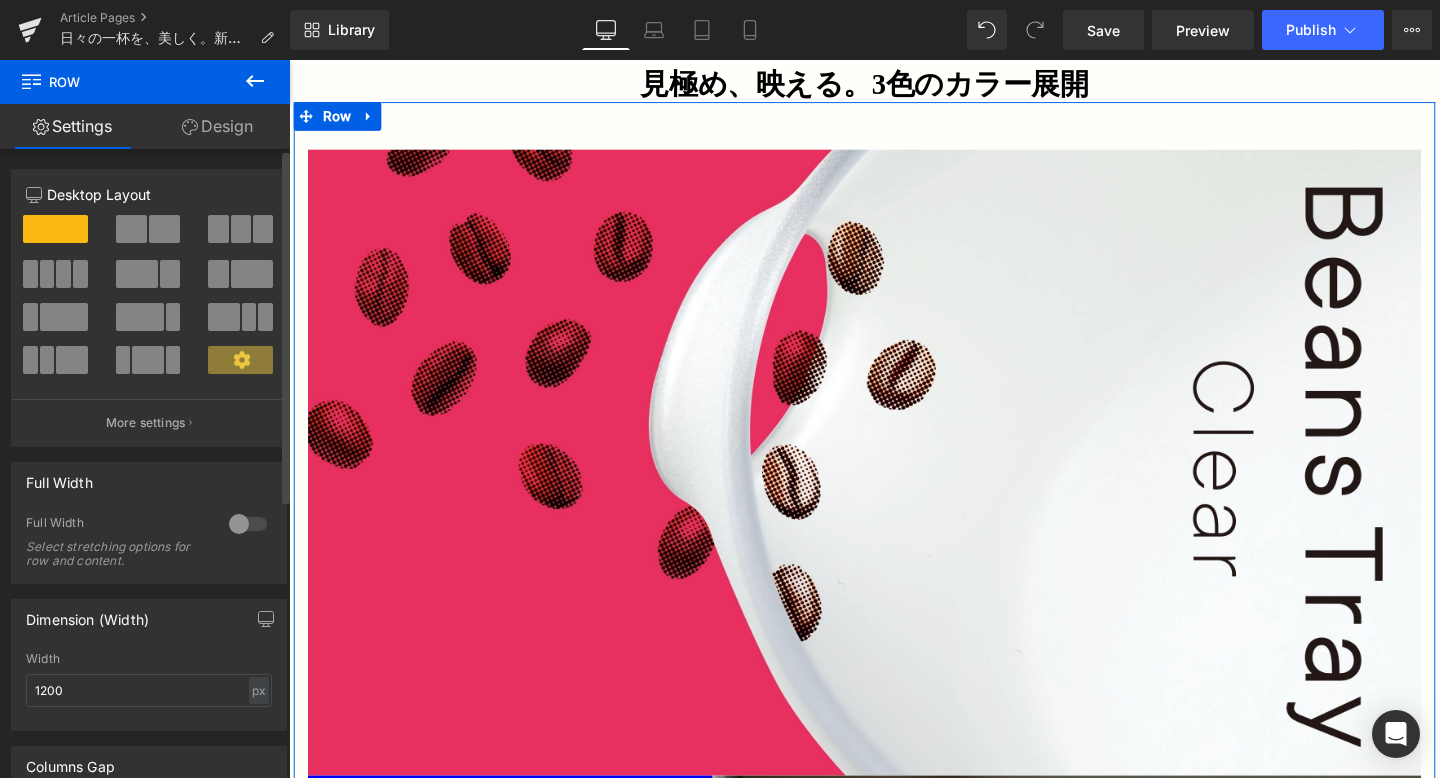 click at bounding box center [63, 274] 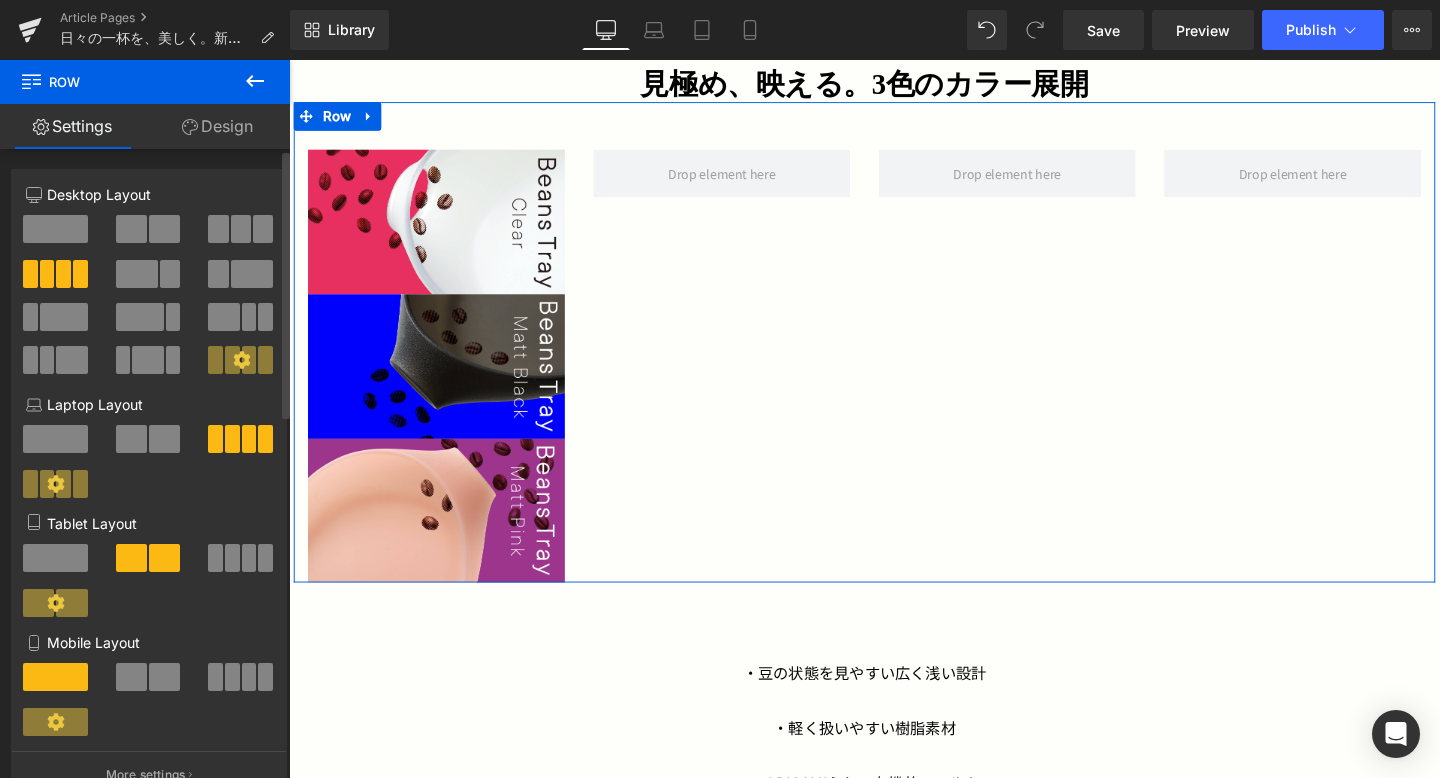 click at bounding box center (241, 229) 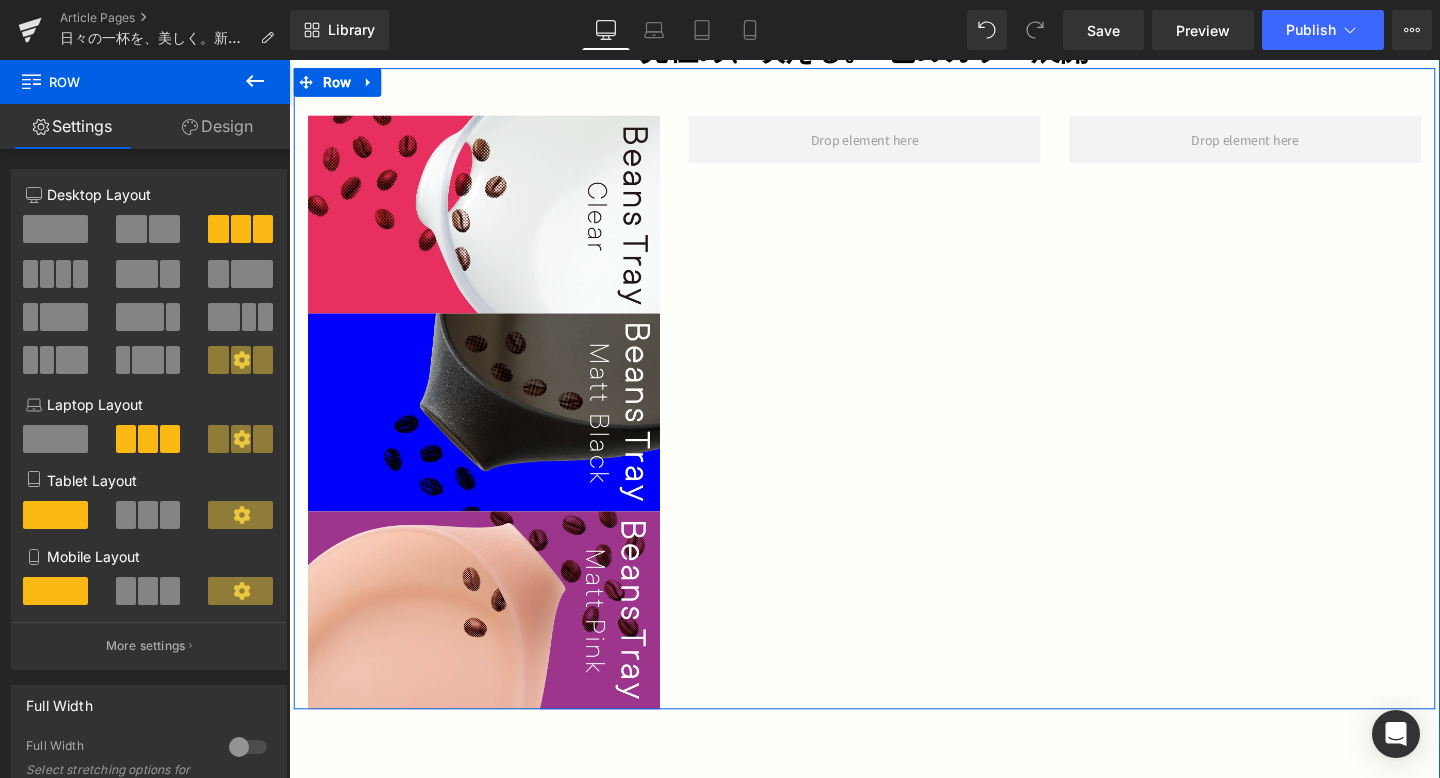 scroll, scrollTop: 1542, scrollLeft: 0, axis: vertical 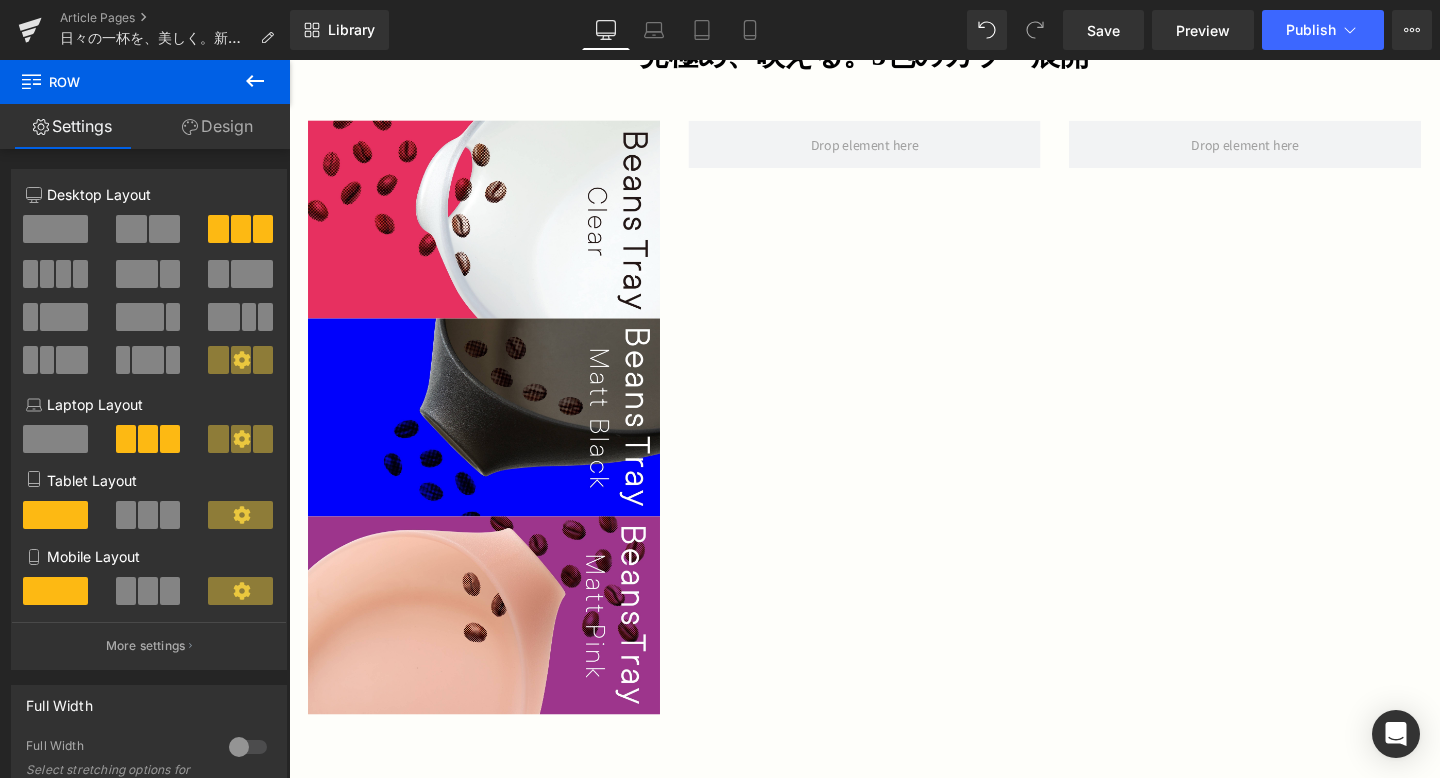 click 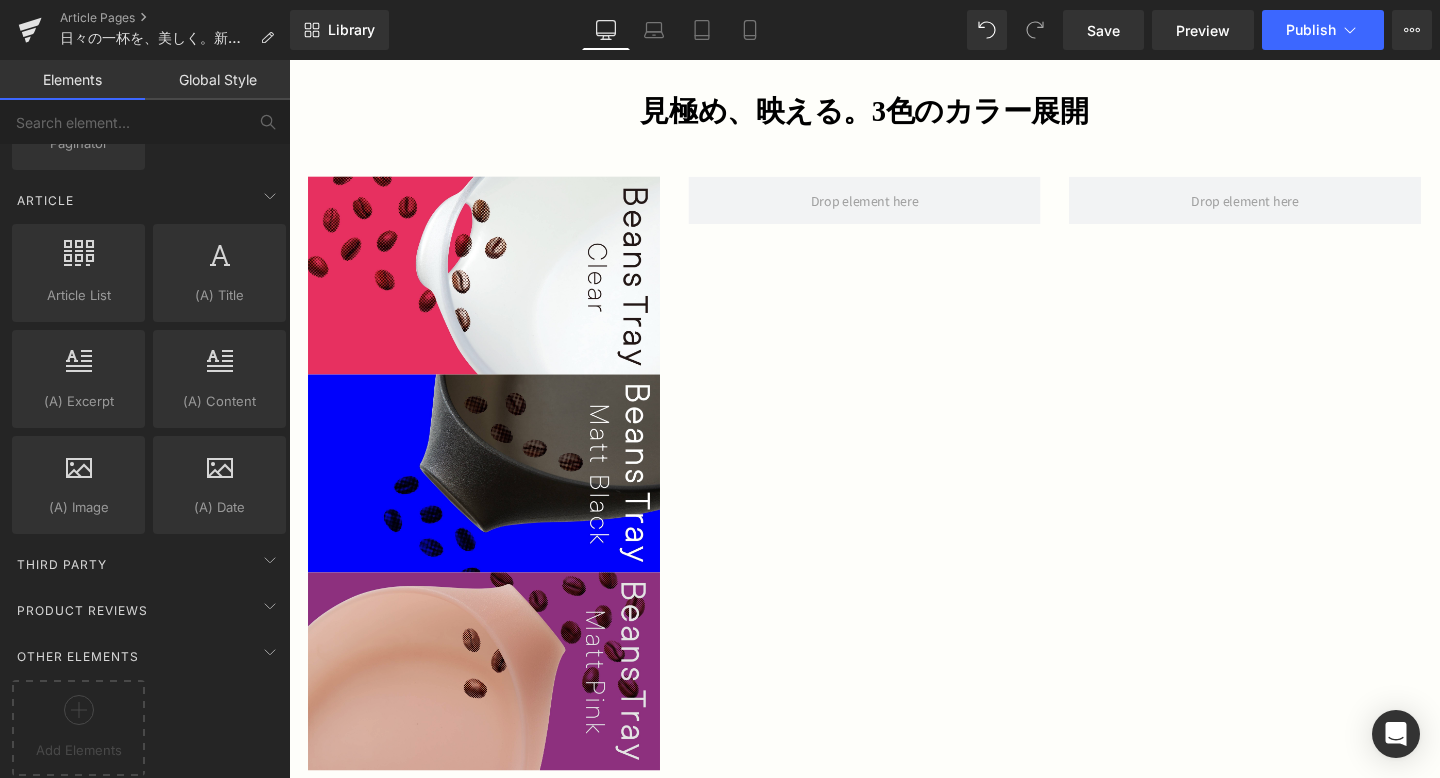 scroll, scrollTop: 1387, scrollLeft: 0, axis: vertical 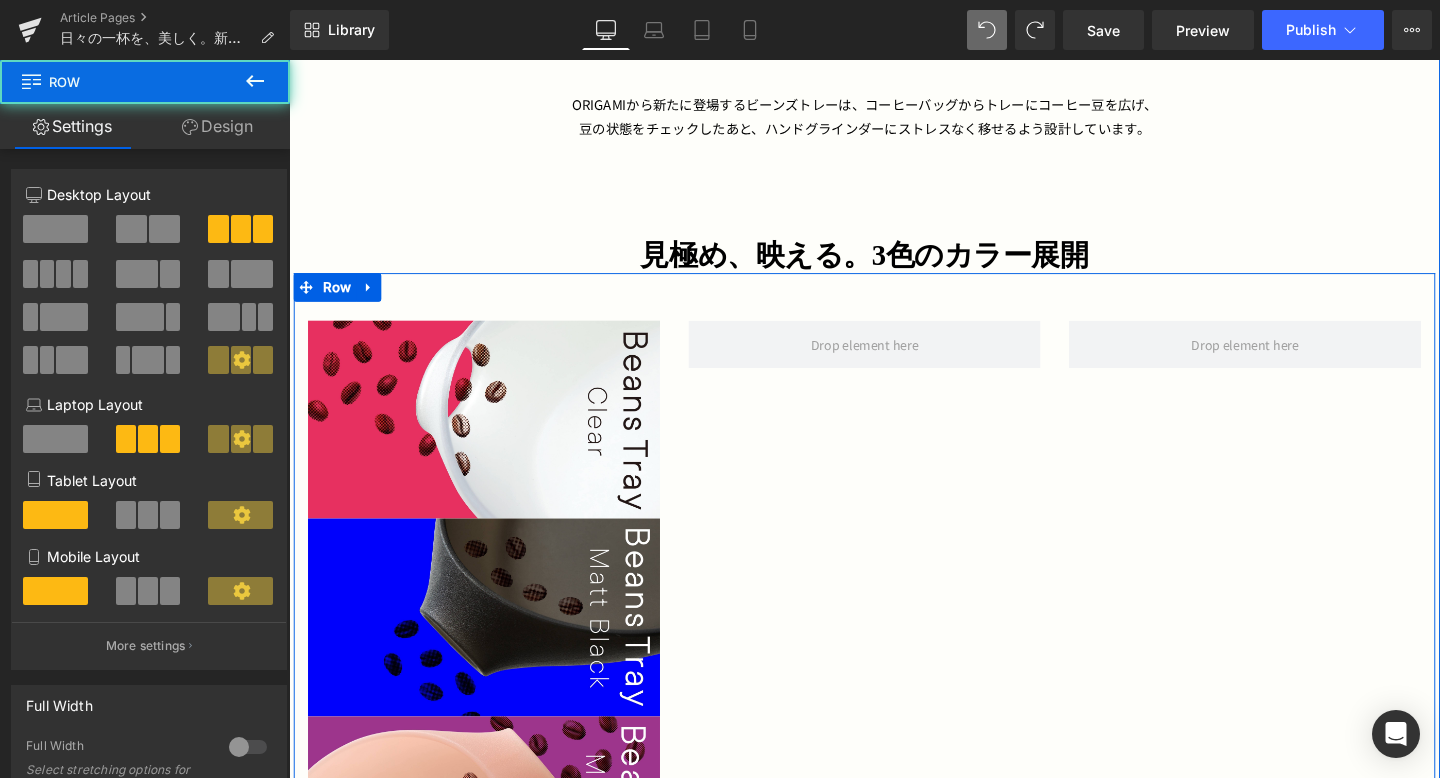 click on "Image         Image         Image         Row   50px" at bounding box center [894, 621] 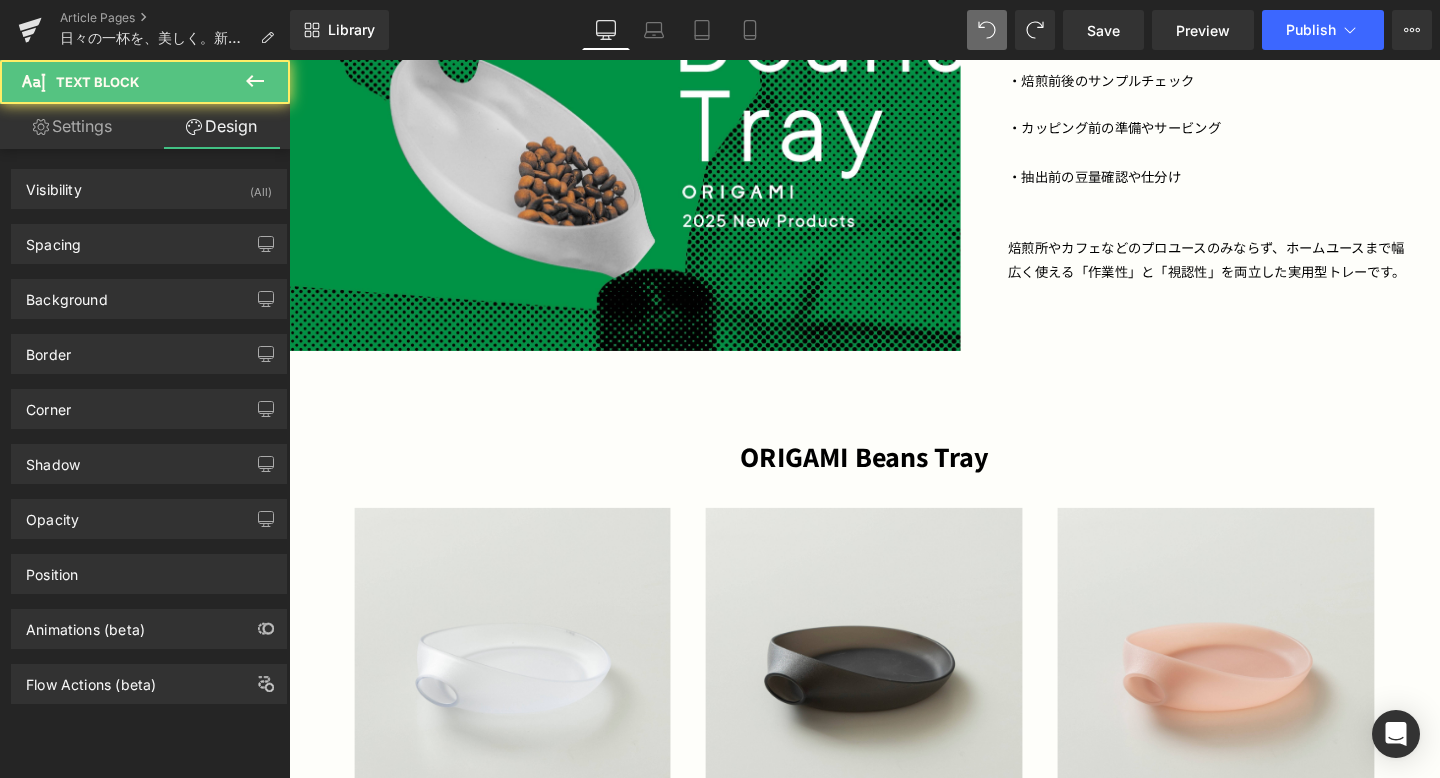 scroll, scrollTop: 2938, scrollLeft: 0, axis: vertical 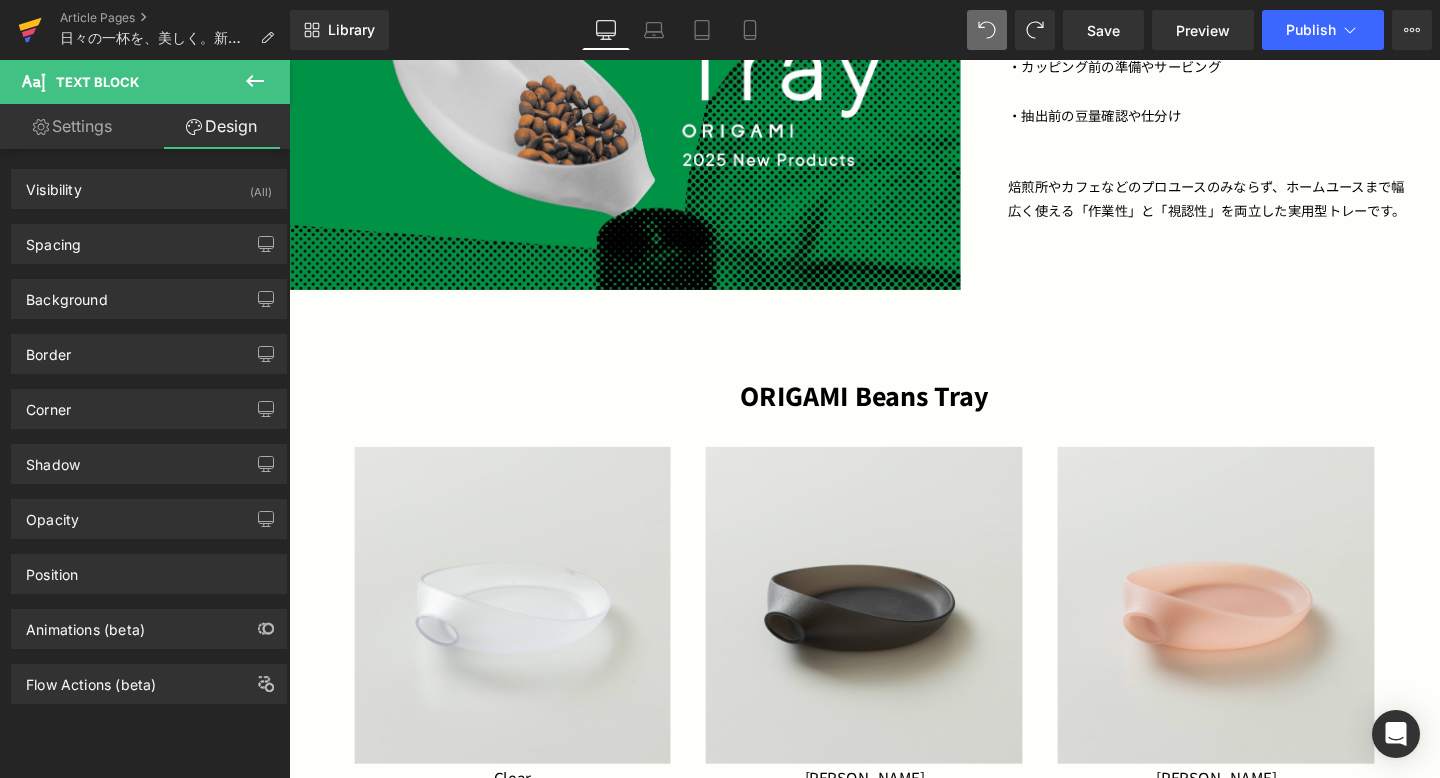 click 